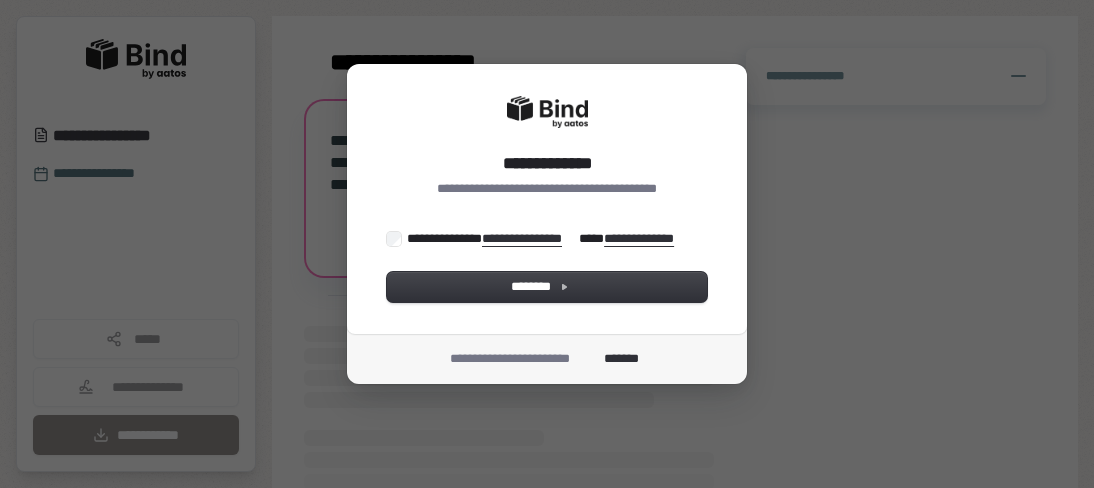 scroll, scrollTop: 0, scrollLeft: 0, axis: both 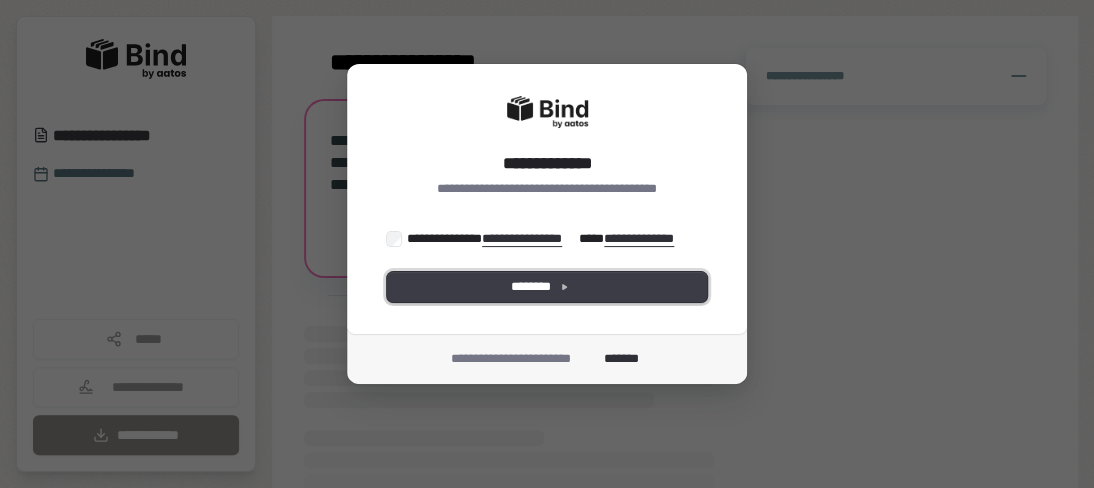 click on "********" at bounding box center [547, 287] 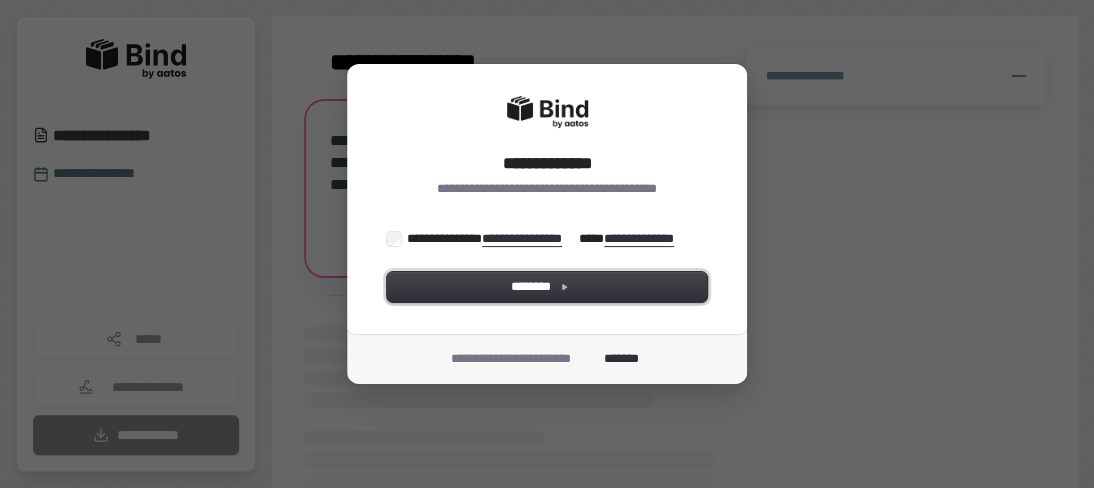click on "********" at bounding box center [547, 287] 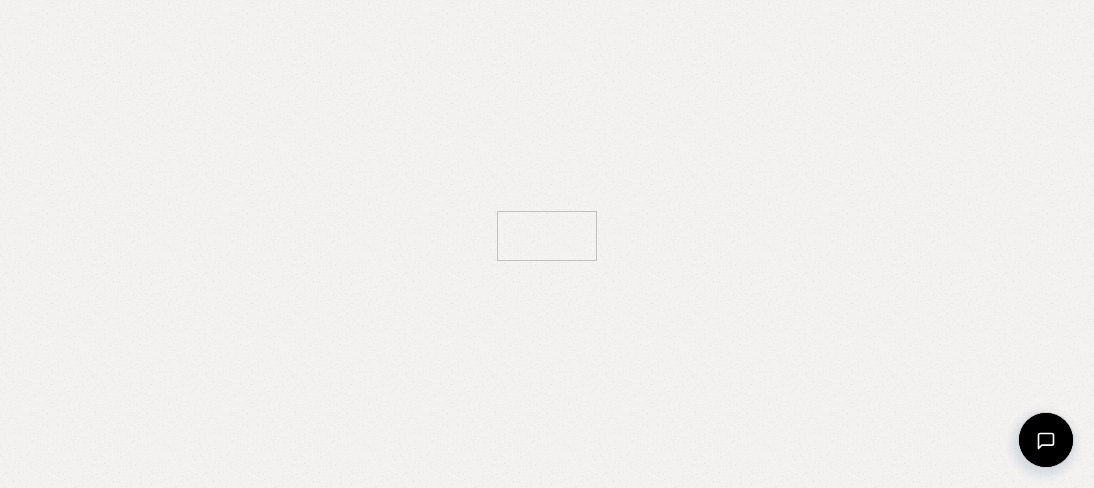 scroll, scrollTop: 0, scrollLeft: 0, axis: both 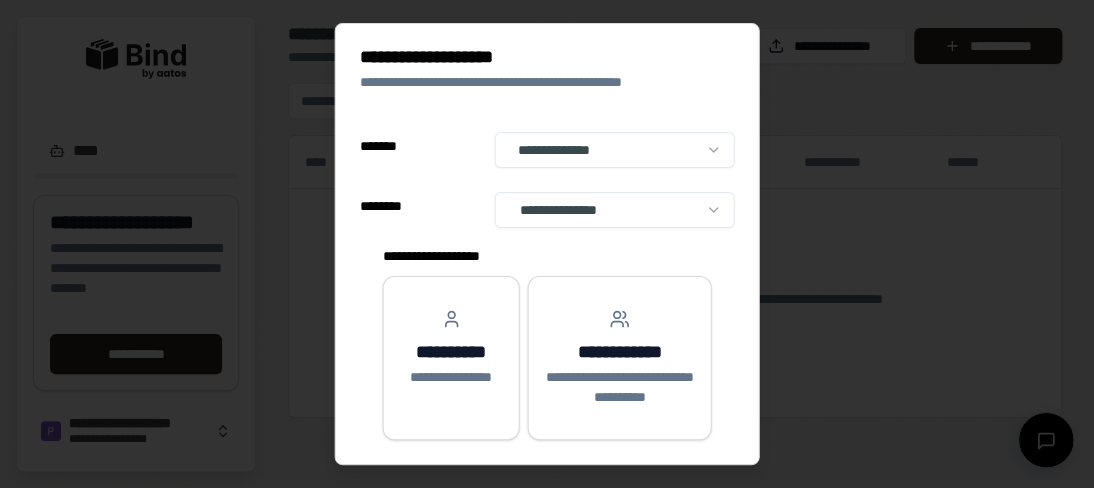select on "**" 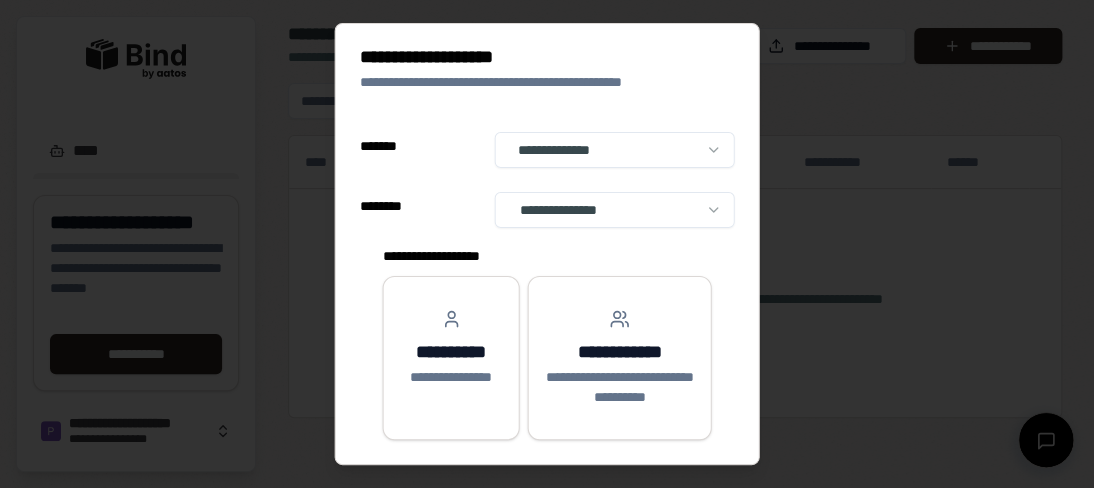 select on "*****" 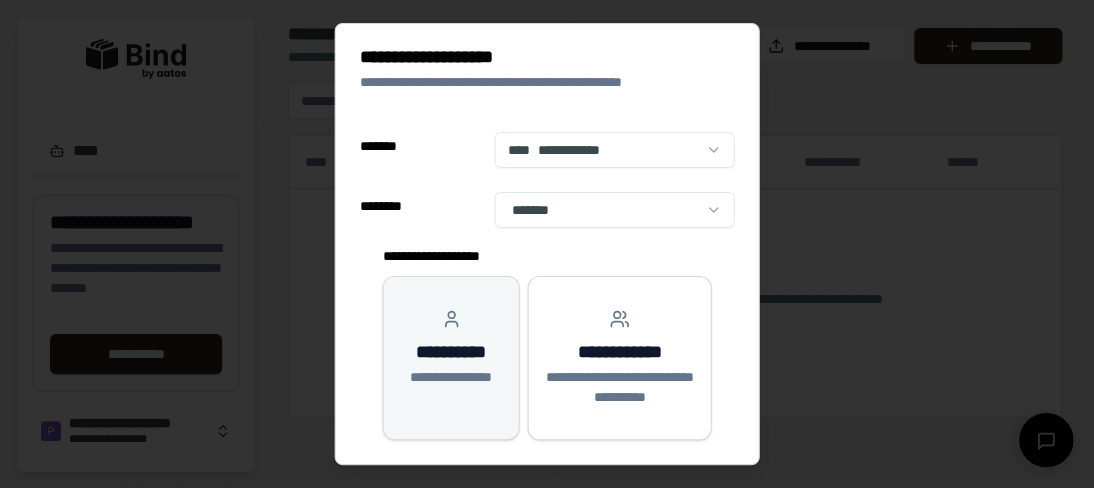 click on "**********" at bounding box center [451, 377] 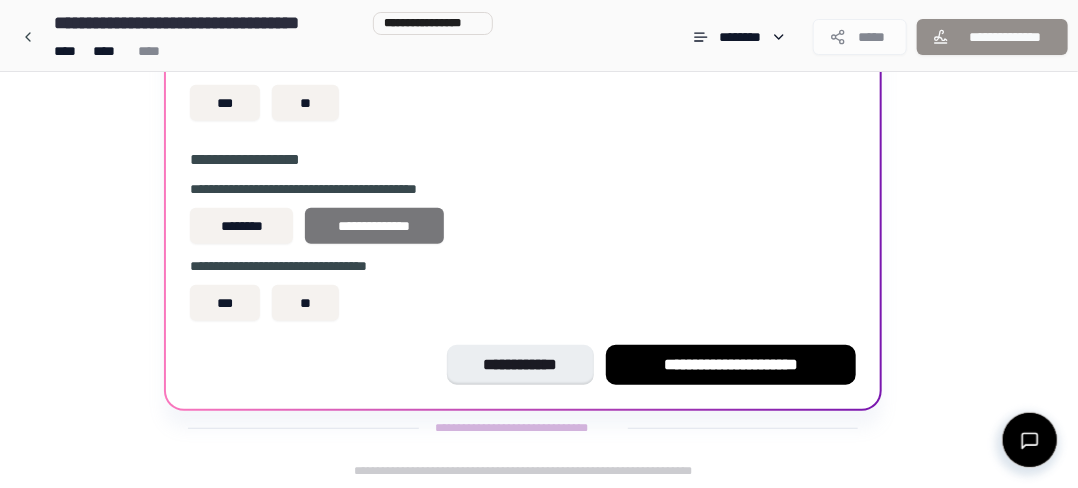 scroll, scrollTop: 0, scrollLeft: 0, axis: both 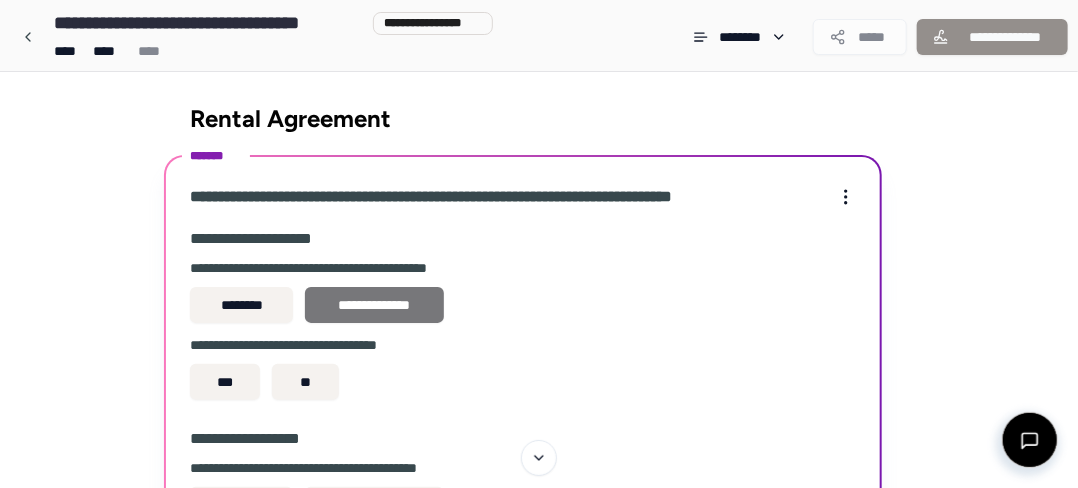 click on "**********" at bounding box center [374, 305] 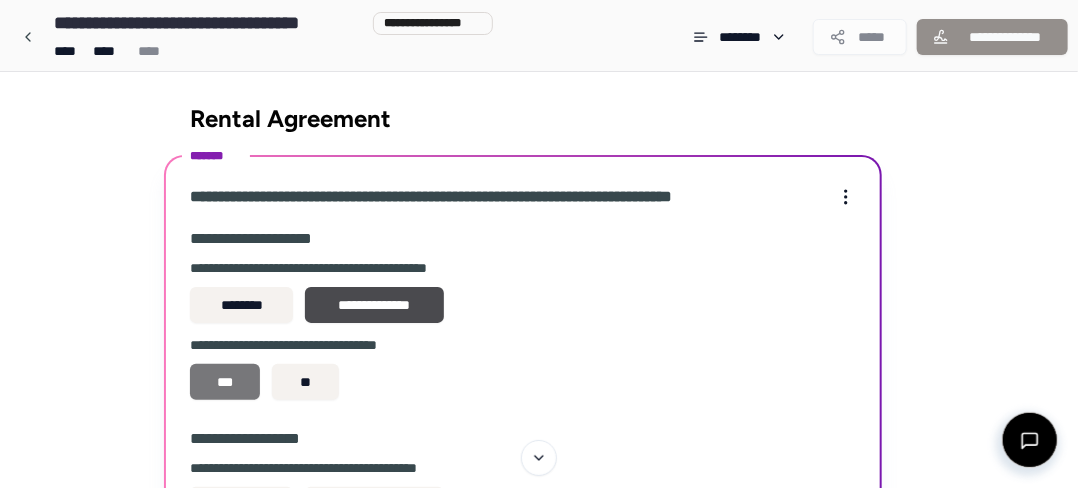 click on "***" at bounding box center (225, 382) 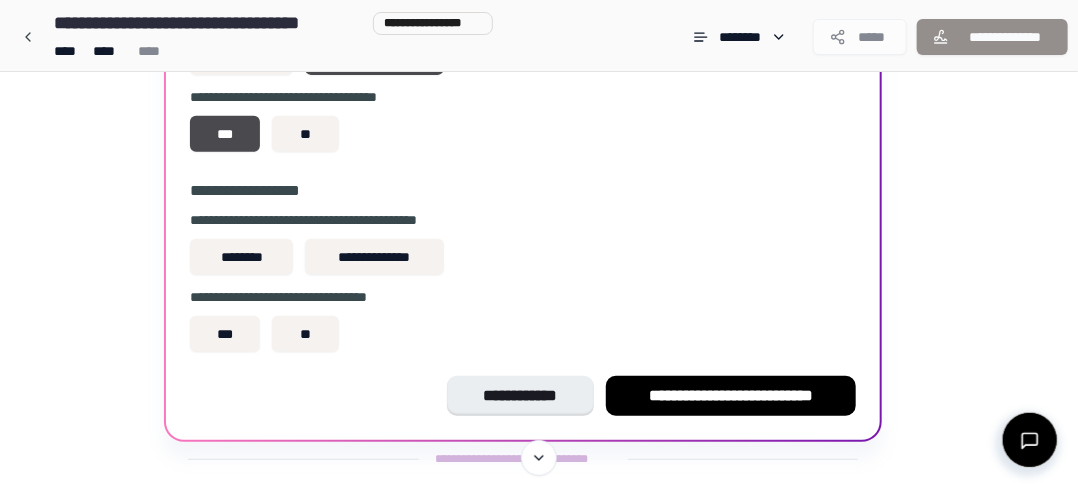 scroll, scrollTop: 279, scrollLeft: 0, axis: vertical 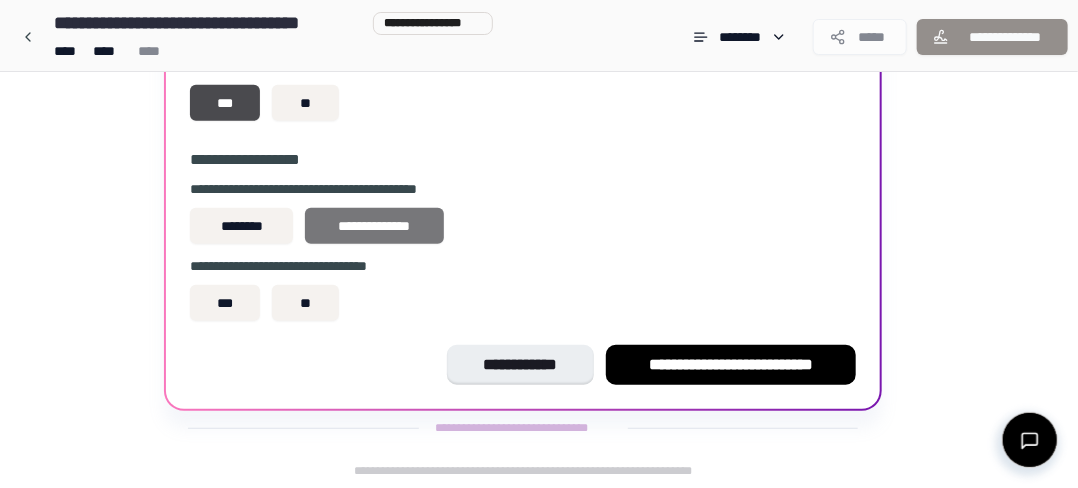 drag, startPoint x: 360, startPoint y: 222, endPoint x: 364, endPoint y: 239, distance: 17.464249 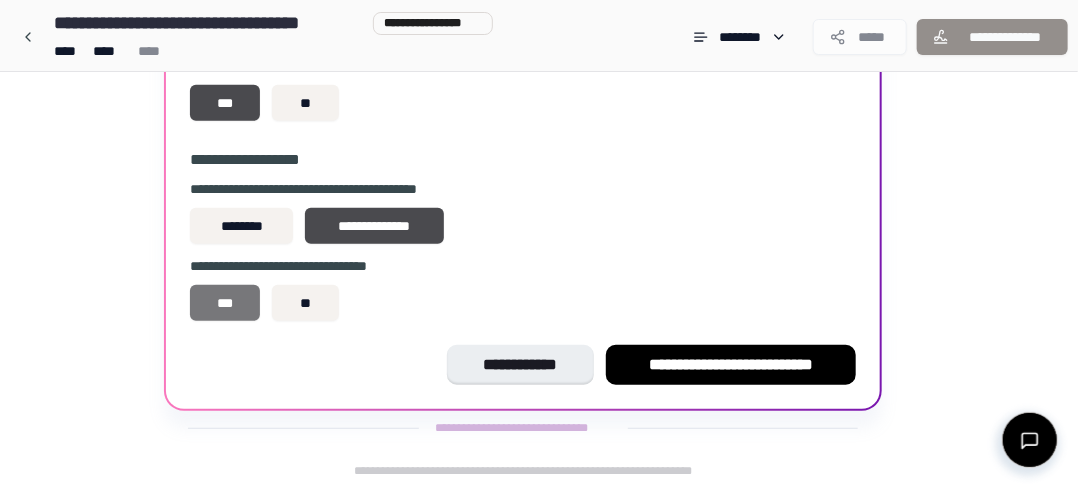 drag, startPoint x: 218, startPoint y: 295, endPoint x: 240, endPoint y: 309, distance: 26.076809 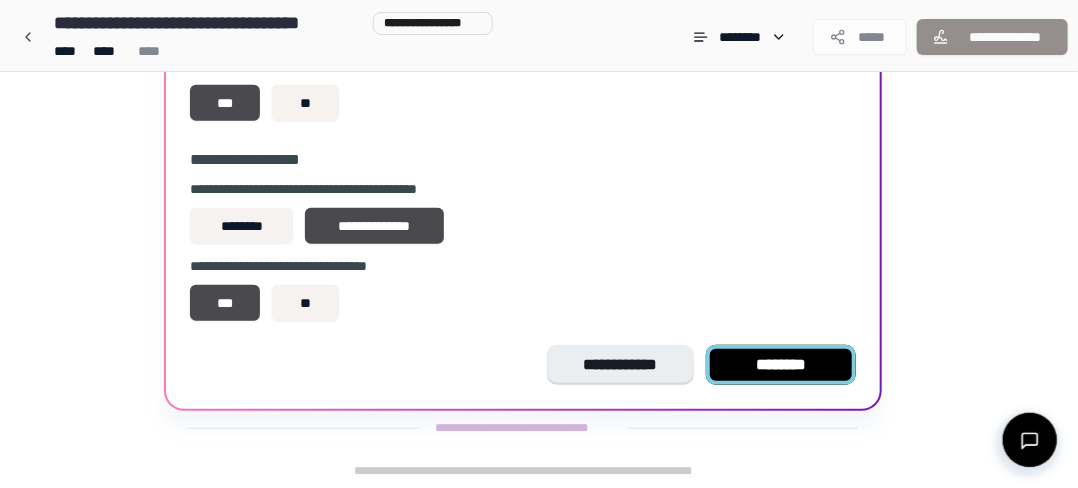 click on "********" at bounding box center [781, 365] 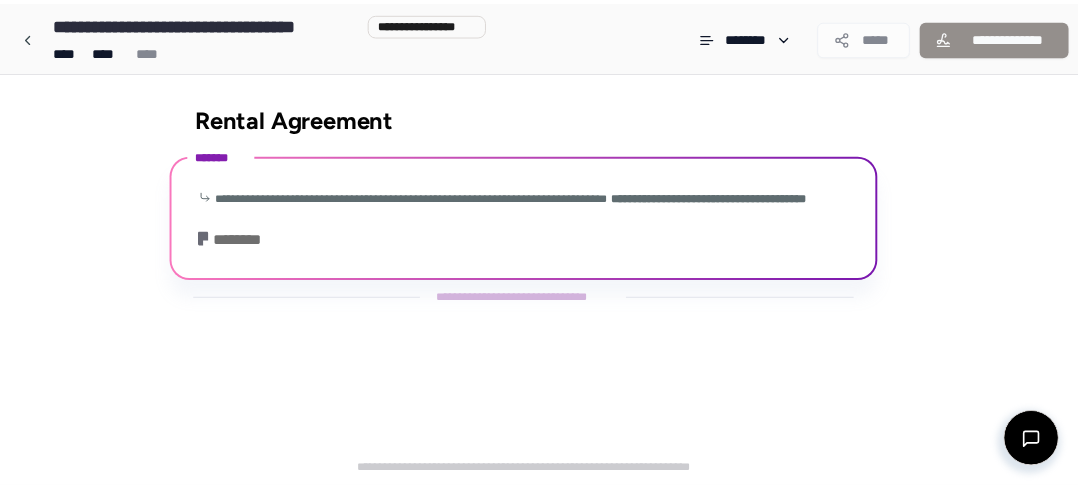 scroll, scrollTop: 132, scrollLeft: 0, axis: vertical 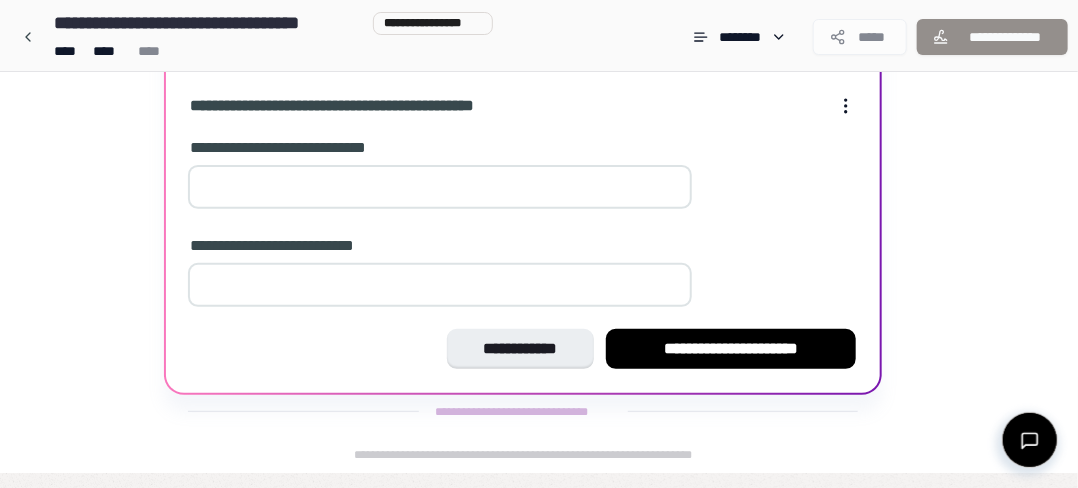 click at bounding box center [440, 187] 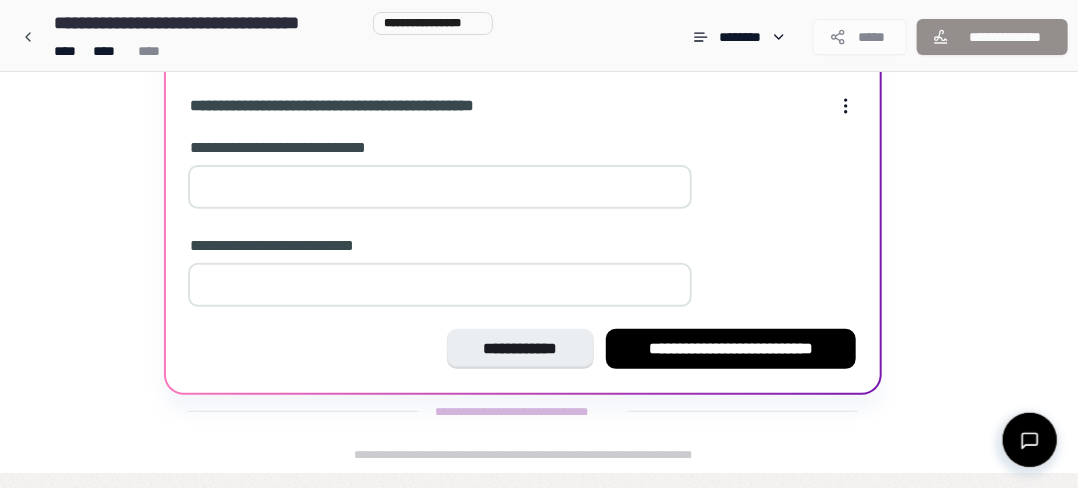 type on "*" 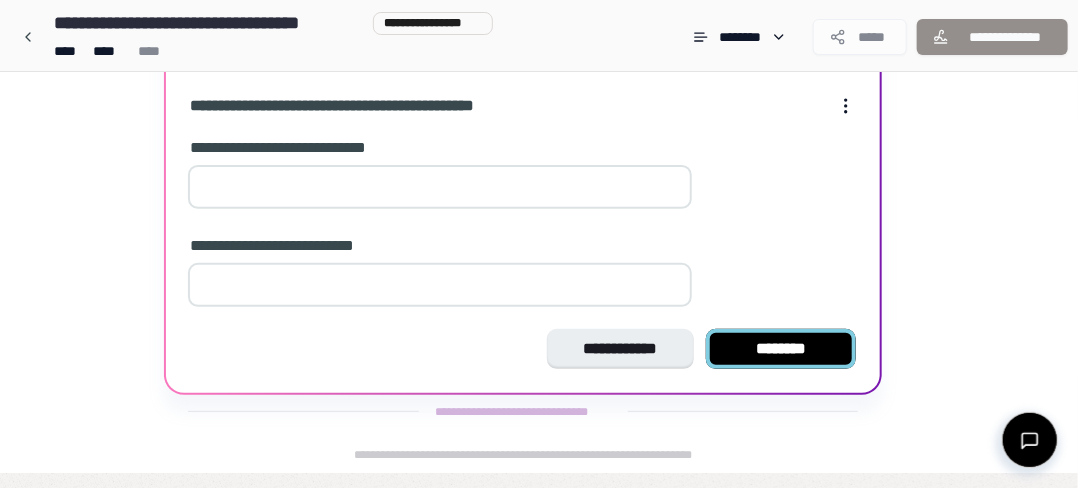 type on "*" 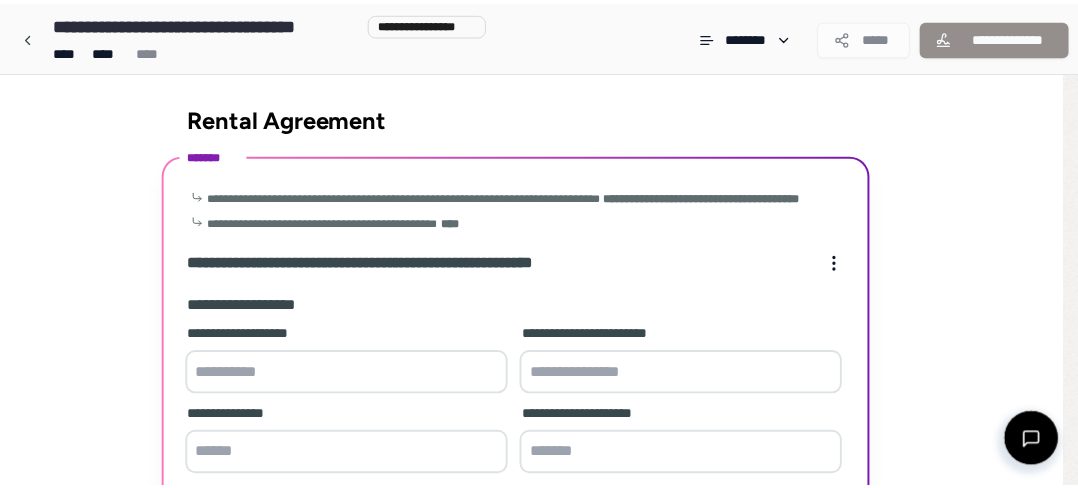 scroll, scrollTop: 540, scrollLeft: 0, axis: vertical 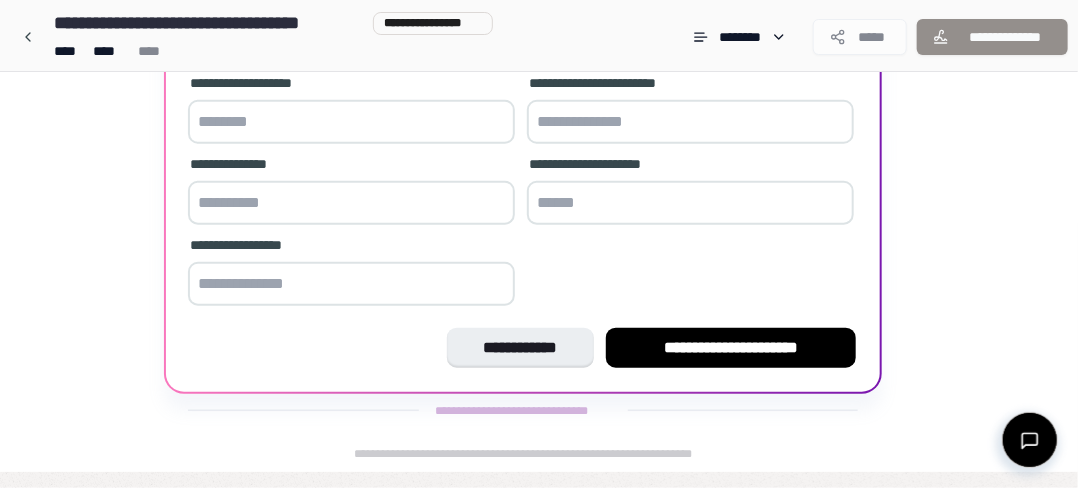 click on "**********" at bounding box center [539, 2] 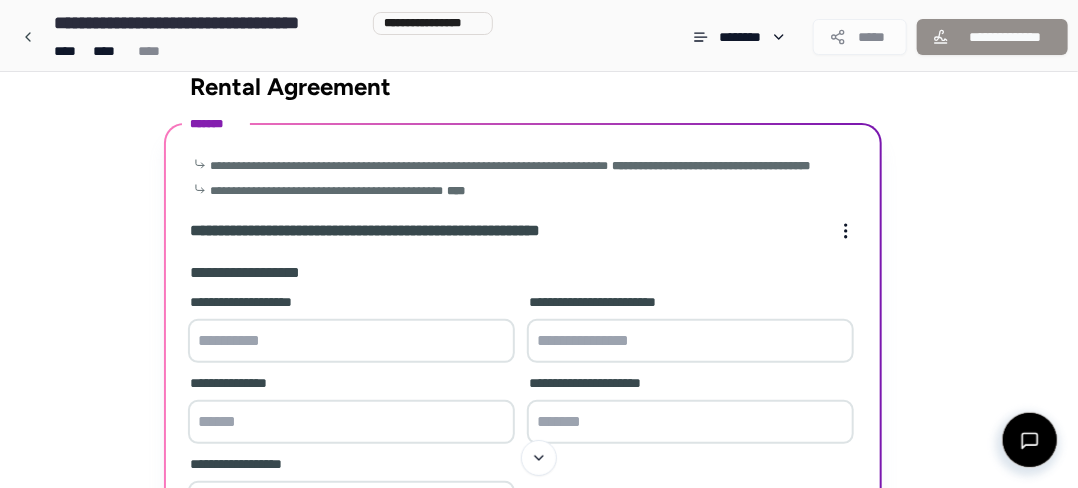 scroll, scrollTop: 0, scrollLeft: 0, axis: both 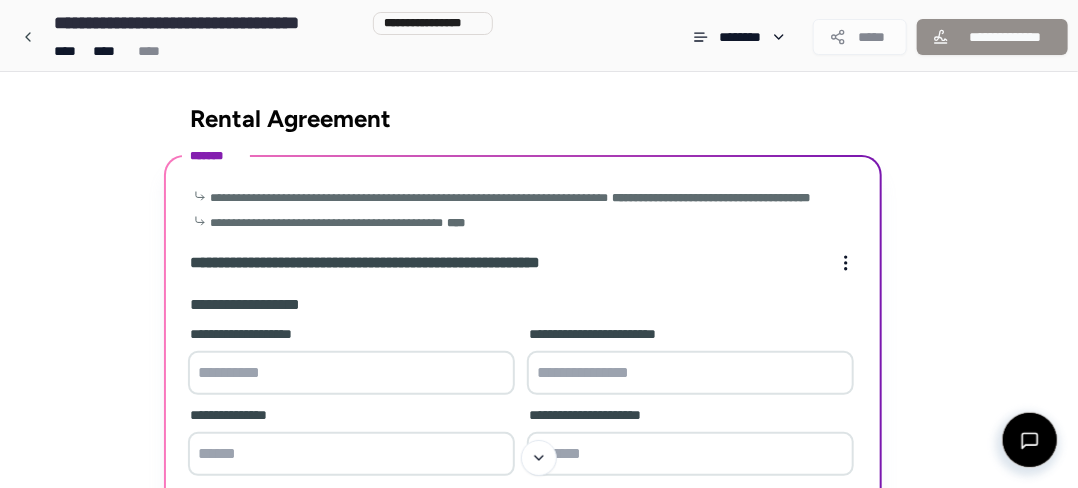 click at bounding box center [351, 373] 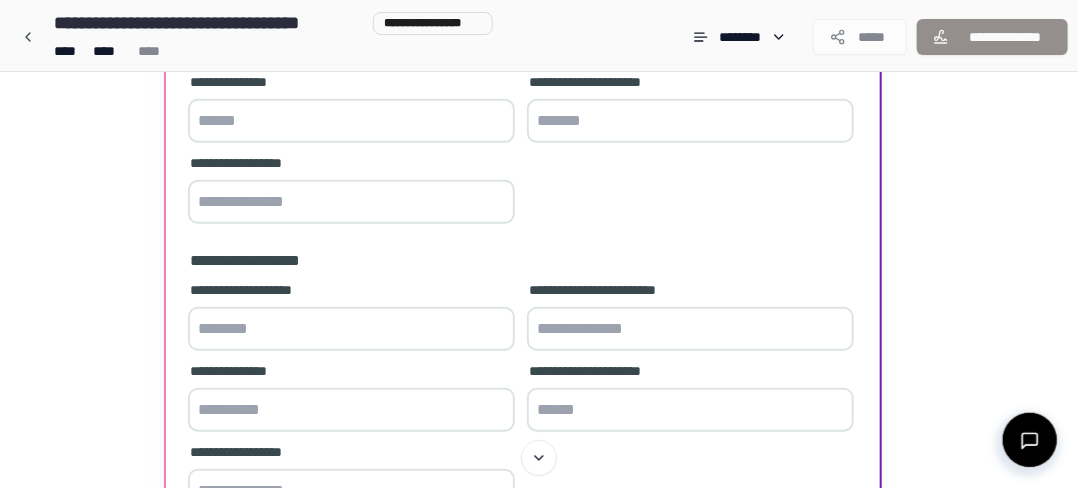 scroll, scrollTop: 0, scrollLeft: 0, axis: both 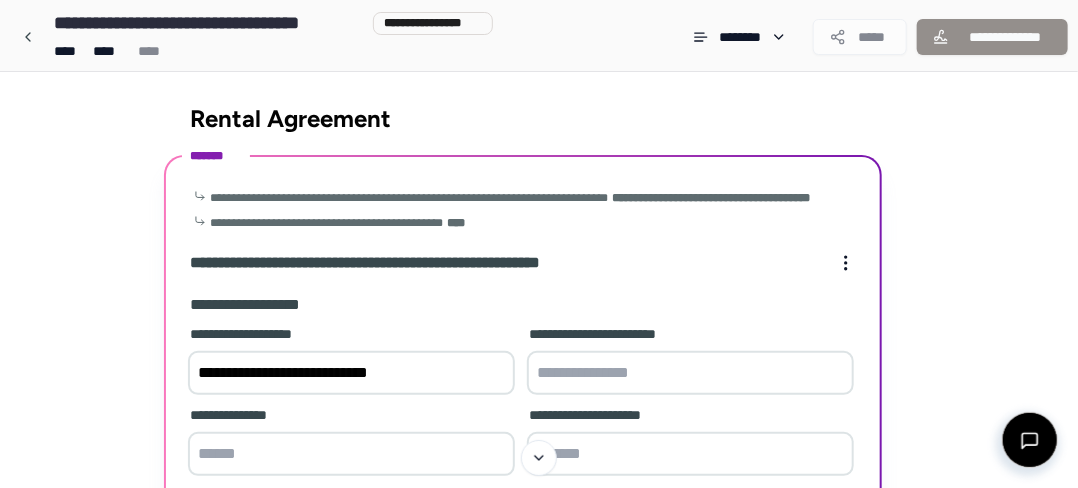 type on "**********" 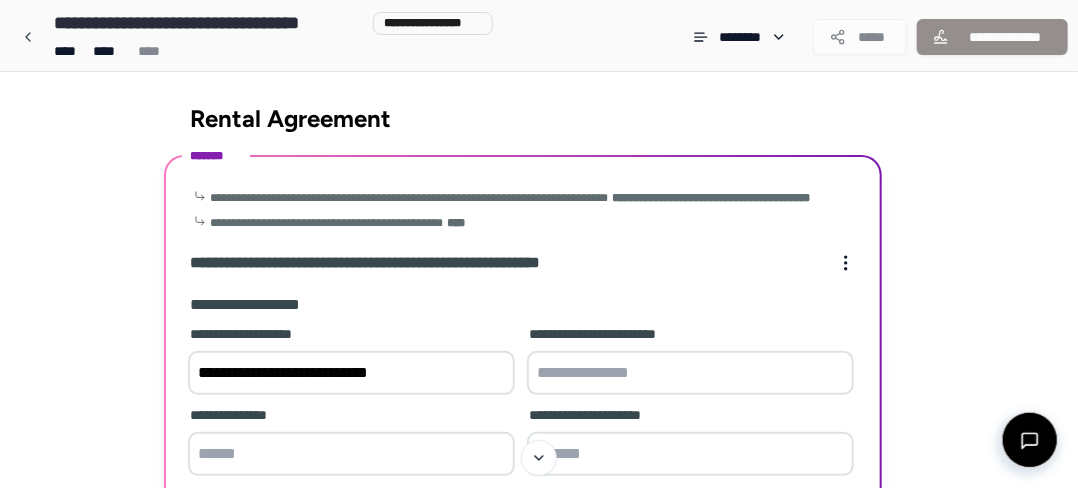 click at bounding box center [690, 373] 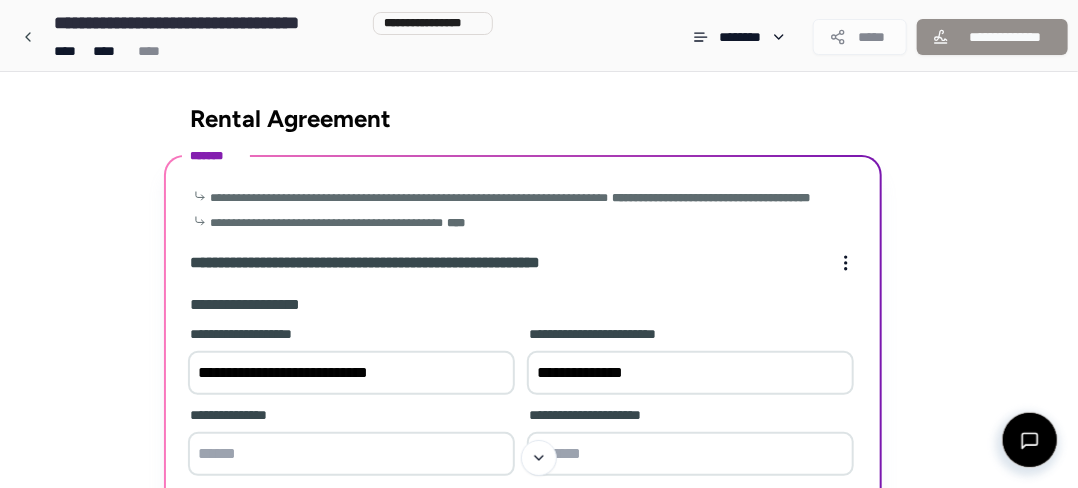 click on "**********" at bounding box center [690, 373] 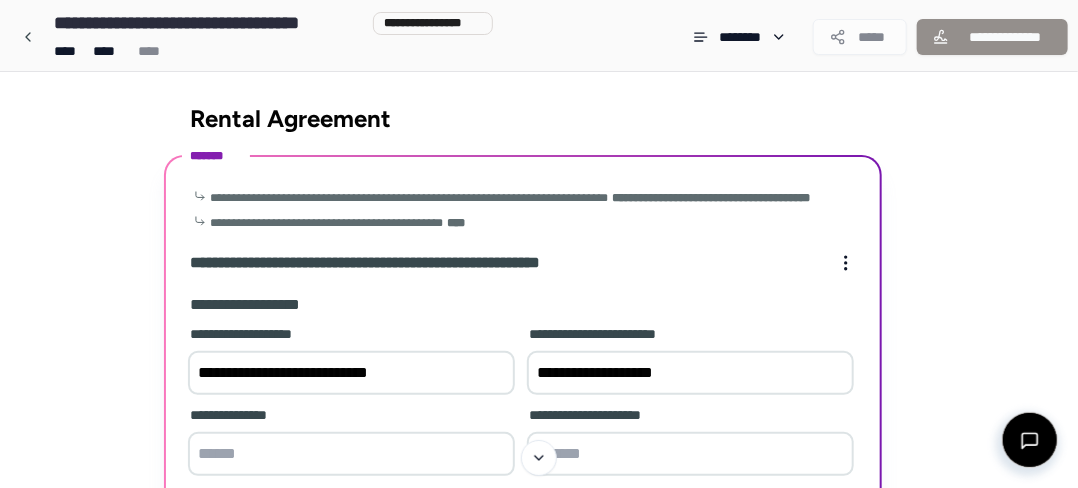 click on "**********" at bounding box center (690, 373) 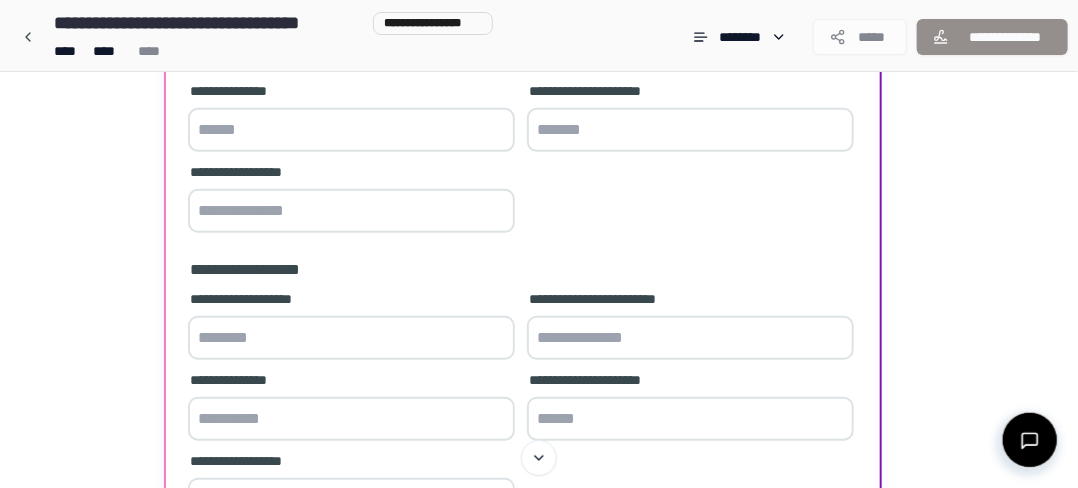 scroll, scrollTop: 333, scrollLeft: 0, axis: vertical 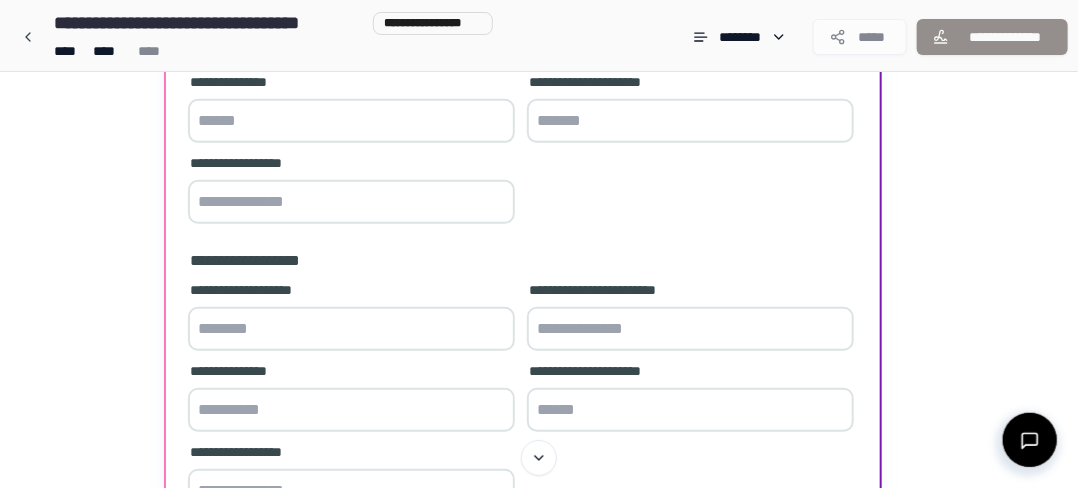 type on "**********" 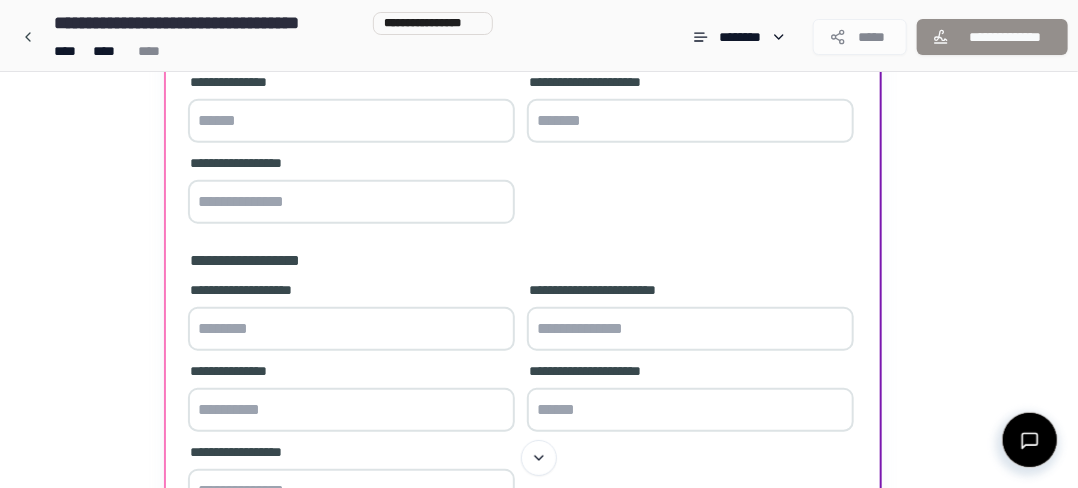 click at bounding box center [690, 121] 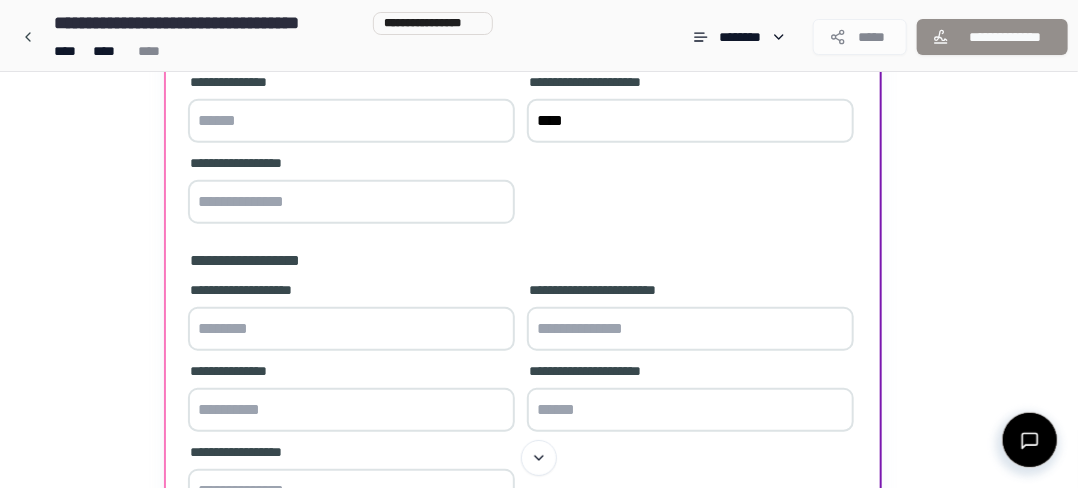 type on "****" 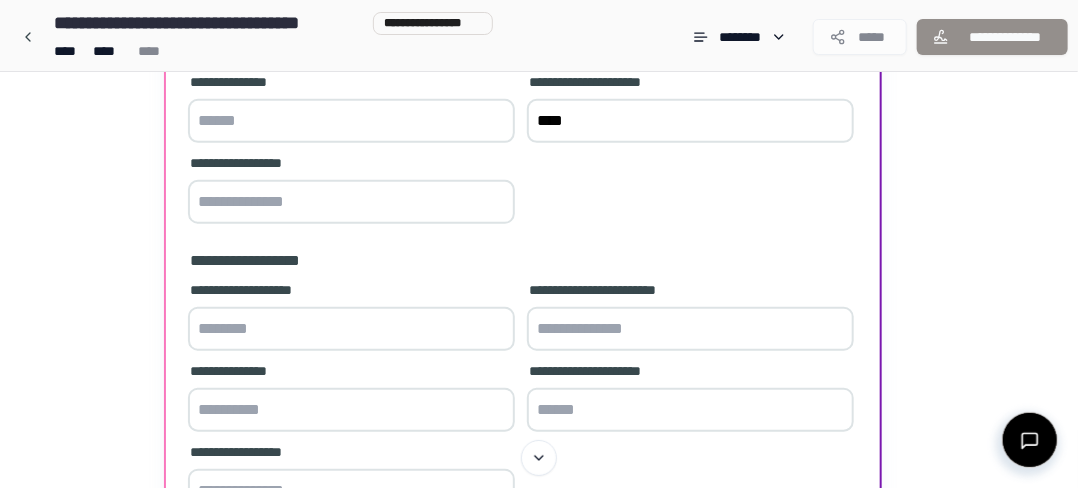 click at bounding box center [351, 121] 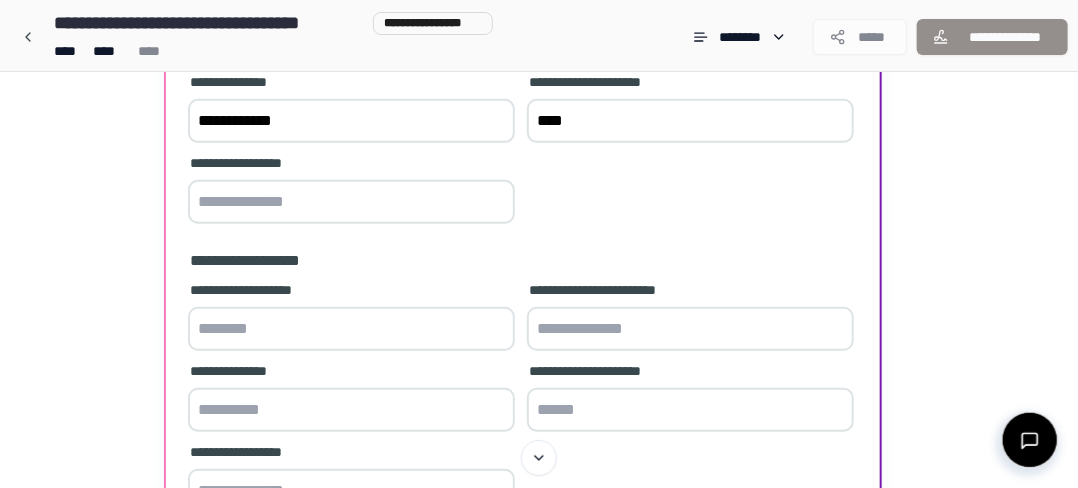 type on "**********" 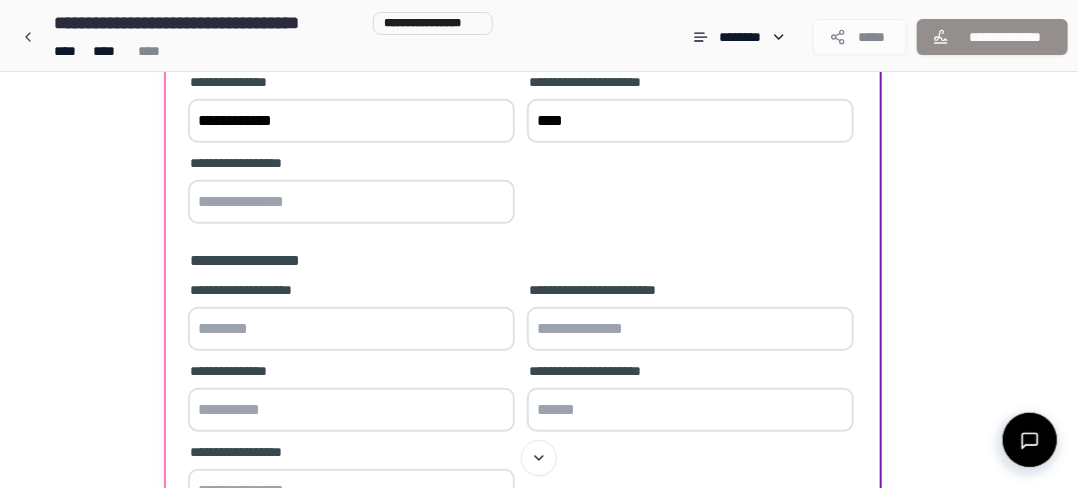 drag, startPoint x: 361, startPoint y: 226, endPoint x: 370, endPoint y: 217, distance: 12.727922 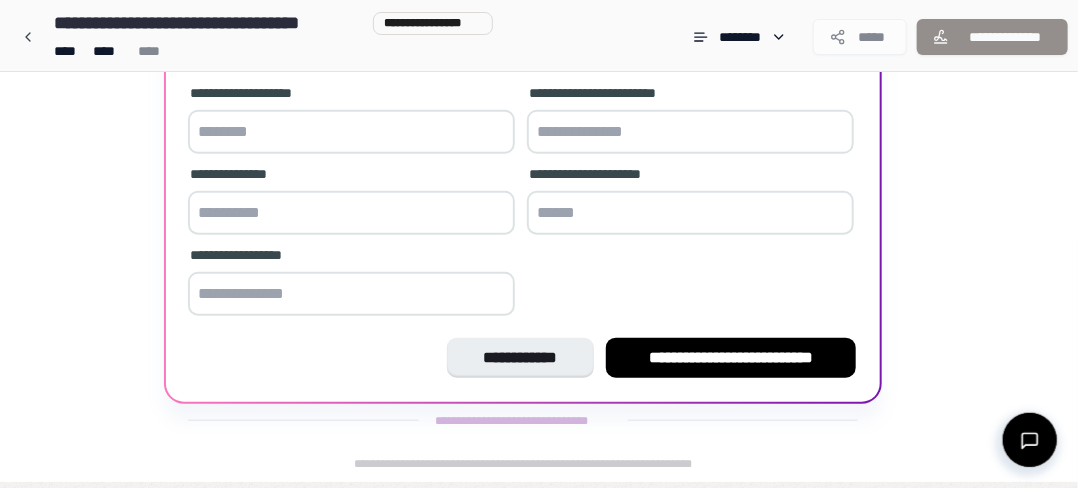 scroll, scrollTop: 540, scrollLeft: 0, axis: vertical 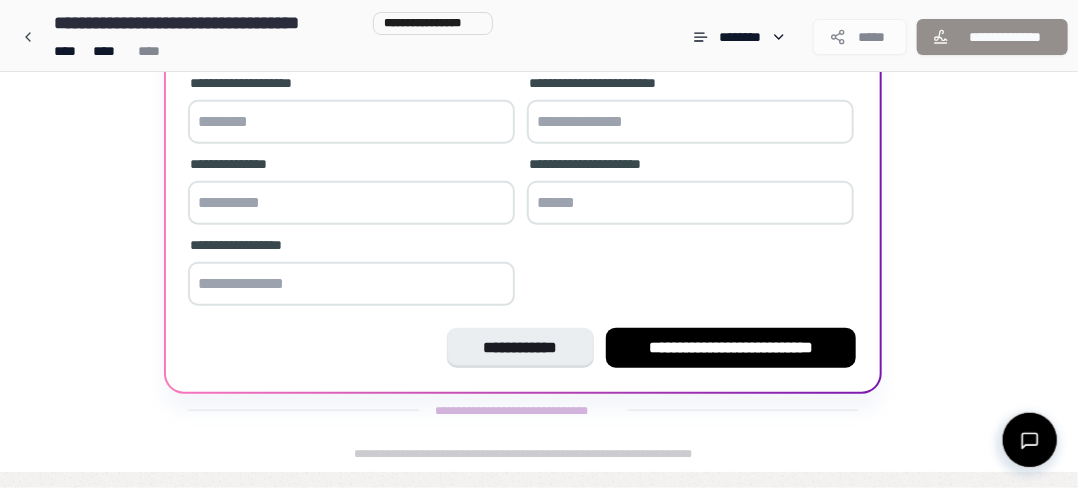 type on "**********" 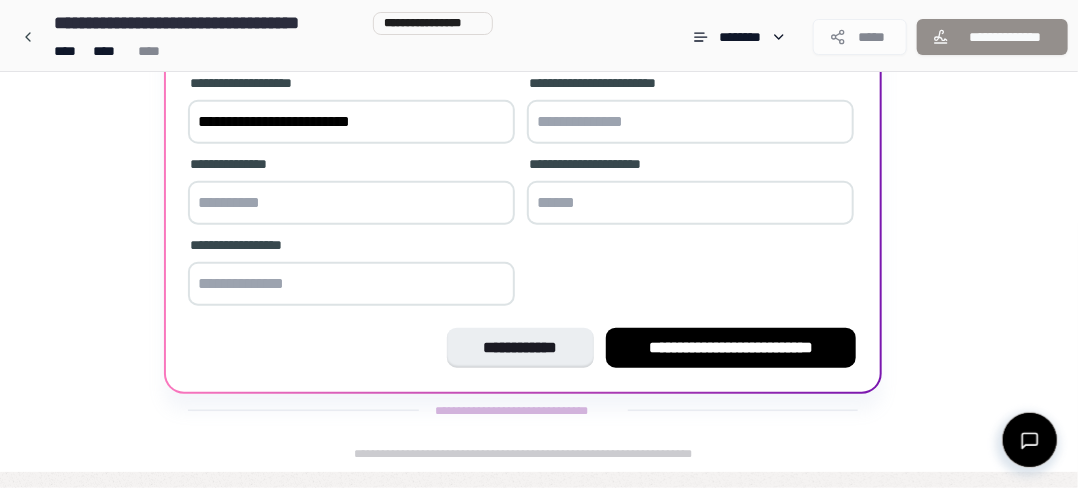 type on "**********" 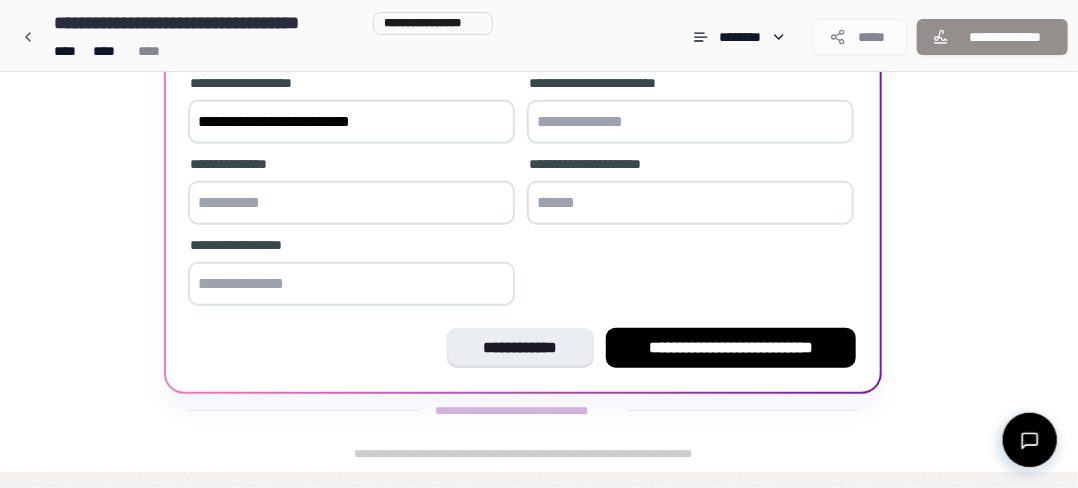 click at bounding box center [690, 122] 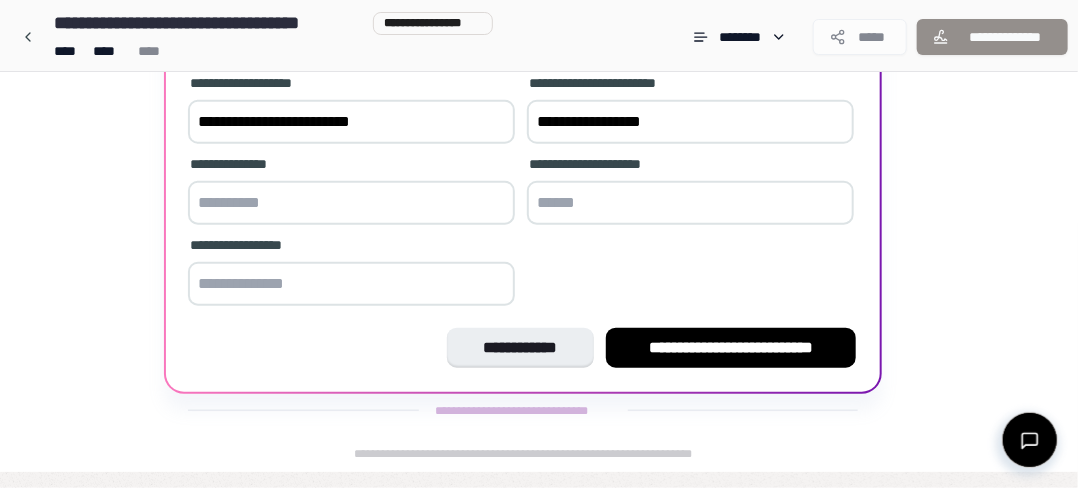 click on "**********" at bounding box center (690, 122) 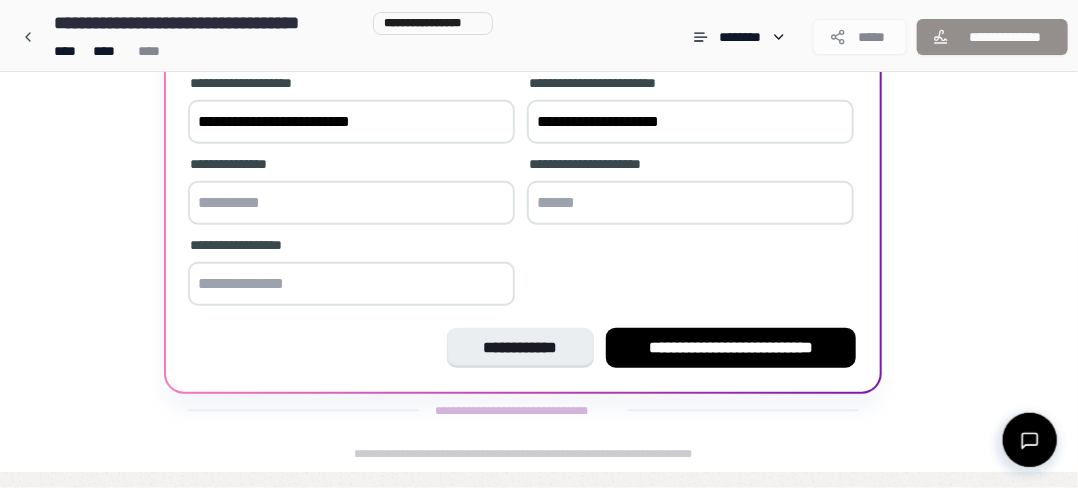 type on "**********" 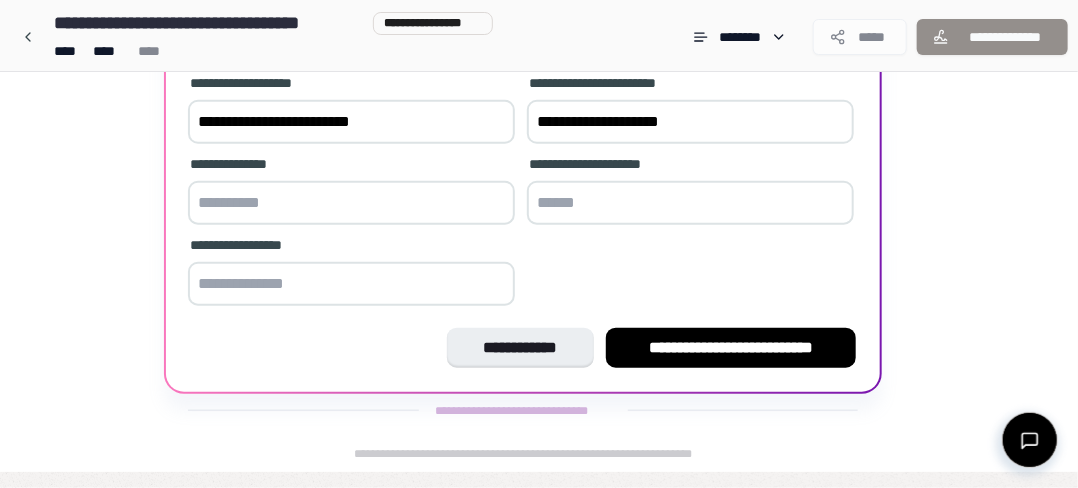 click at bounding box center [351, 203] 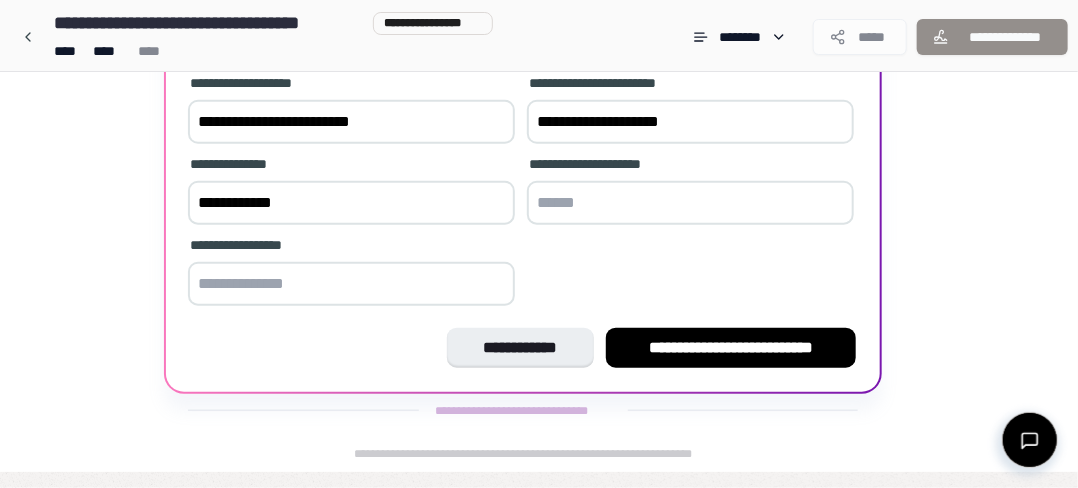 type on "**********" 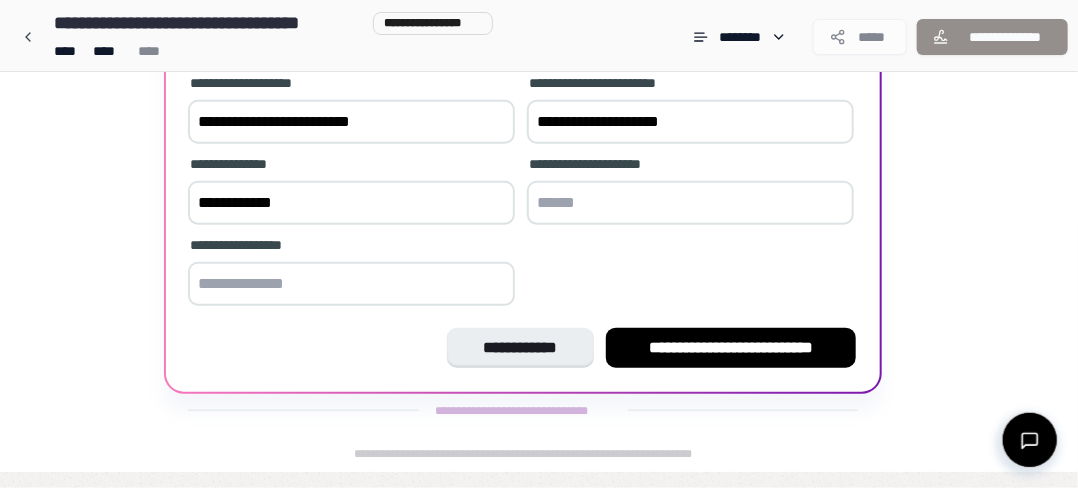 click at bounding box center (690, 203) 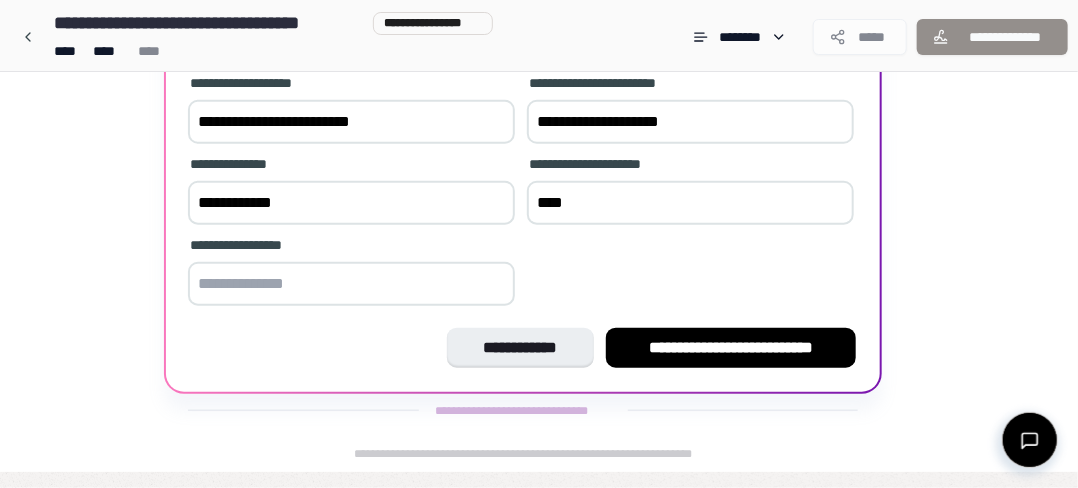 type on "****" 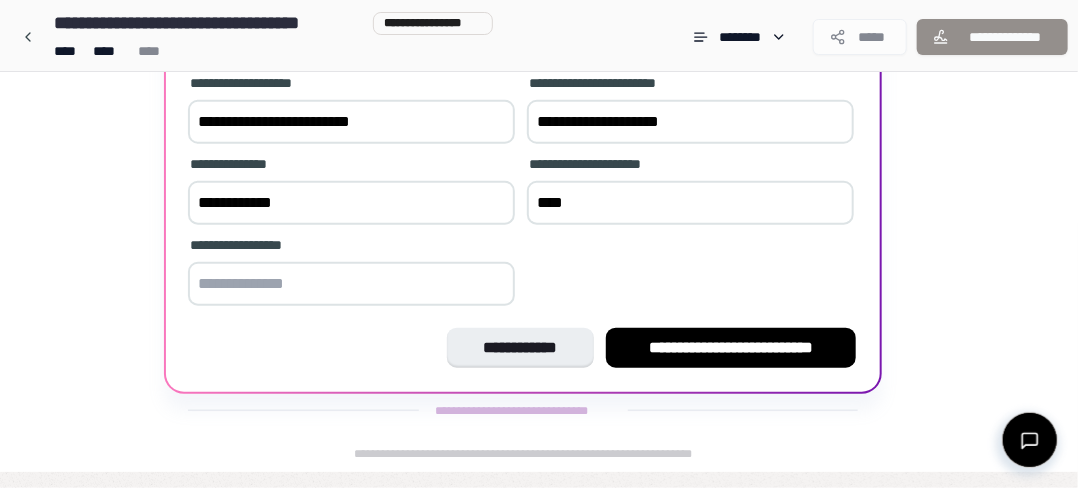 click at bounding box center [351, 284] 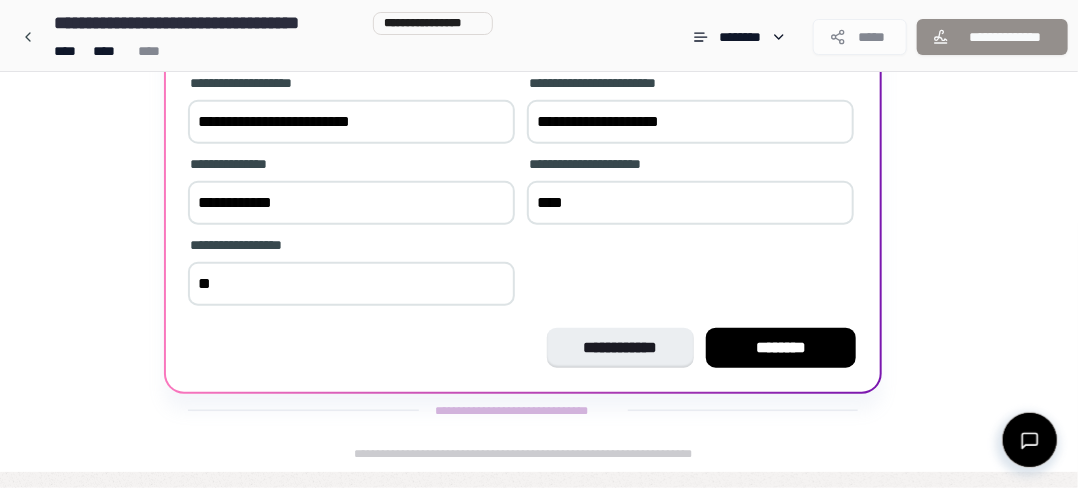type on "*" 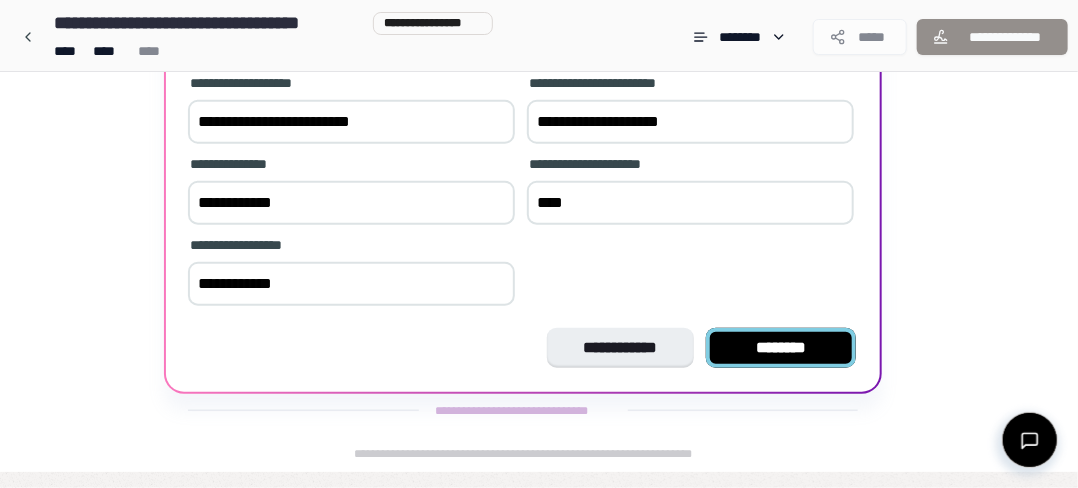 type on "**********" 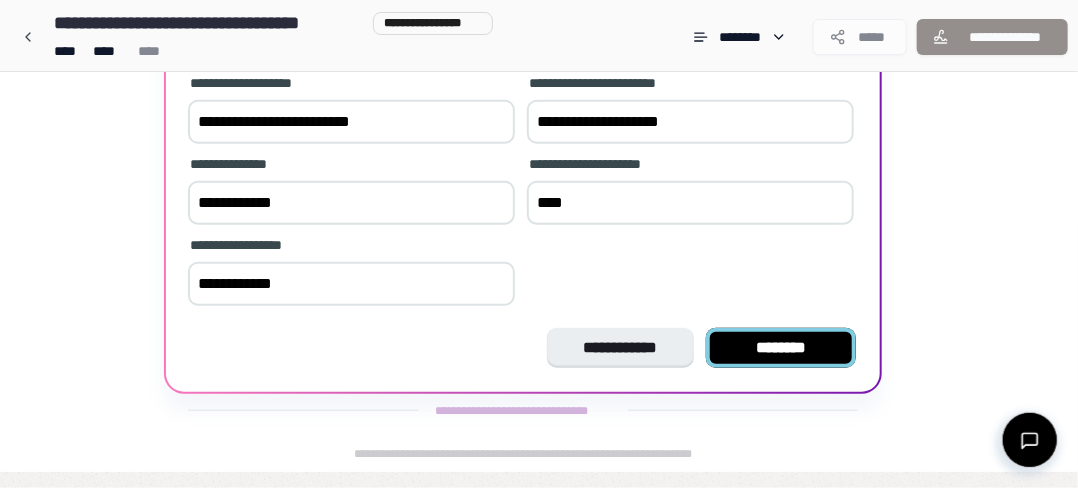 click on "********" at bounding box center [781, 348] 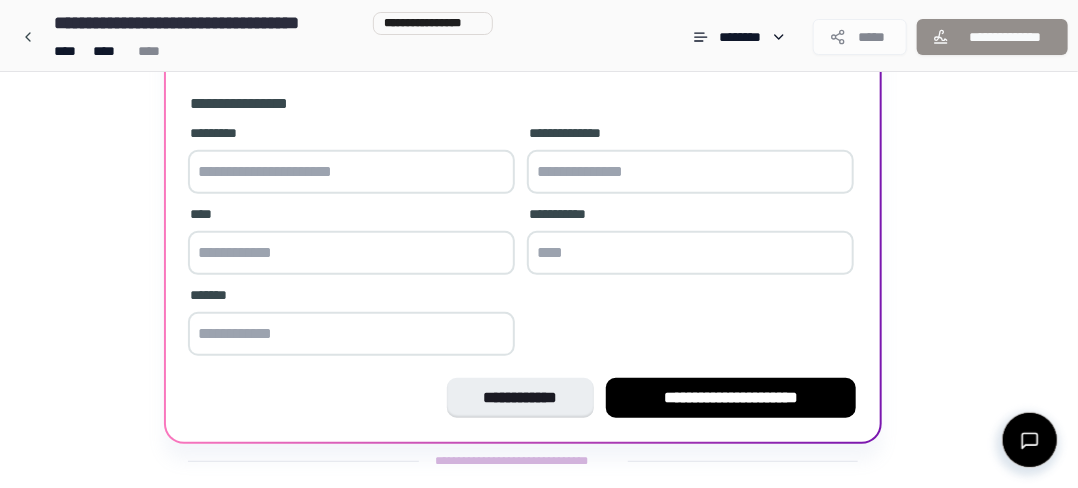 scroll, scrollTop: 250, scrollLeft: 0, axis: vertical 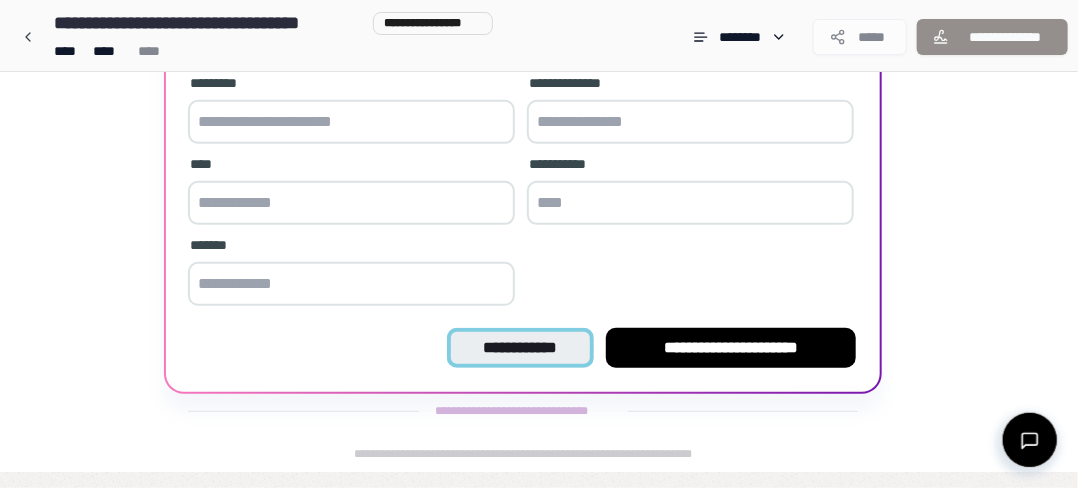 click on "**********" at bounding box center [520, 348] 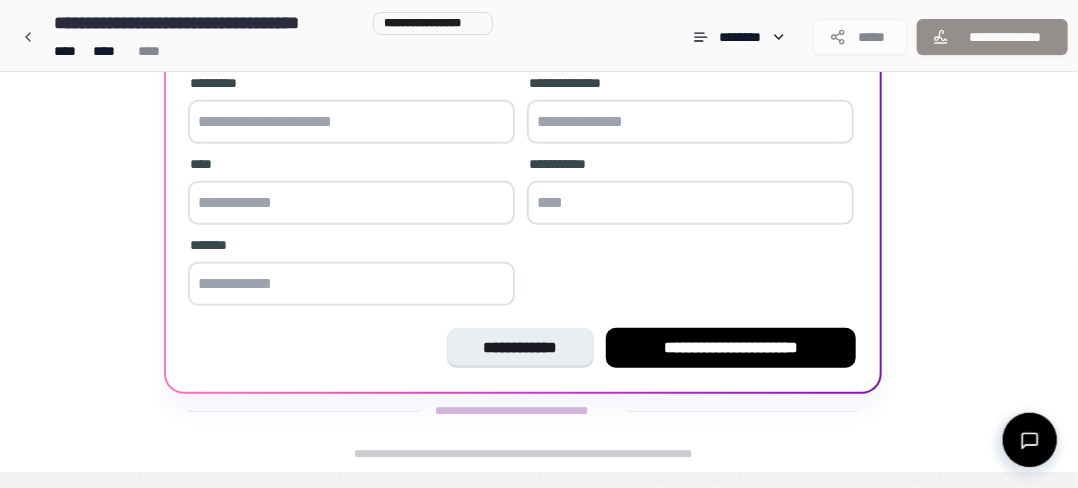 scroll, scrollTop: 87, scrollLeft: 0, axis: vertical 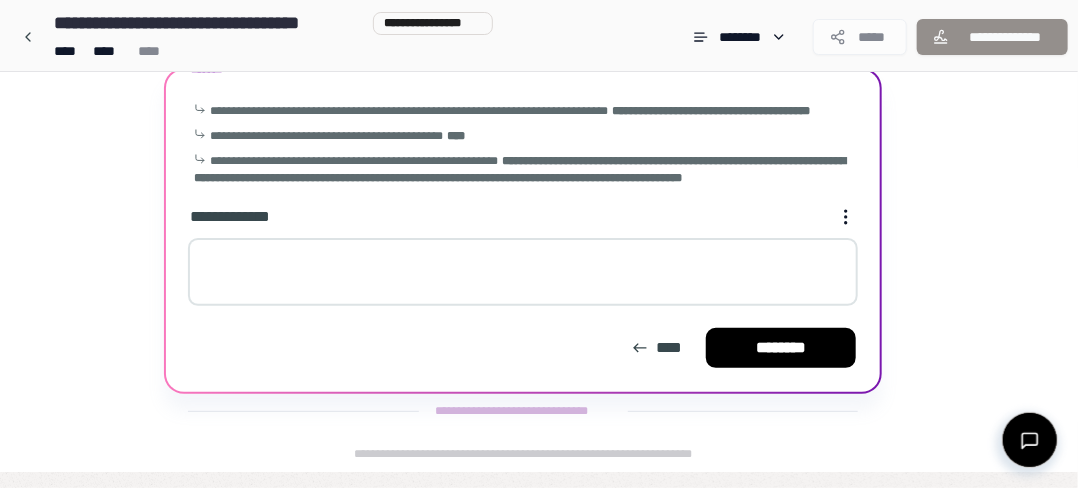 drag, startPoint x: 408, startPoint y: 278, endPoint x: 454, endPoint y: 315, distance: 59.03389 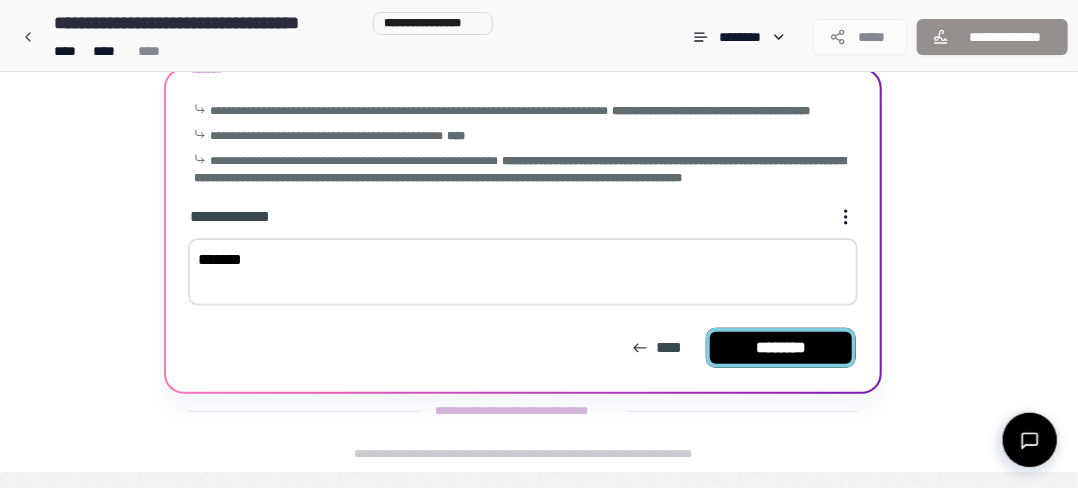 type on "*******" 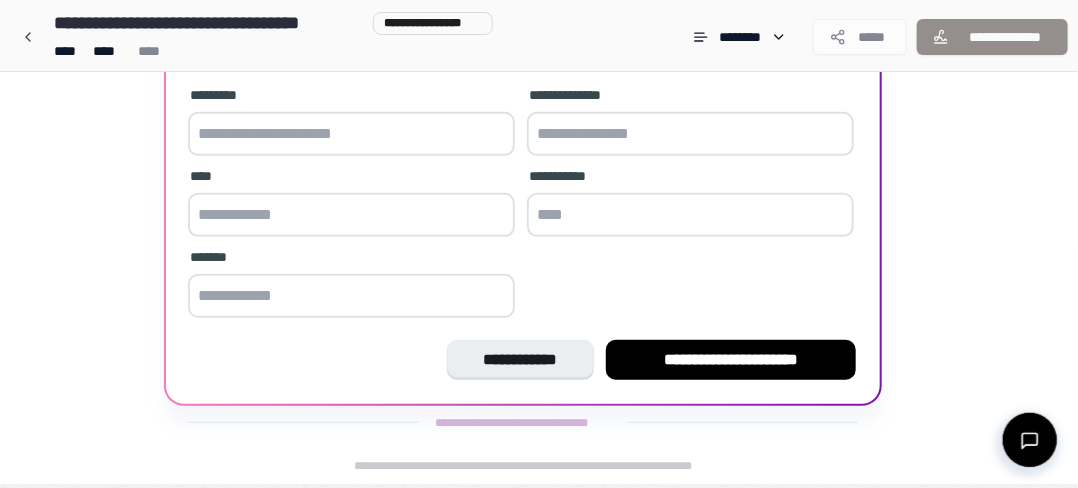 scroll, scrollTop: 275, scrollLeft: 0, axis: vertical 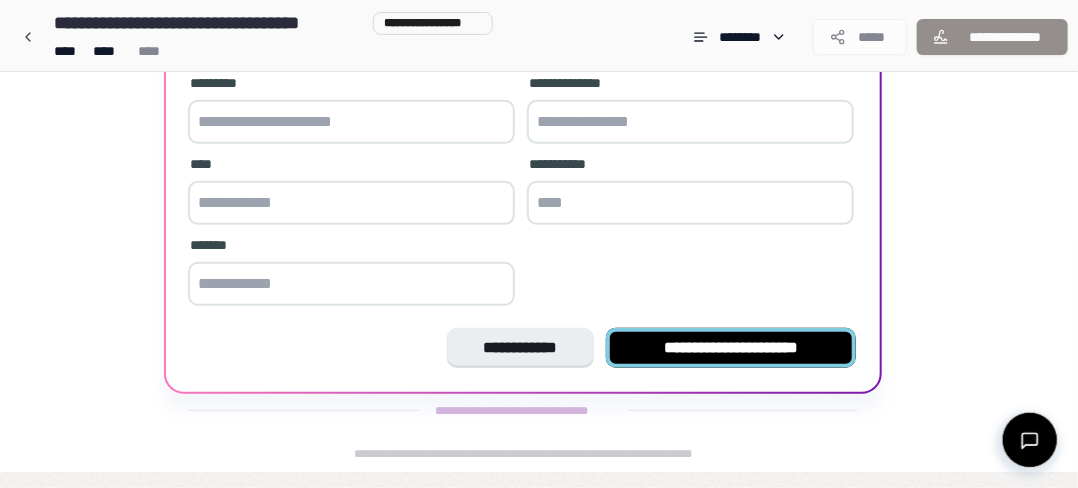 click on "**********" at bounding box center [731, 348] 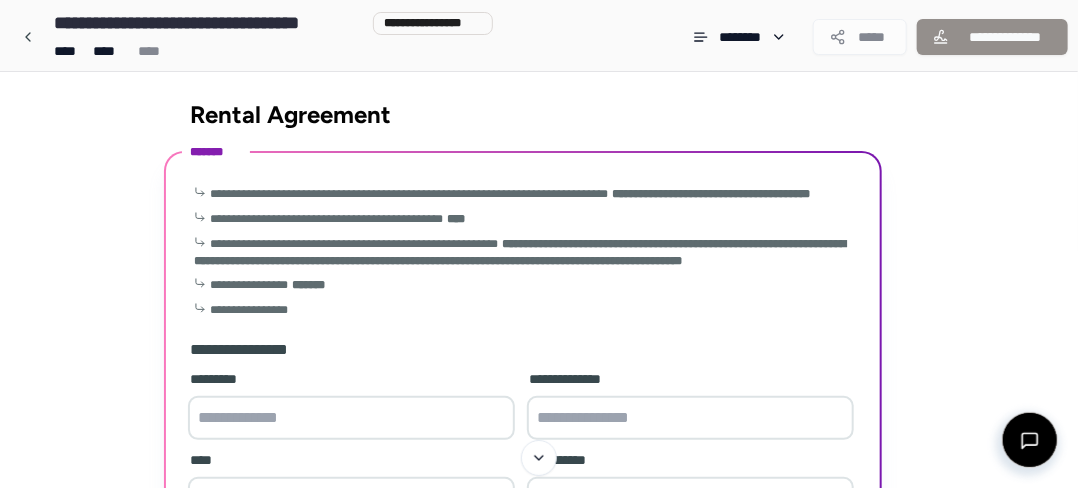 scroll, scrollTop: 0, scrollLeft: 0, axis: both 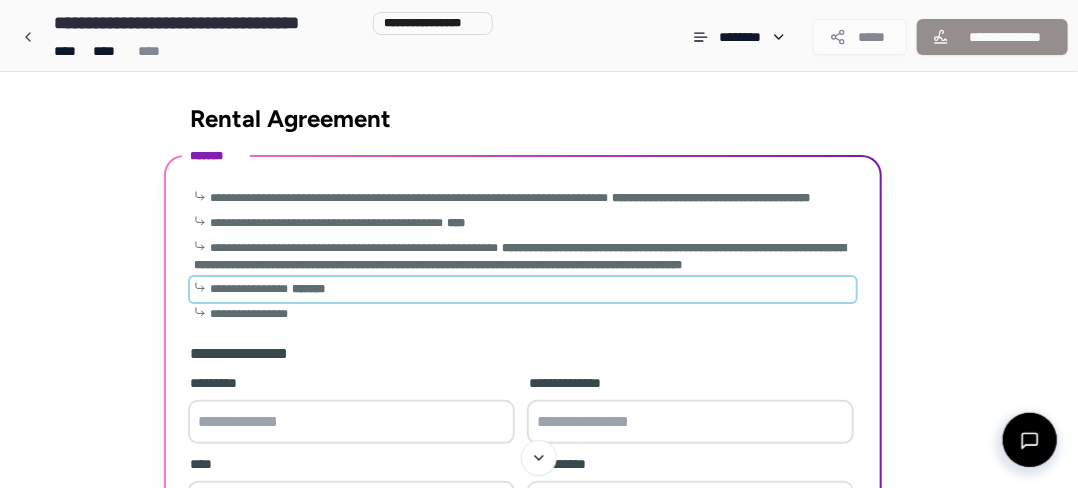click on "**********" at bounding box center [523, 289] 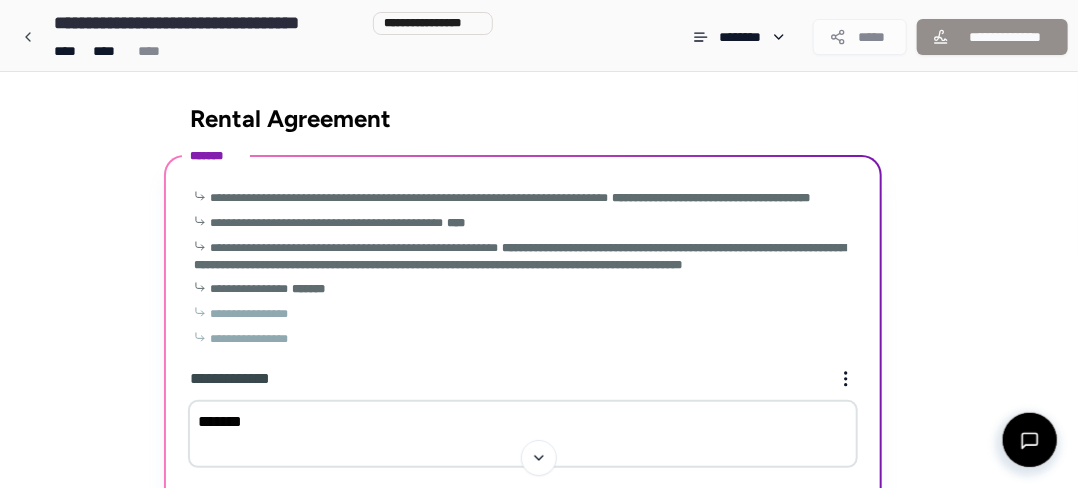 click on "*******" at bounding box center (523, 434) 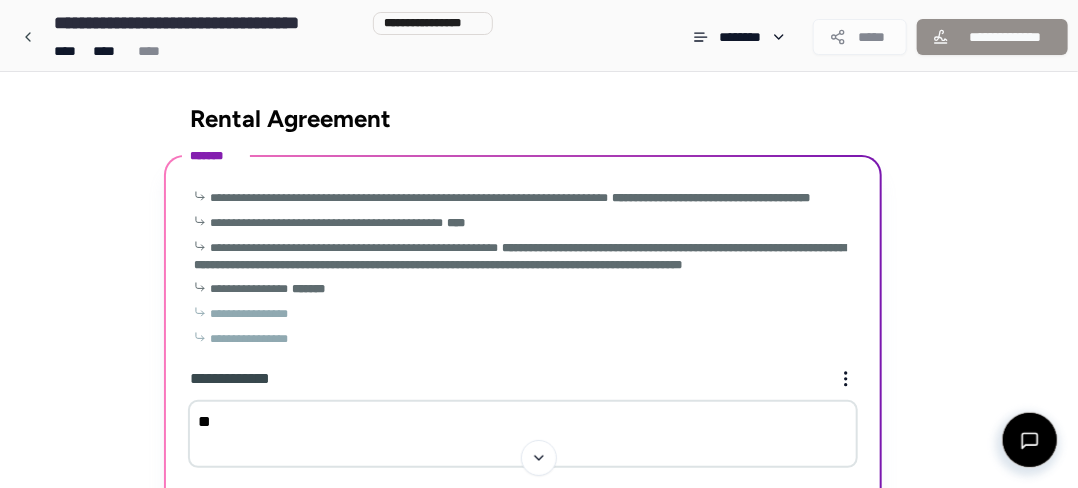 type on "*" 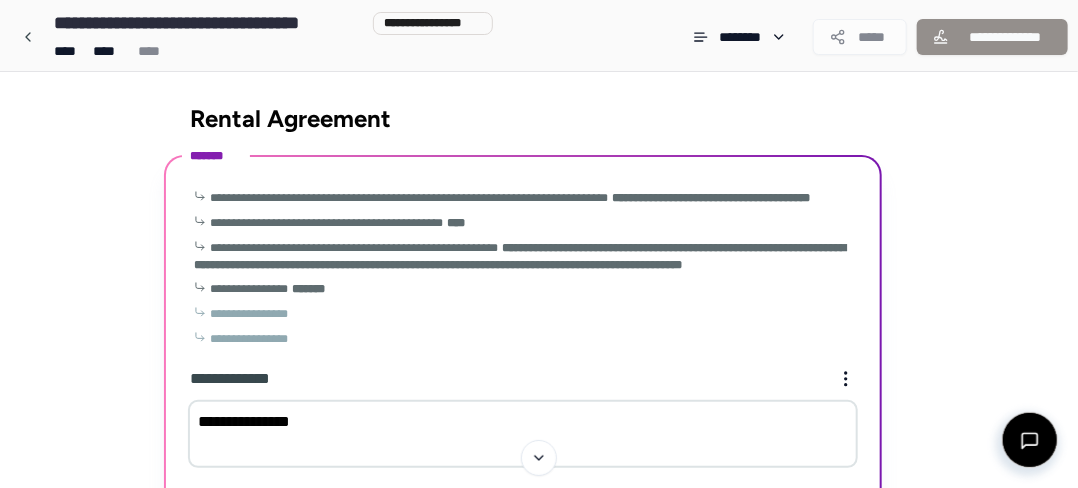 type on "**********" 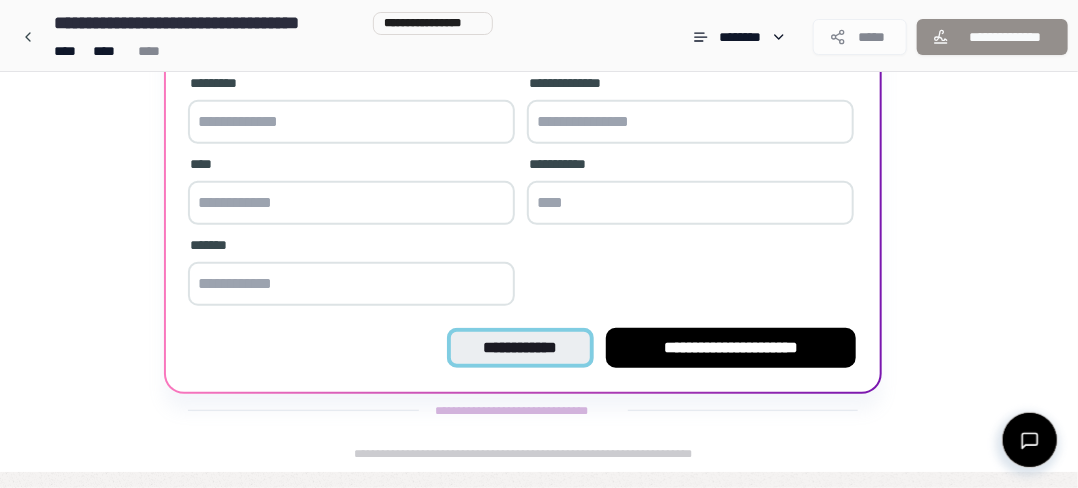 click on "**********" at bounding box center (520, 348) 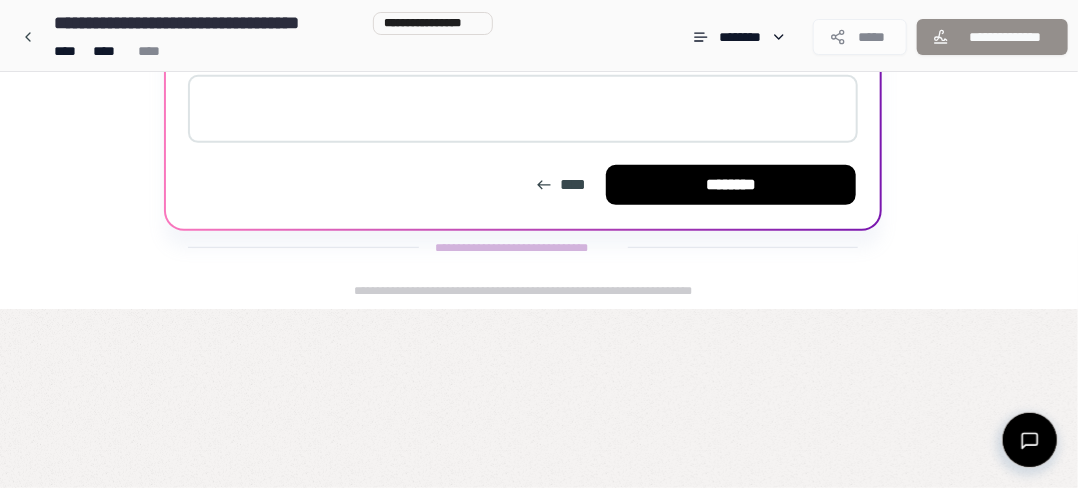 scroll, scrollTop: 112, scrollLeft: 0, axis: vertical 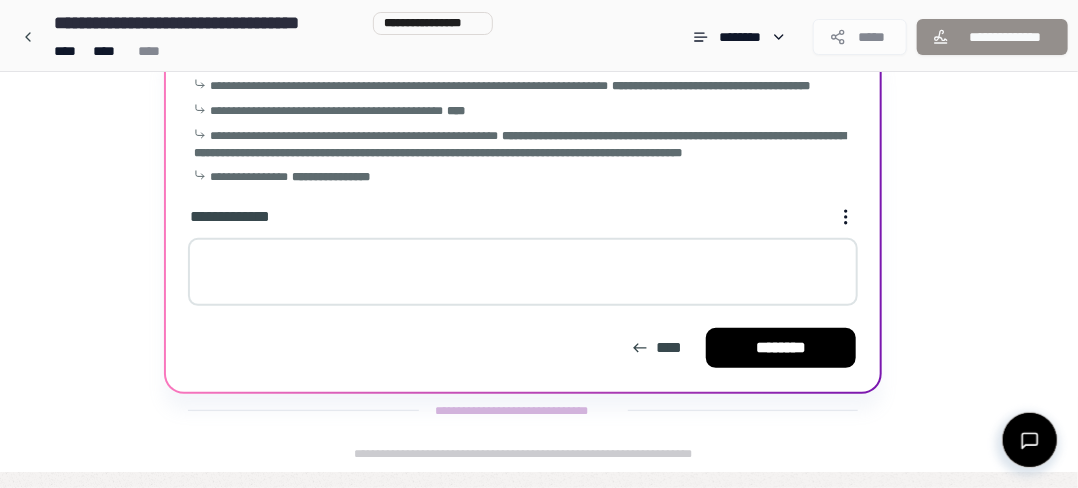 click at bounding box center [523, 272] 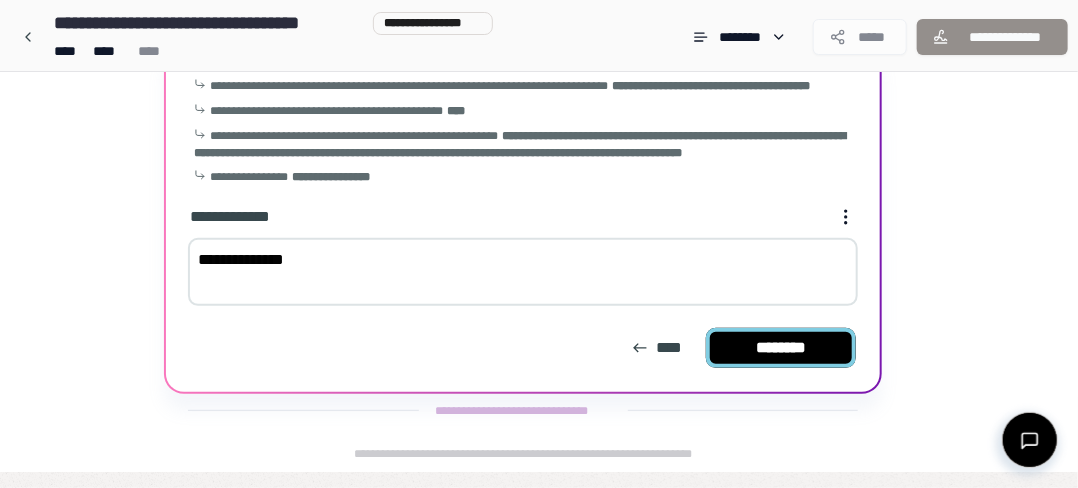 type on "**********" 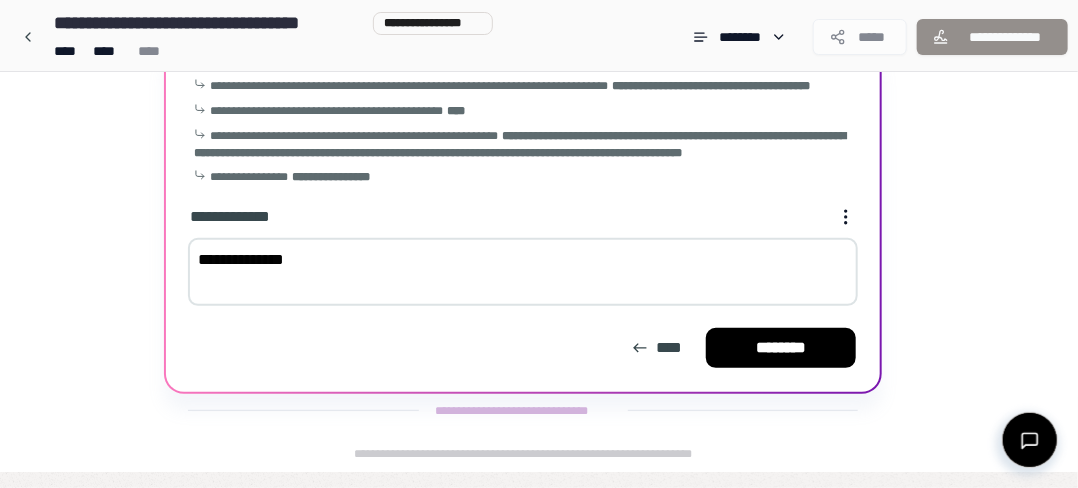 click on "********" at bounding box center (781, 348) 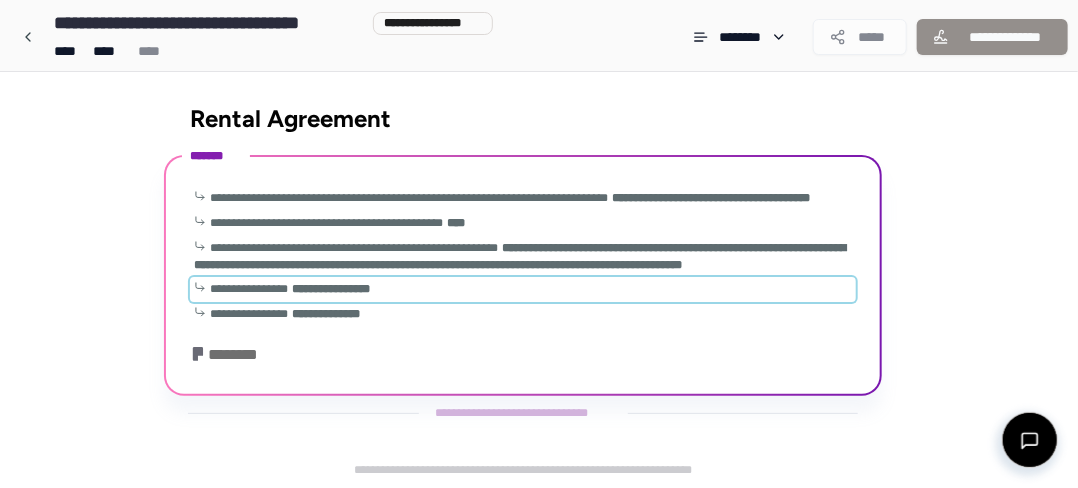 scroll, scrollTop: 300, scrollLeft: 0, axis: vertical 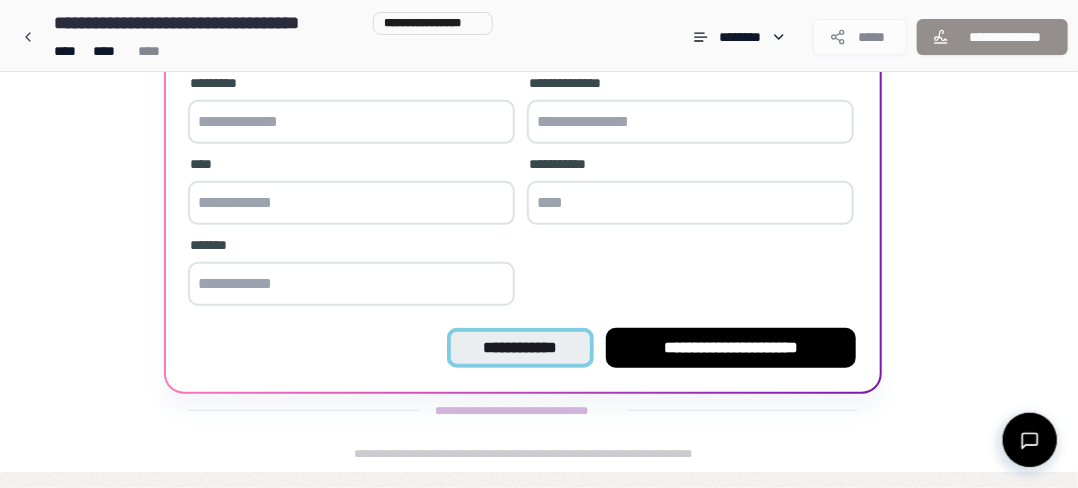 click on "**********" at bounding box center (520, 348) 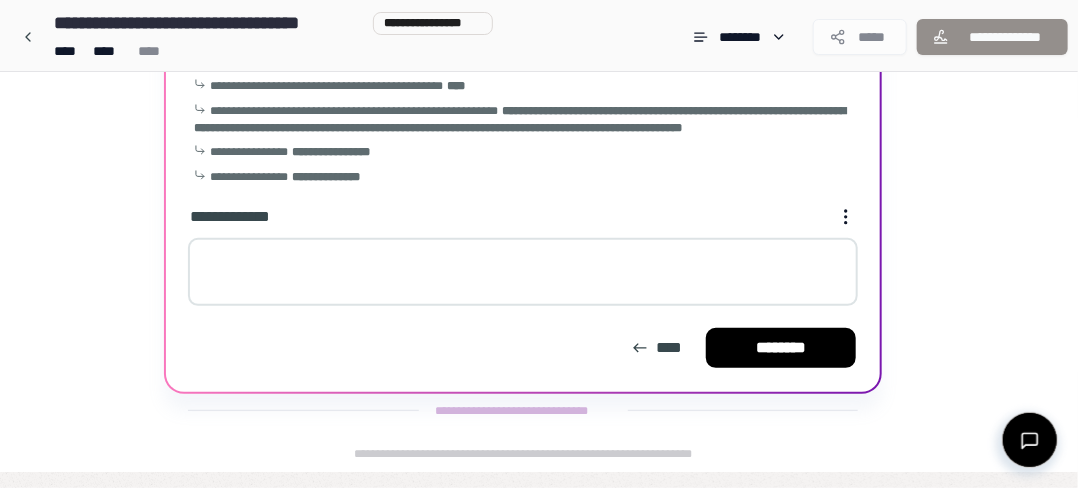 click at bounding box center (523, 272) 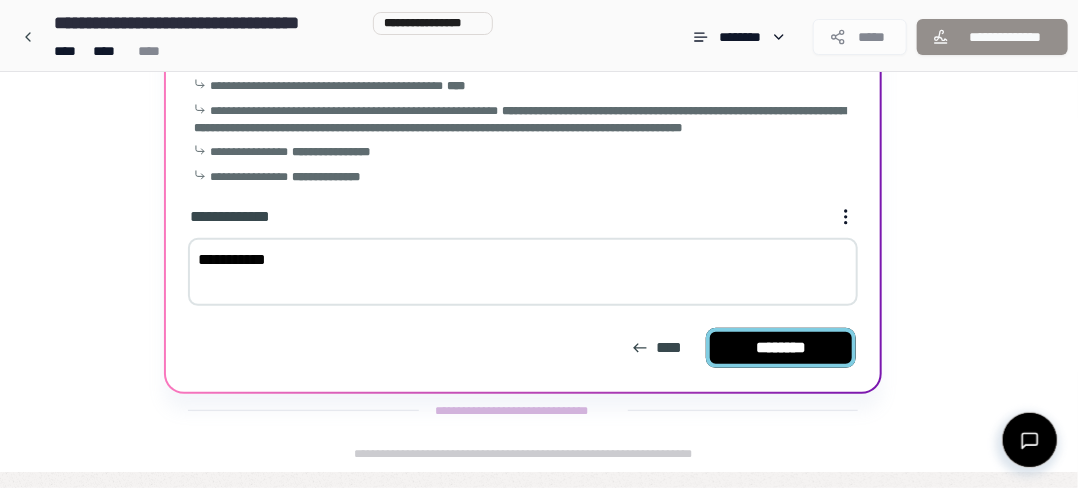 type on "**********" 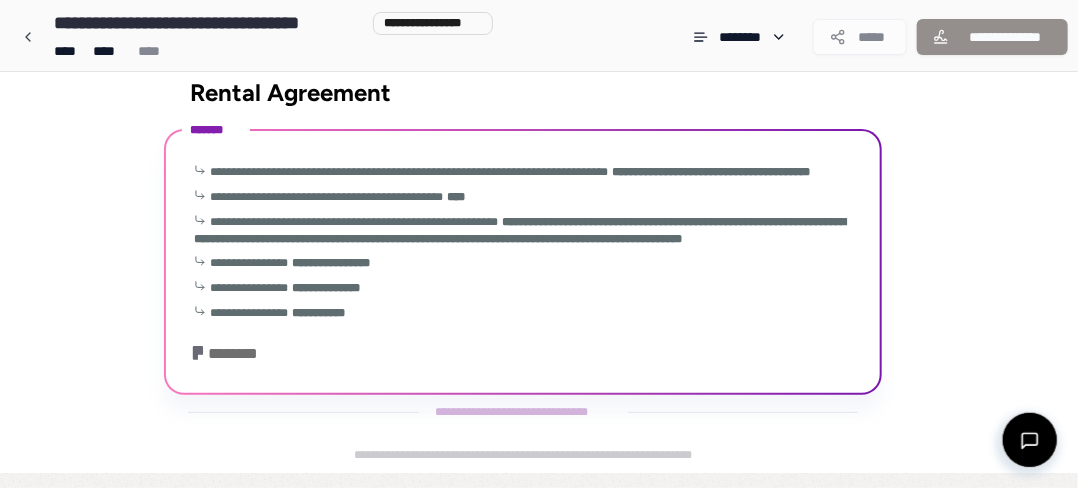 scroll, scrollTop: 325, scrollLeft: 0, axis: vertical 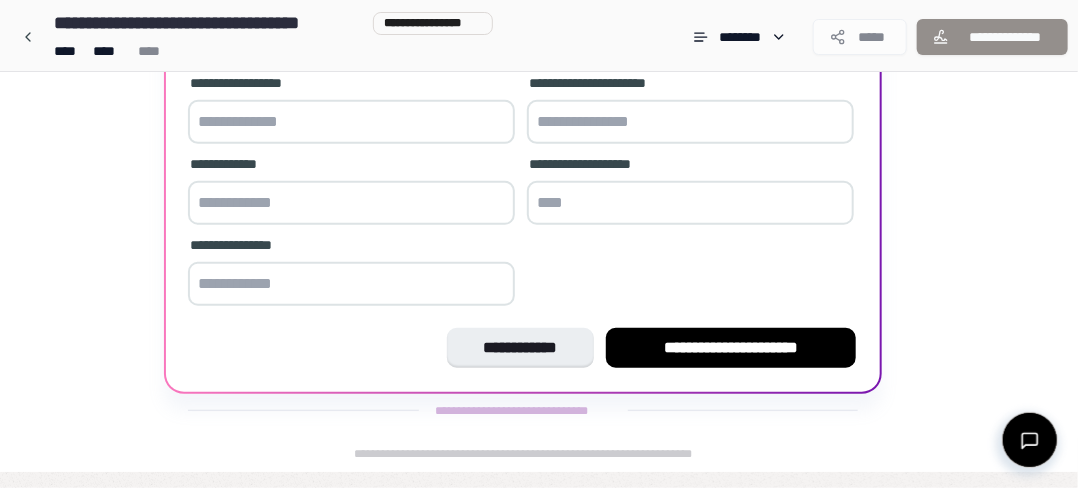 click on "**********" at bounding box center (520, 348) 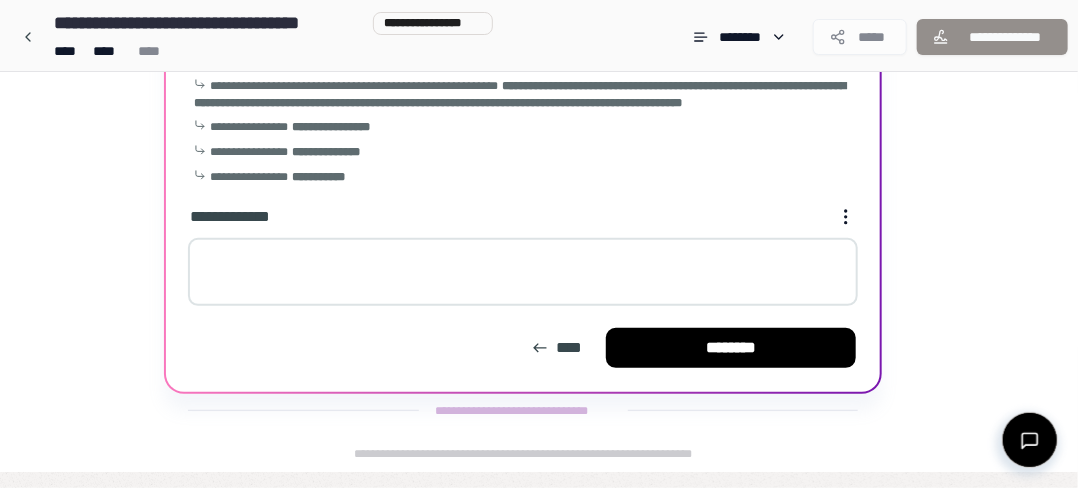 scroll, scrollTop: 162, scrollLeft: 0, axis: vertical 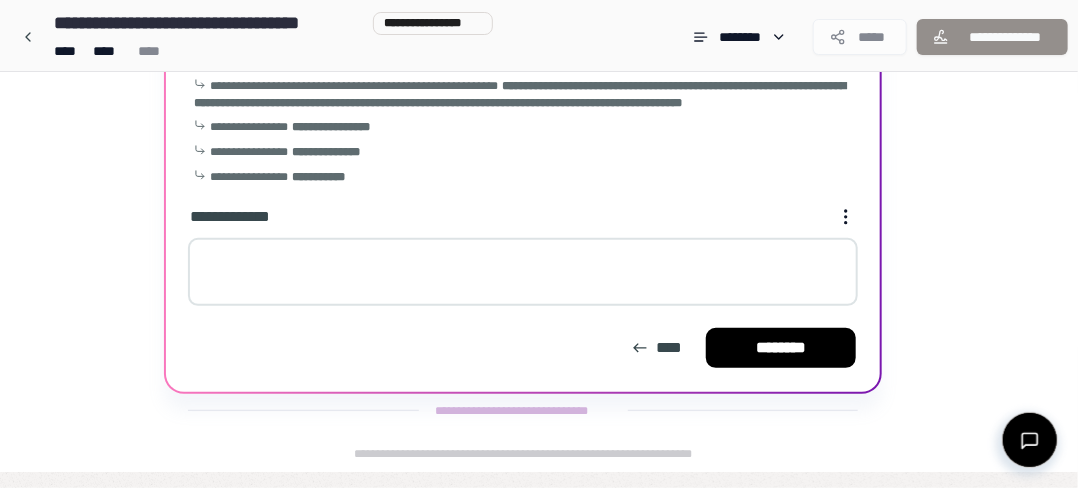 click at bounding box center (523, 272) 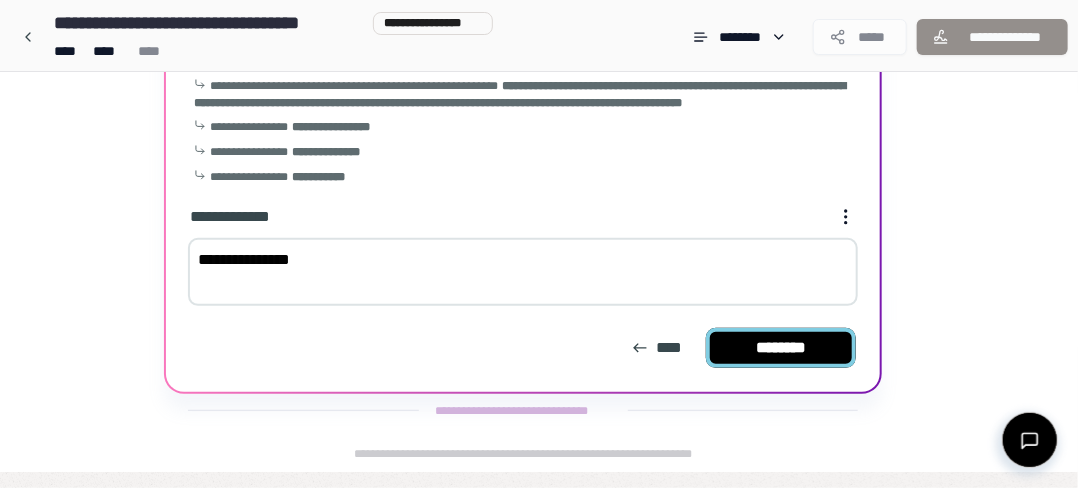 type on "**********" 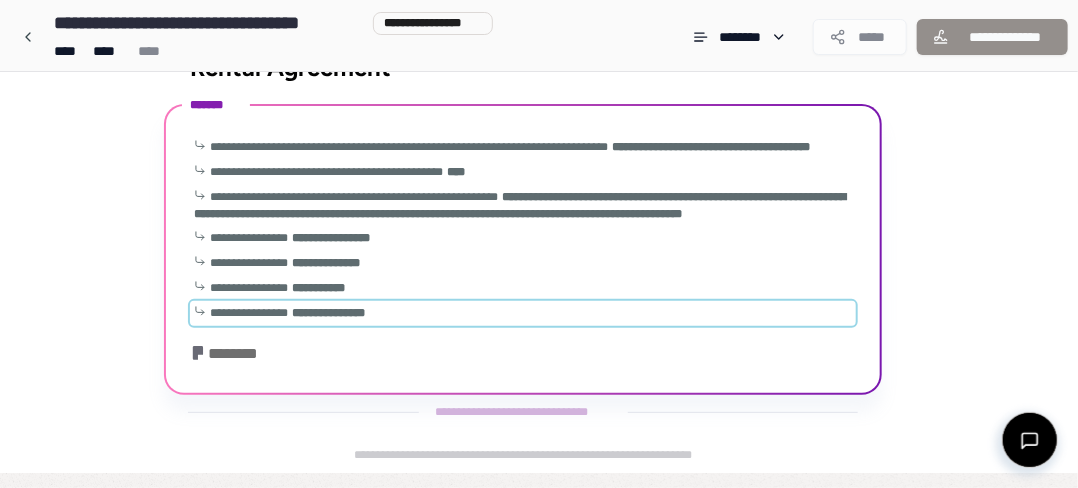 scroll, scrollTop: 350, scrollLeft: 0, axis: vertical 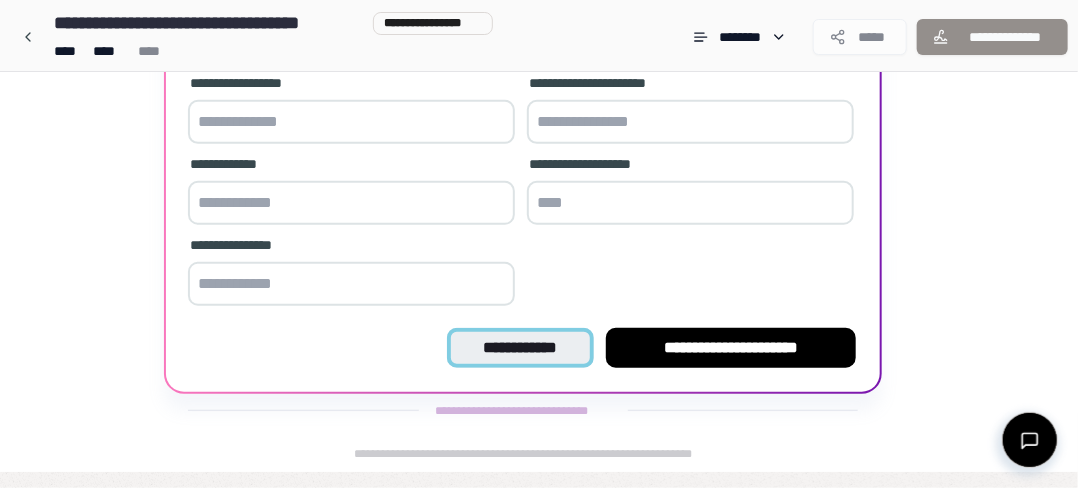 click on "**********" at bounding box center (520, 348) 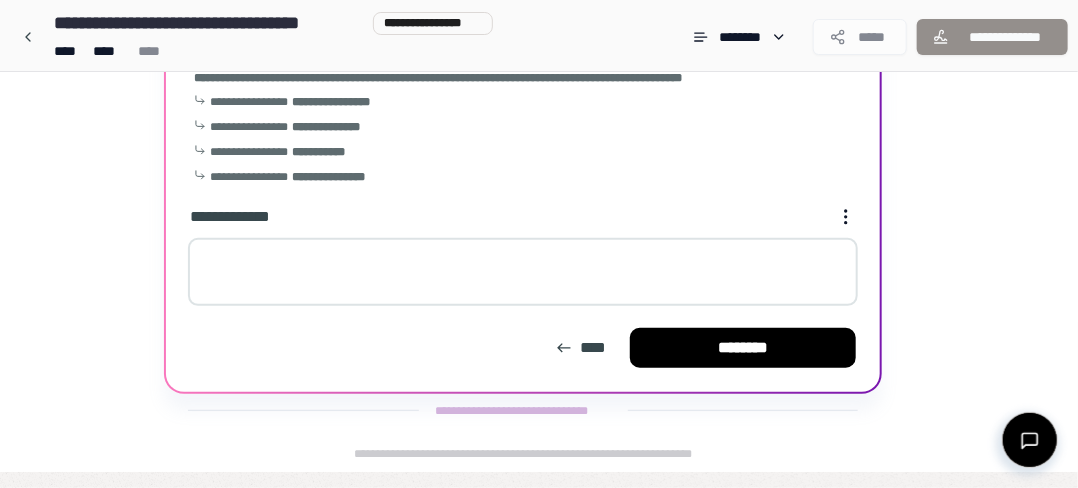 scroll, scrollTop: 187, scrollLeft: 0, axis: vertical 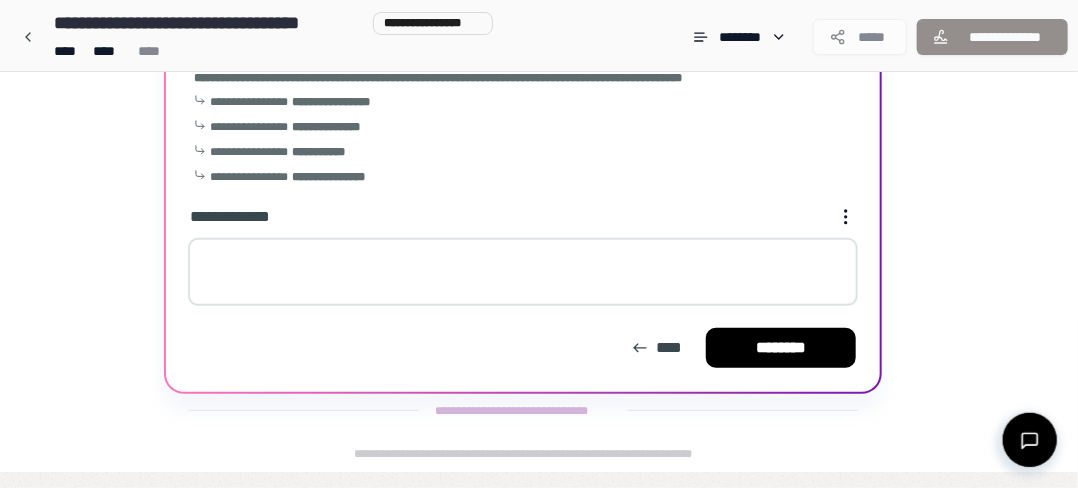 click at bounding box center [523, 272] 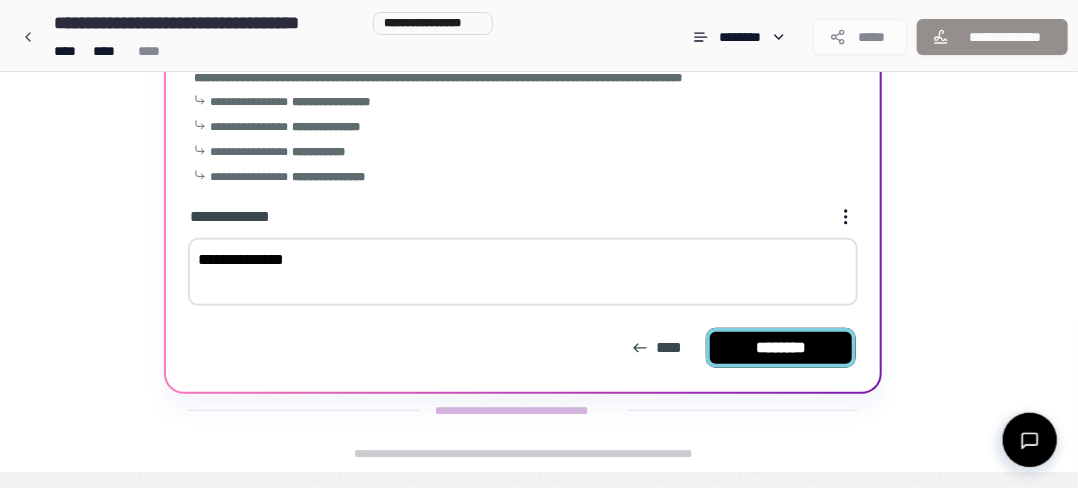 type on "**********" 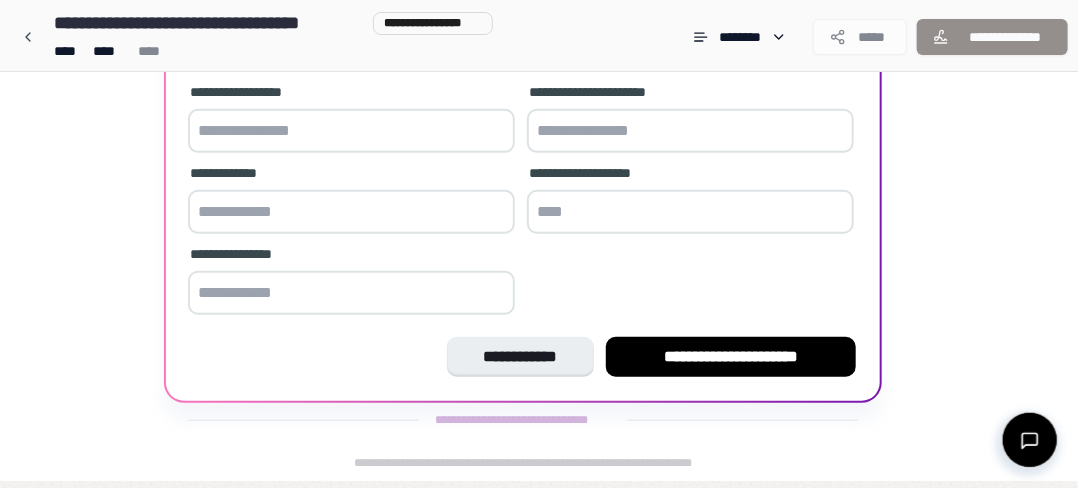 scroll, scrollTop: 375, scrollLeft: 0, axis: vertical 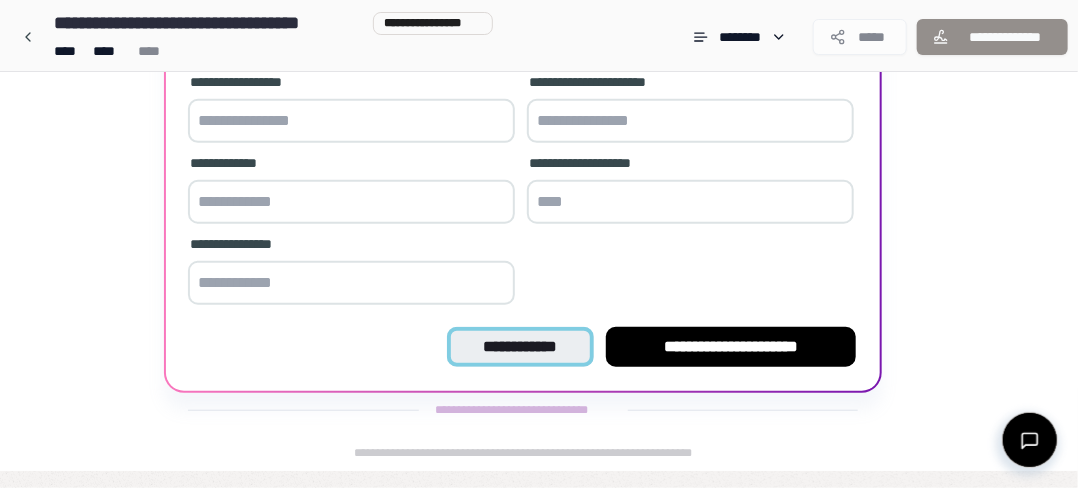 click on "**********" at bounding box center [520, 347] 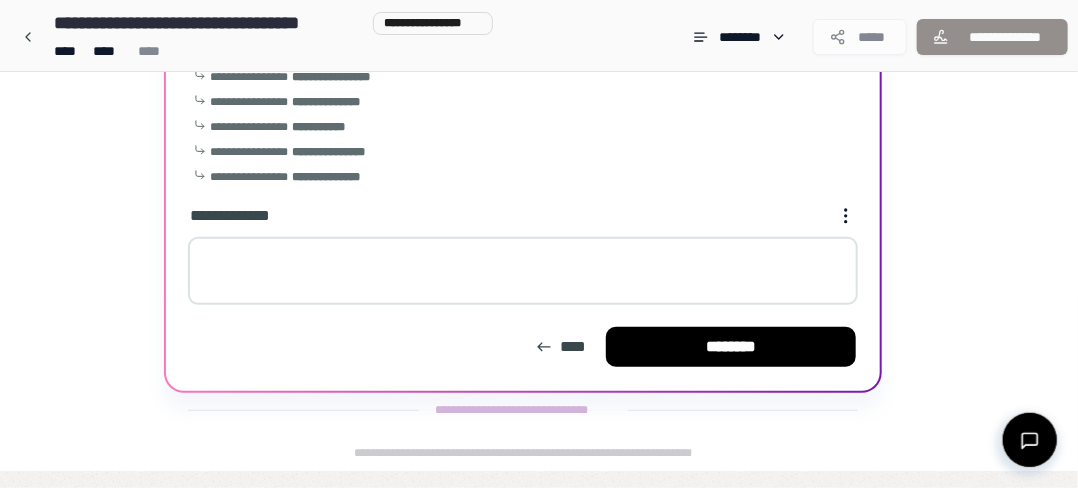 scroll, scrollTop: 212, scrollLeft: 0, axis: vertical 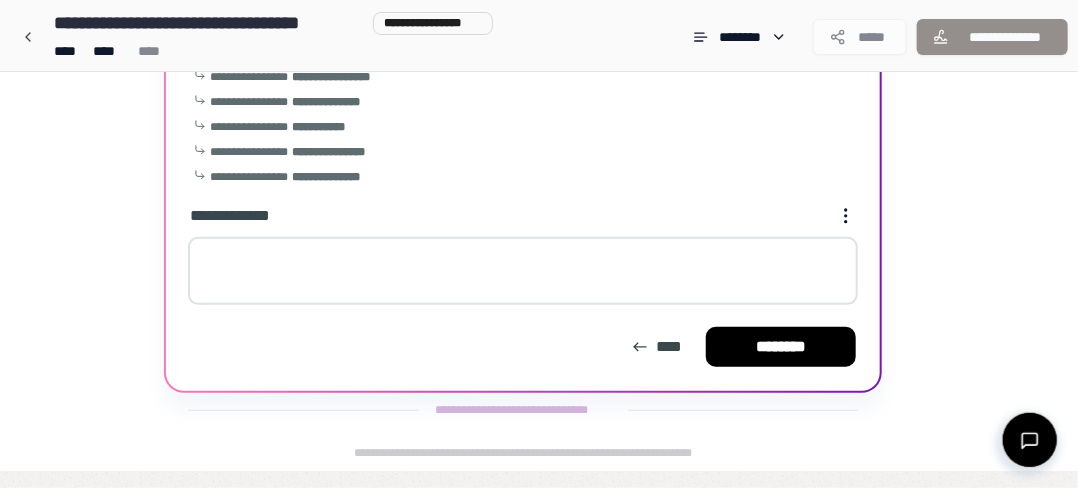 click at bounding box center [523, 271] 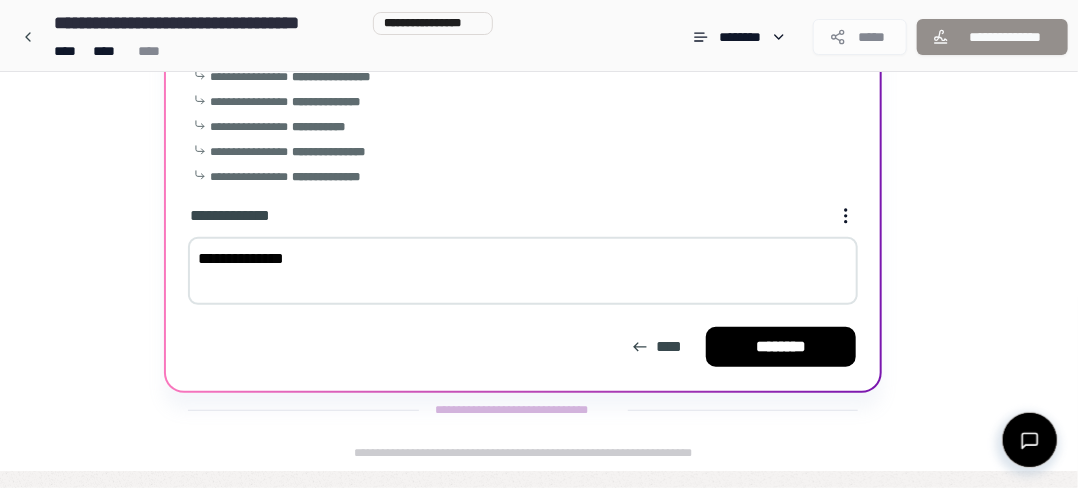 type on "**********" 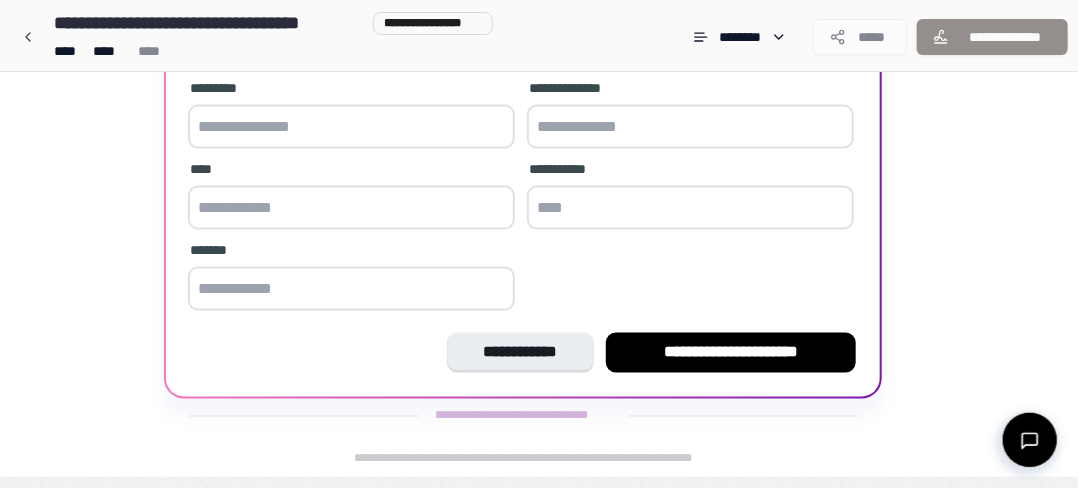 scroll, scrollTop: 1020, scrollLeft: 0, axis: vertical 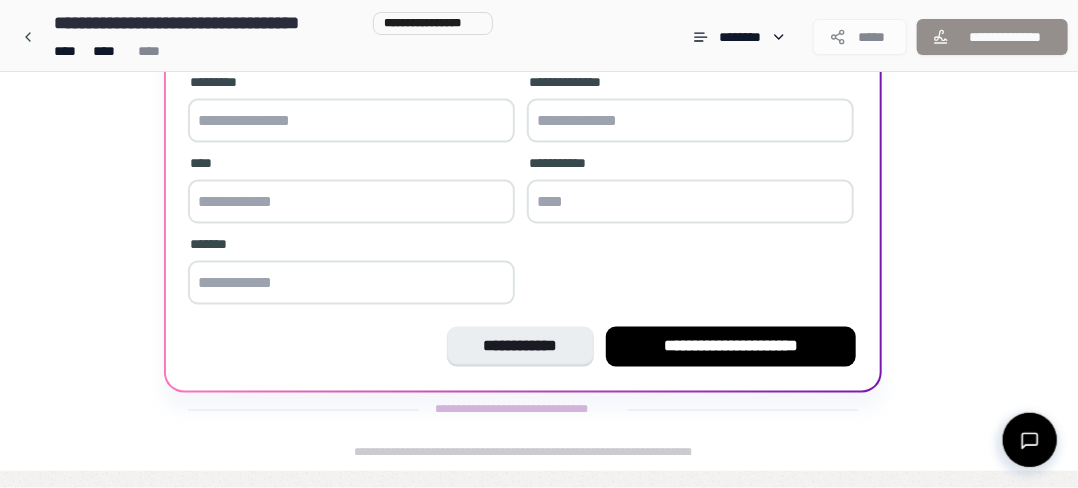 click on "**********" at bounding box center (520, 347) 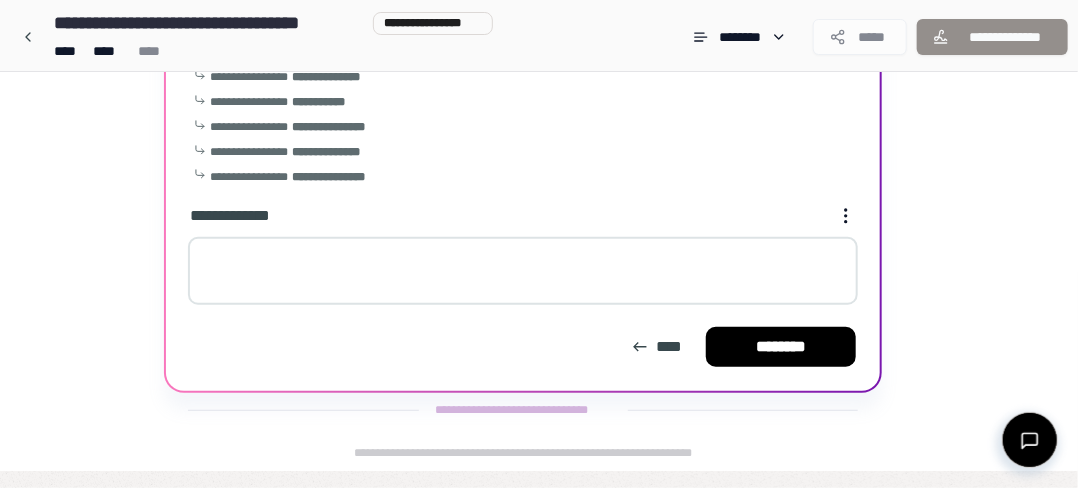 drag, startPoint x: 220, startPoint y: 276, endPoint x: 220, endPoint y: 294, distance: 18 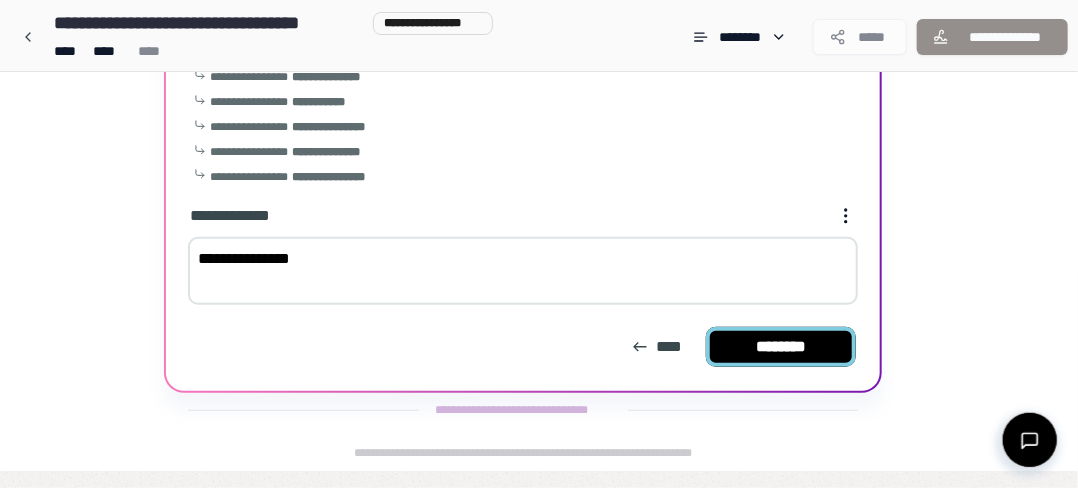 type on "**********" 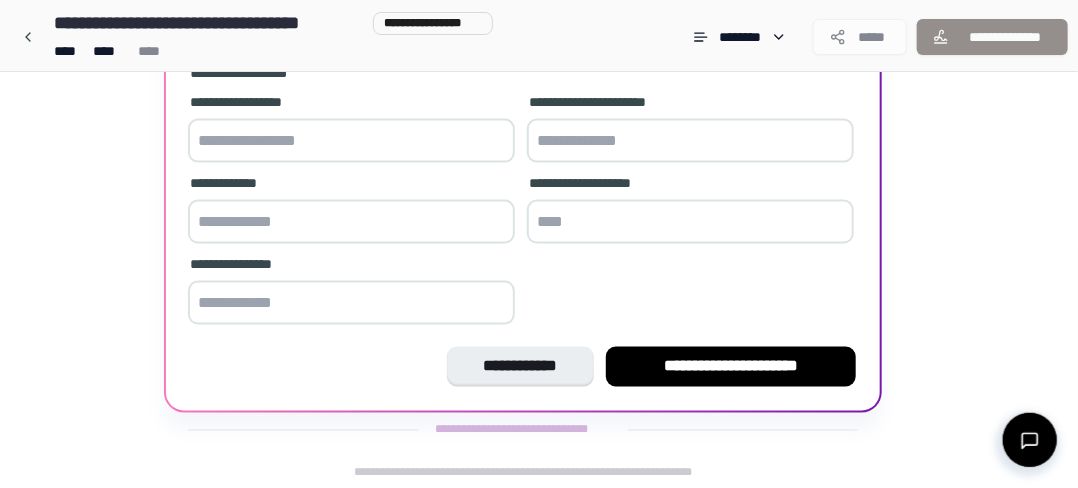 scroll, scrollTop: 1045, scrollLeft: 0, axis: vertical 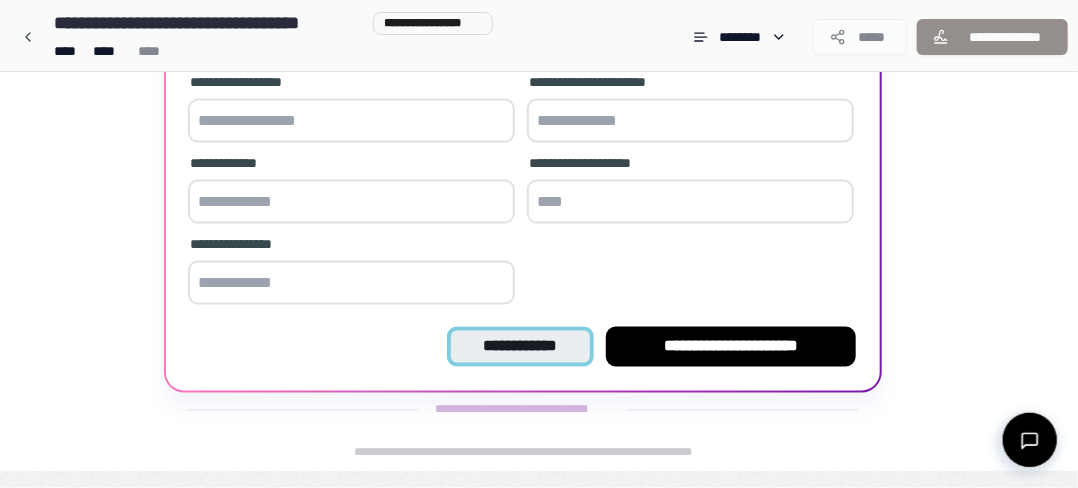 click on "**********" at bounding box center [520, 347] 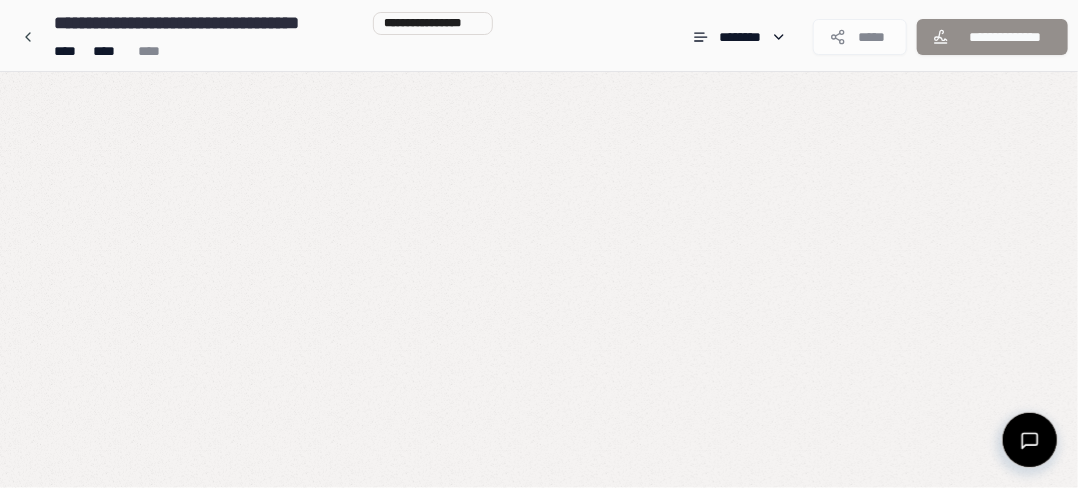 scroll, scrollTop: 262, scrollLeft: 0, axis: vertical 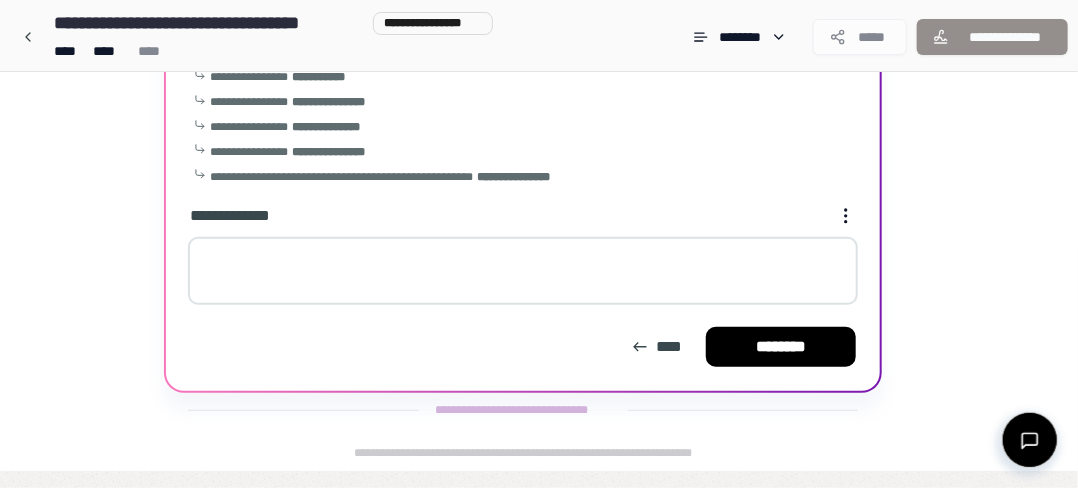 click at bounding box center [523, 271] 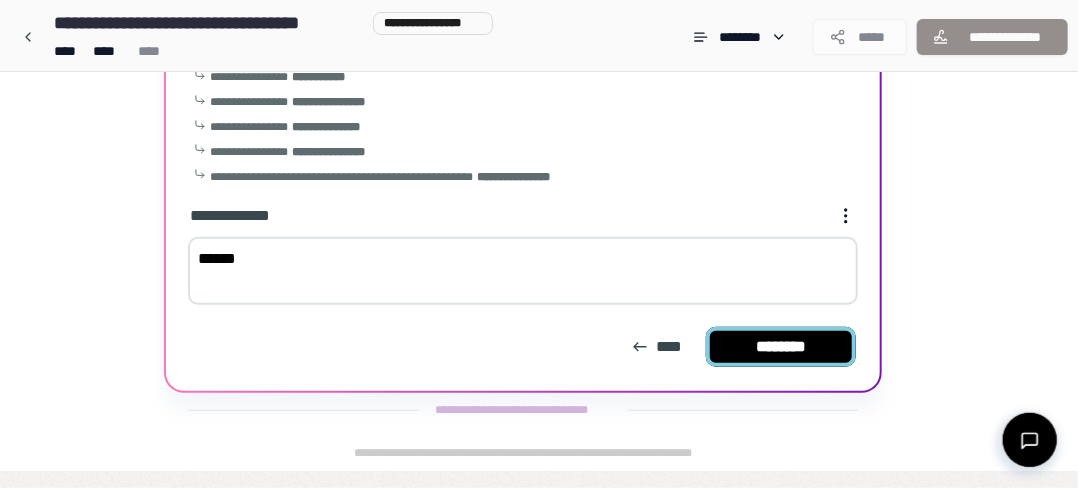 type on "******" 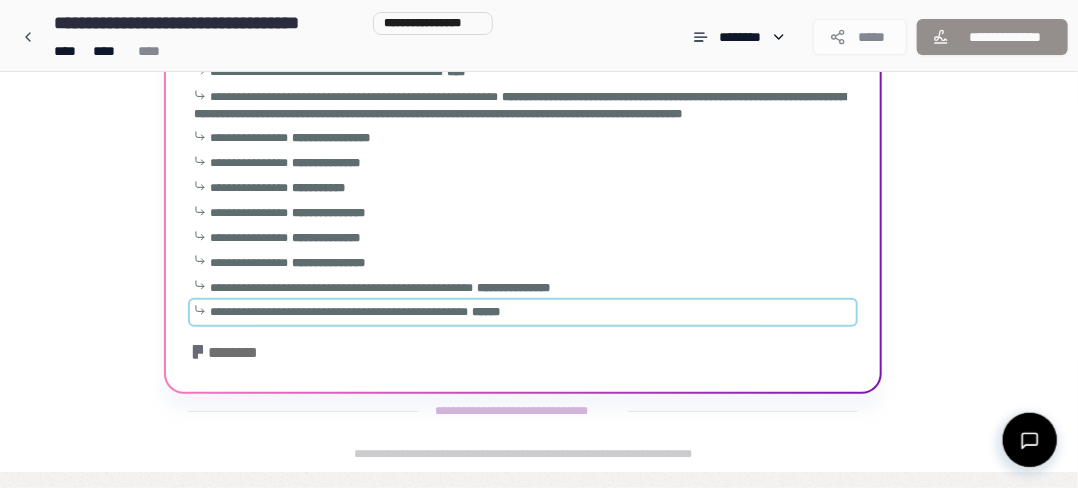 click on "**********" at bounding box center [339, 312] 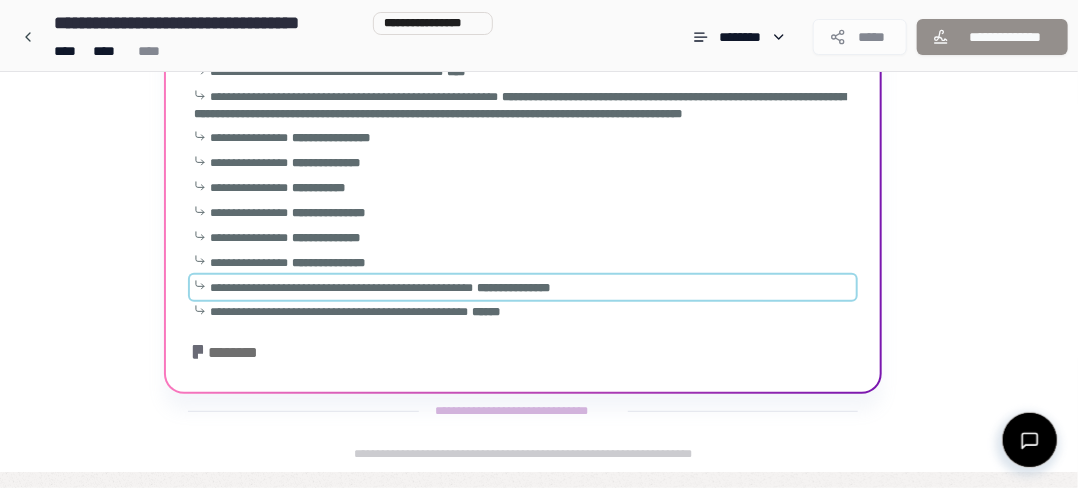 click on "**********" at bounding box center [341, 288] 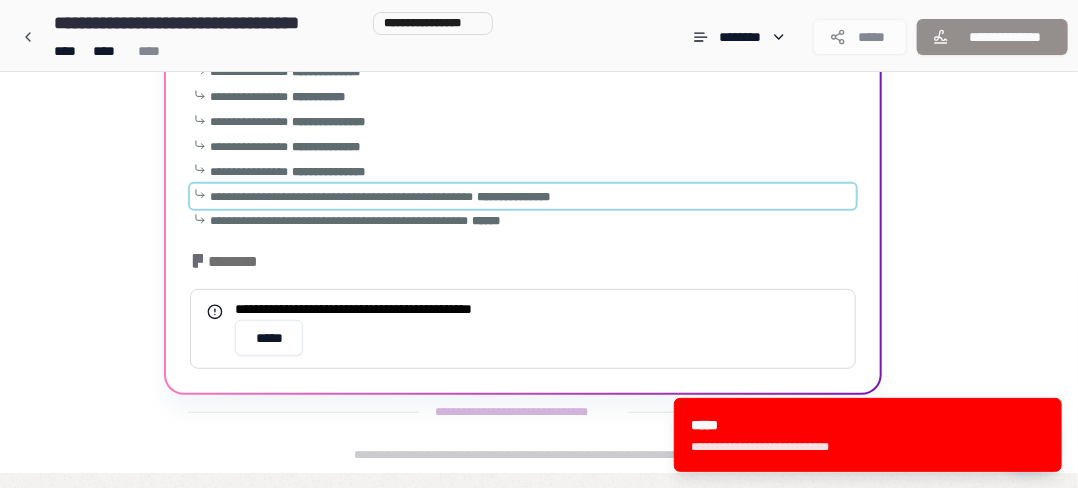click on "**********" at bounding box center [341, 197] 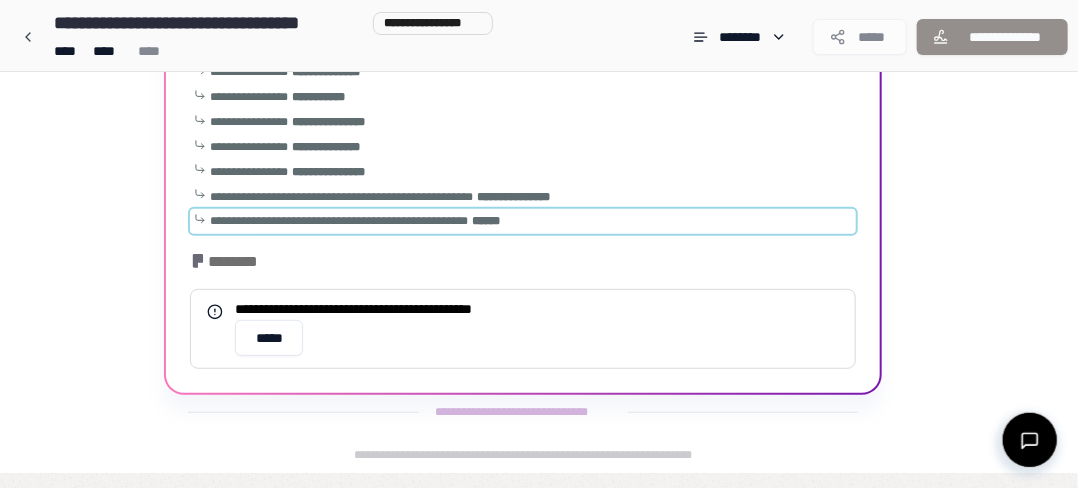click on "**********" at bounding box center (347, 221) 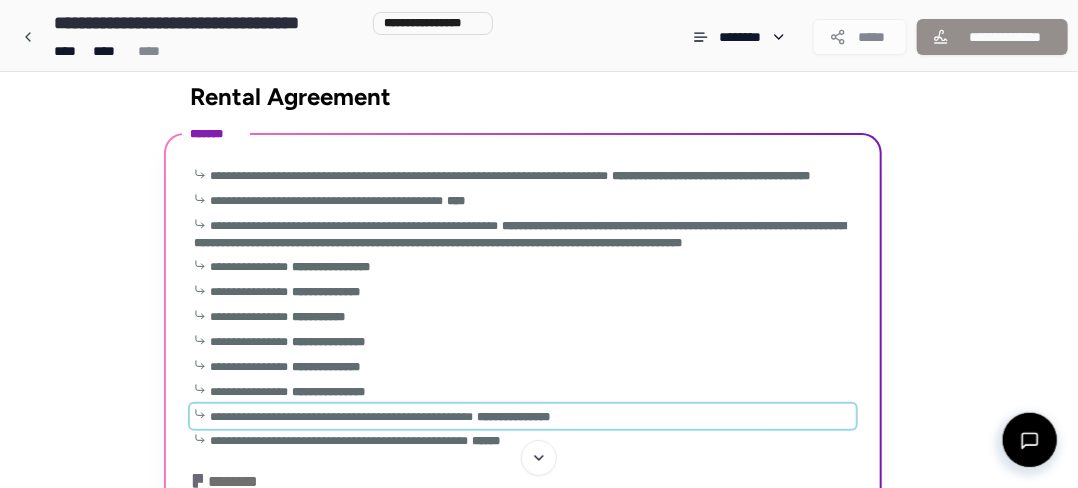 scroll, scrollTop: 0, scrollLeft: 0, axis: both 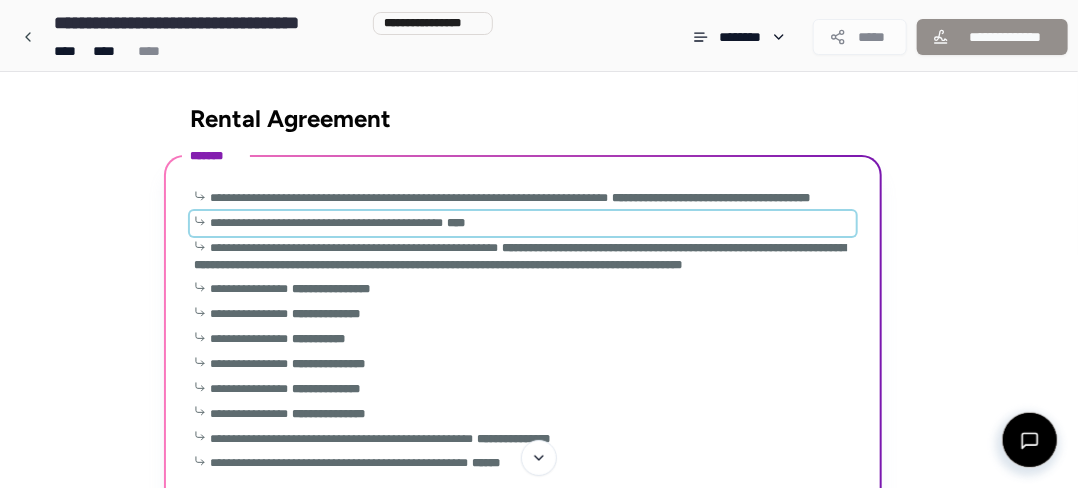 click on "**********" at bounding box center (326, 223) 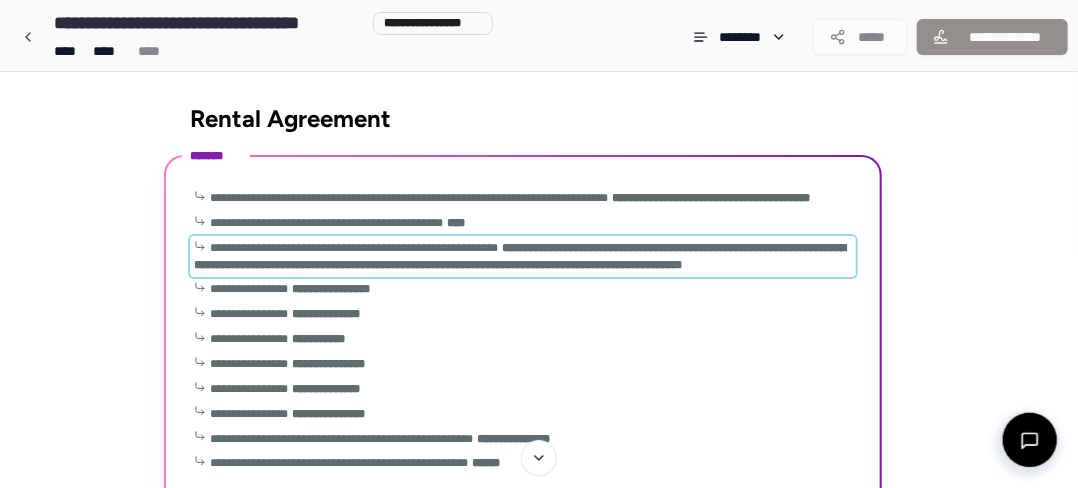 click on "**********" at bounding box center (354, 248) 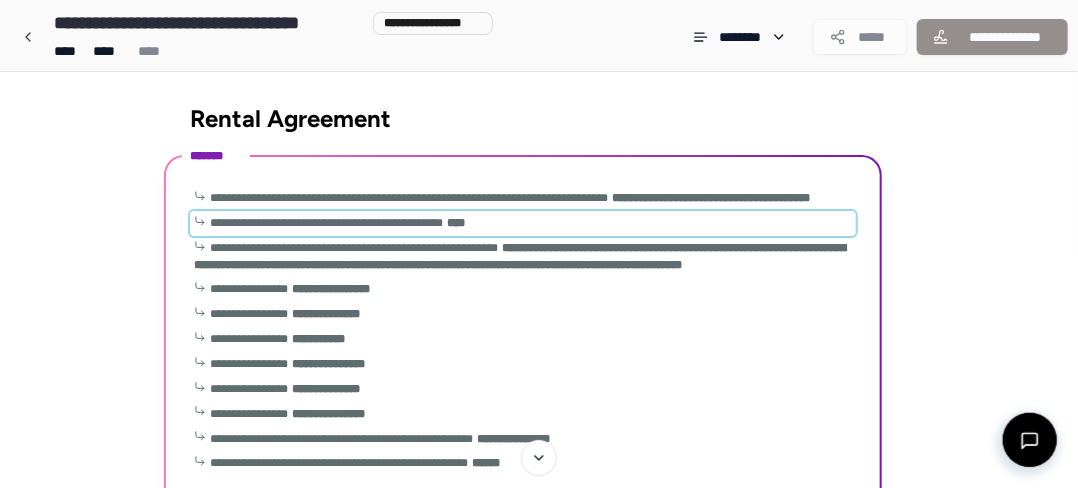 drag, startPoint x: 275, startPoint y: 269, endPoint x: 271, endPoint y: 241, distance: 28.284271 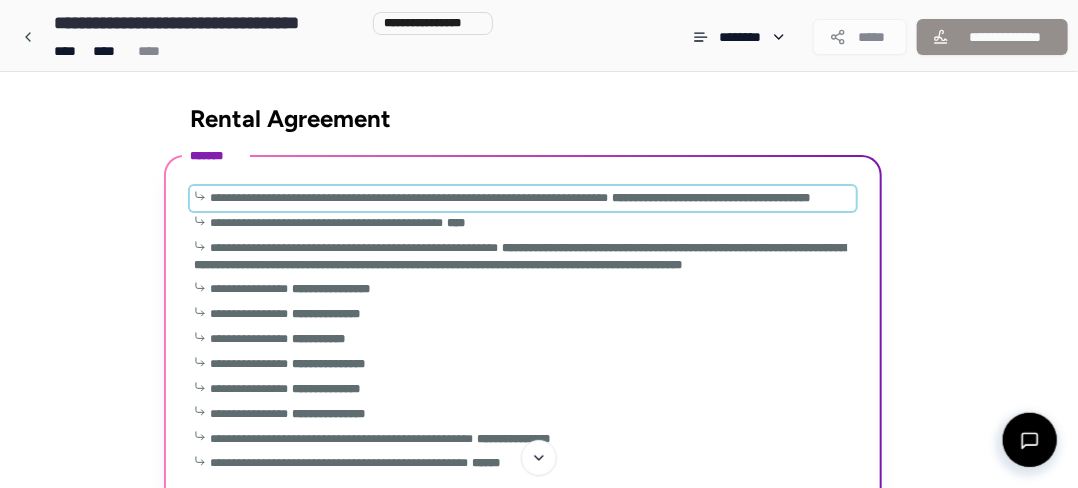 click on "**********" at bounding box center [502, 198] 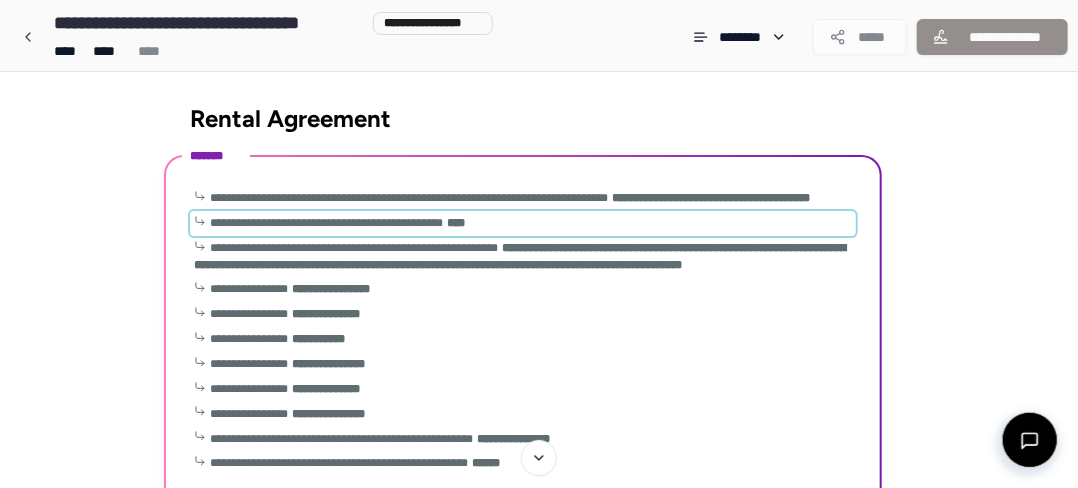click on "**********" at bounding box center (326, 223) 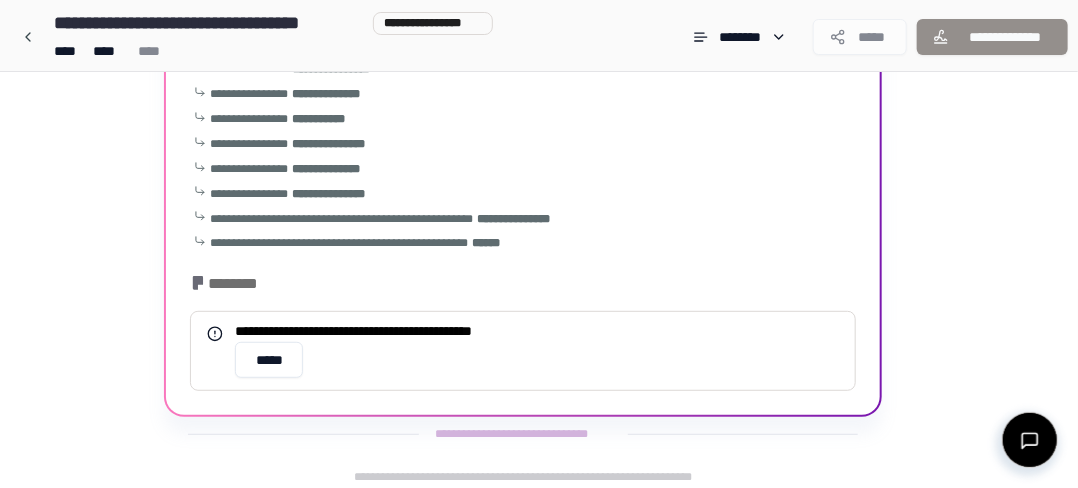 scroll, scrollTop: 242, scrollLeft: 0, axis: vertical 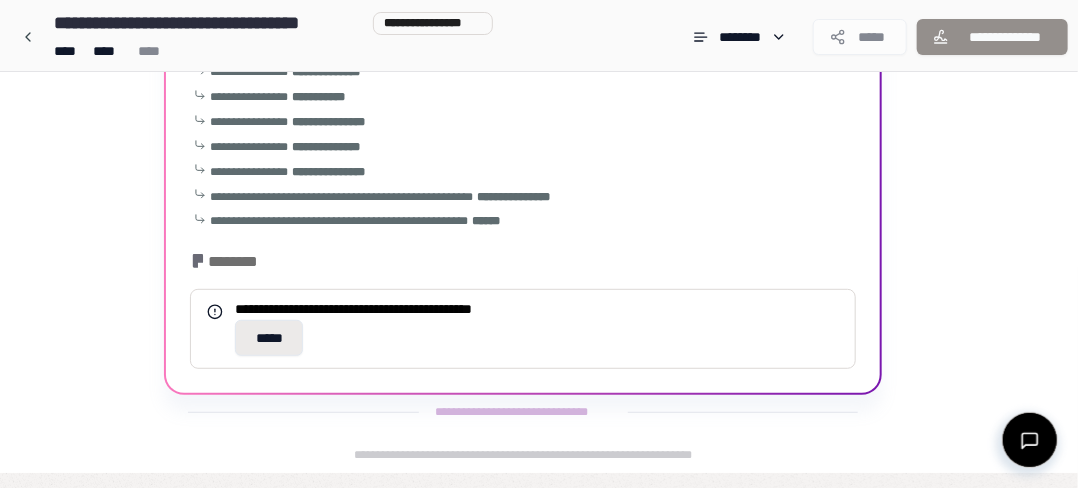 click on "*****" at bounding box center (269, 338) 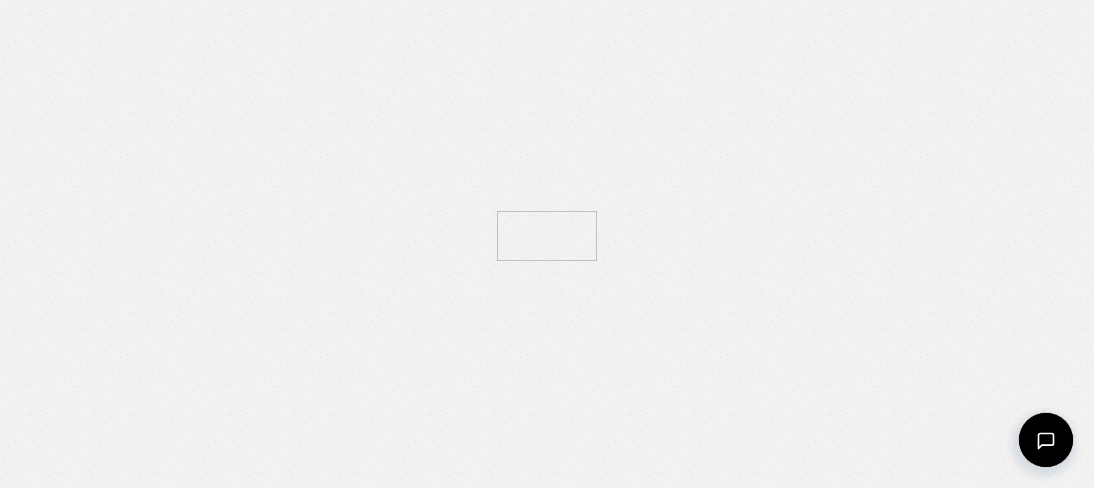 scroll, scrollTop: 0, scrollLeft: 0, axis: both 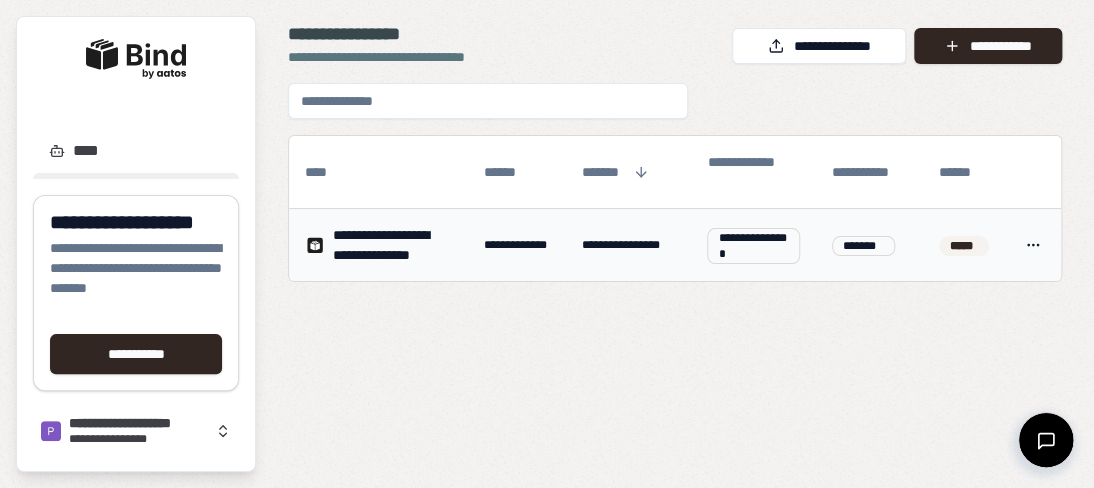 click on "**********" at bounding box center [392, 245] 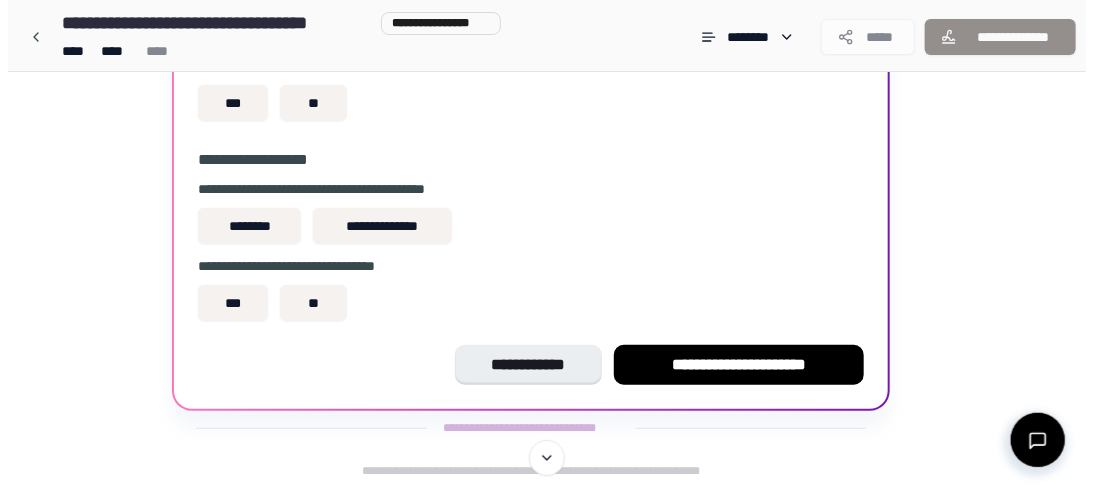 scroll, scrollTop: 0, scrollLeft: 0, axis: both 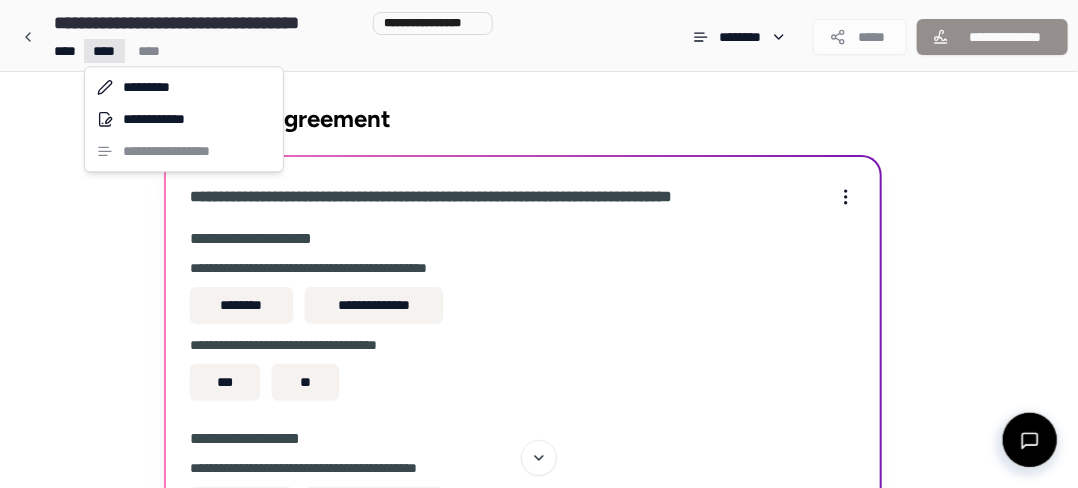 click on "**********" at bounding box center [547, 383] 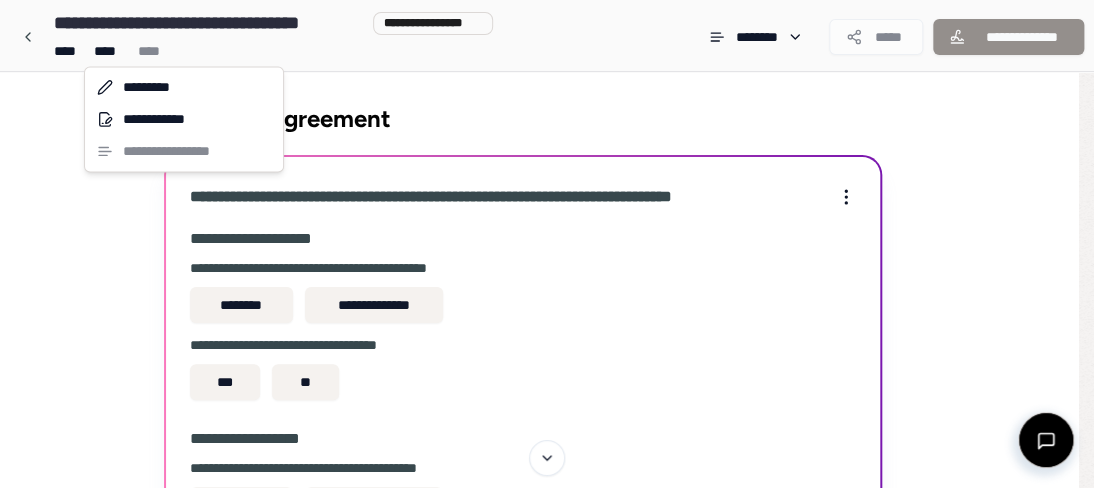 click on "**********" at bounding box center [184, 119] 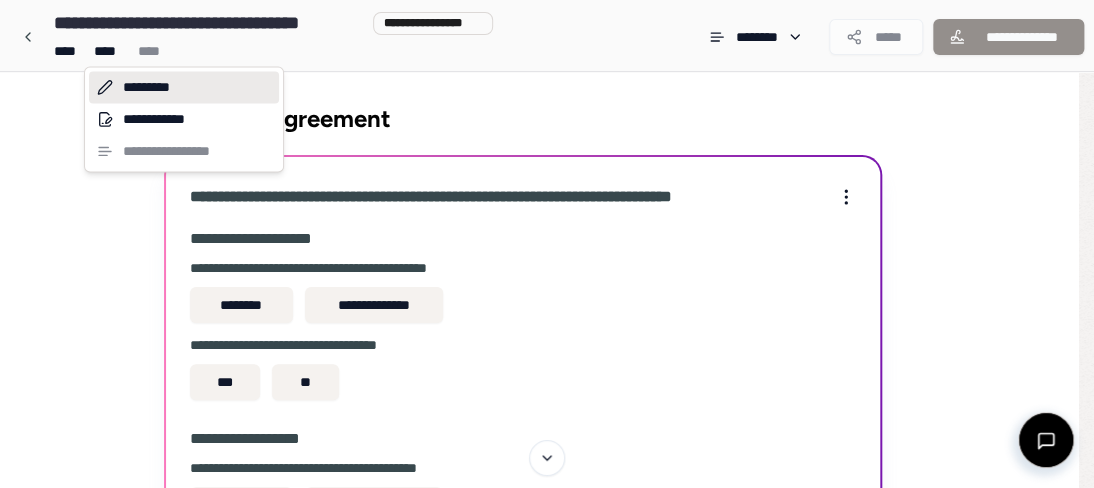 click on "*********" at bounding box center (184, 87) 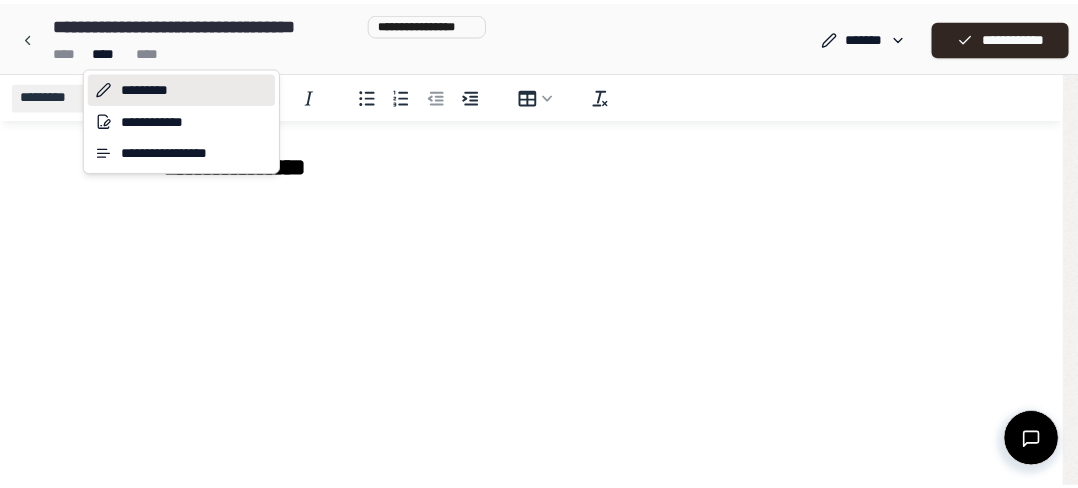 scroll, scrollTop: 0, scrollLeft: 0, axis: both 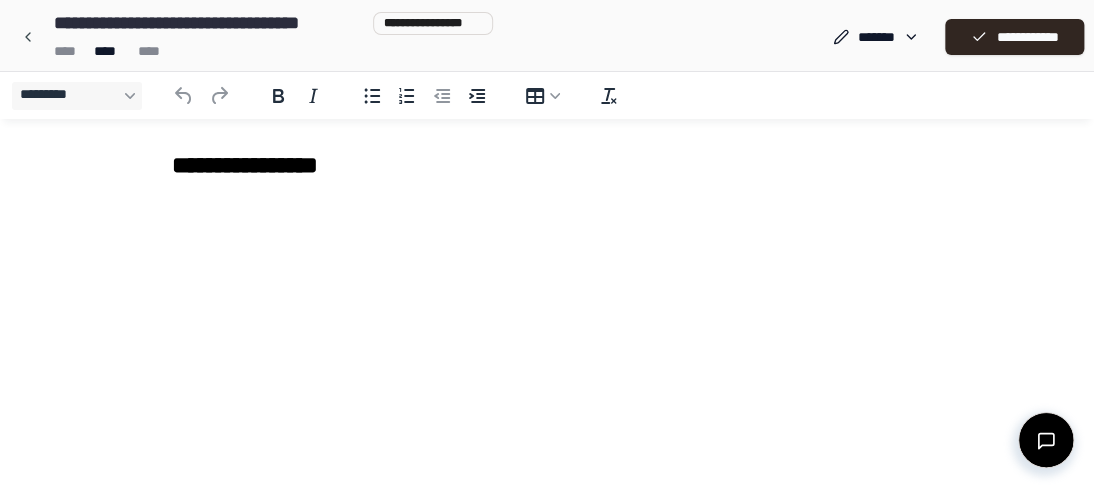 click on "**********" at bounding box center [433, 23] 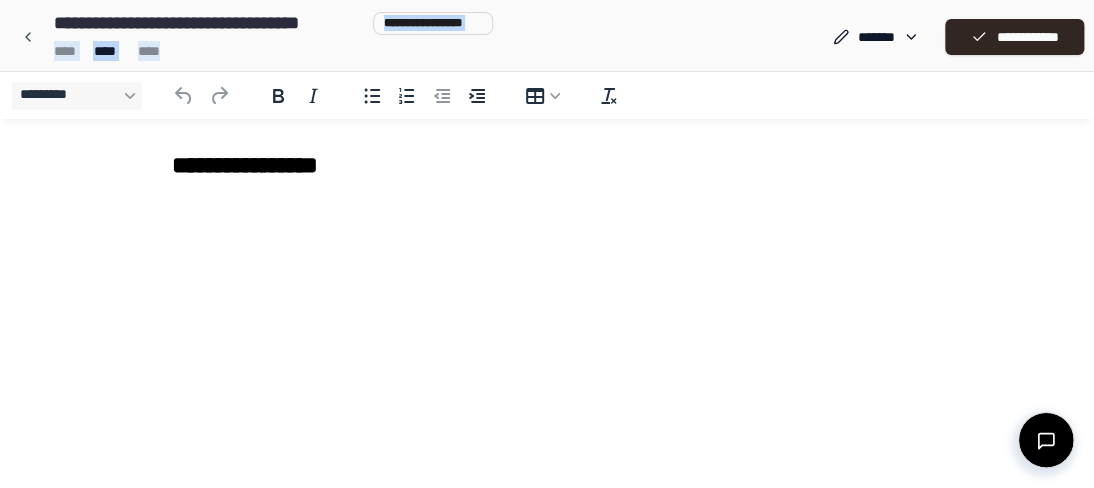 click on "**********" at bounding box center [269, 37] 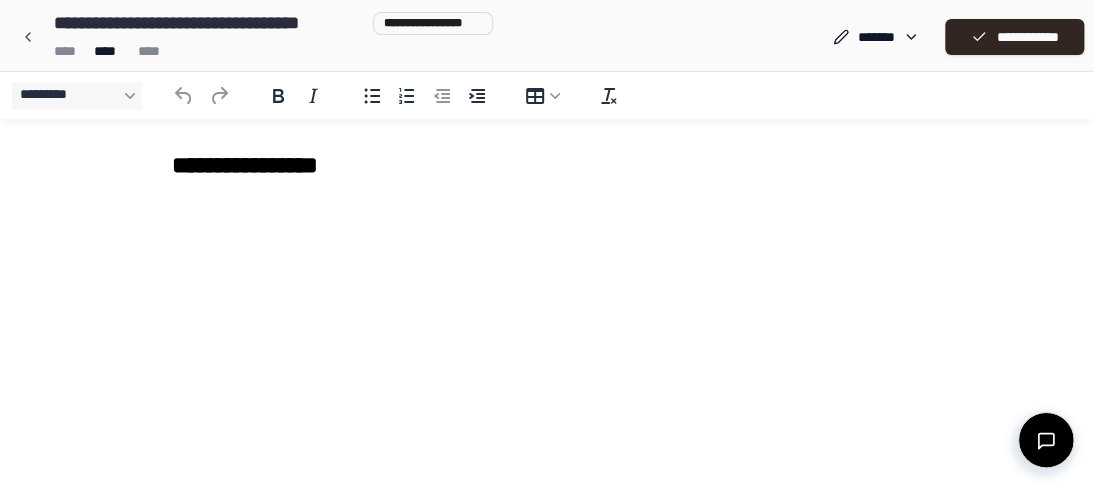 click on "**********" at bounding box center (208, 23) 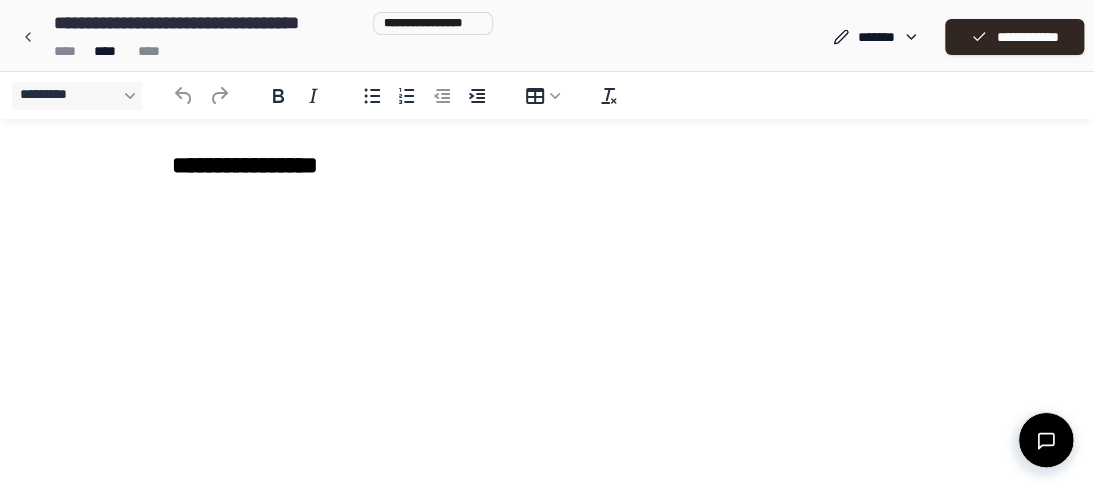click on "**********" at bounding box center [433, 23] 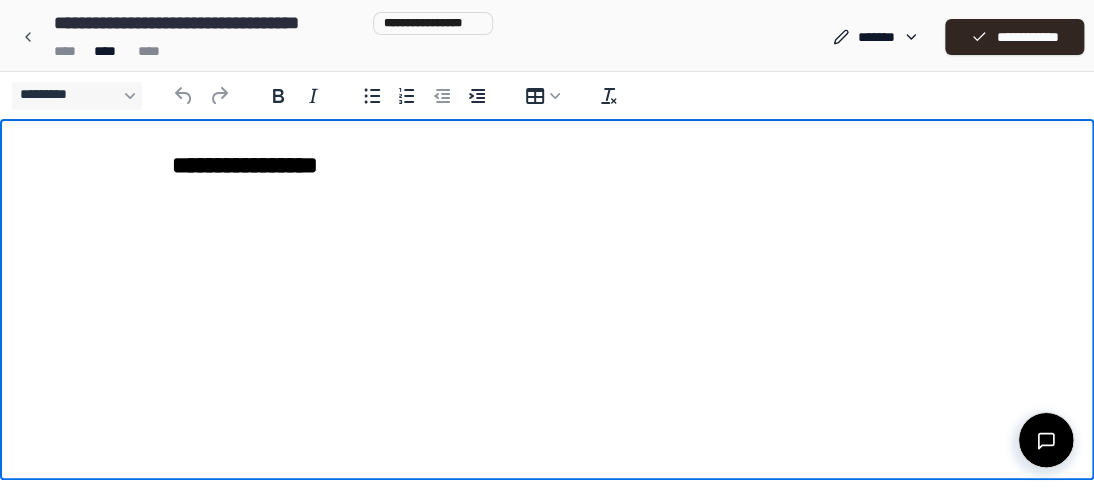 click on "**********" at bounding box center (547, 165) 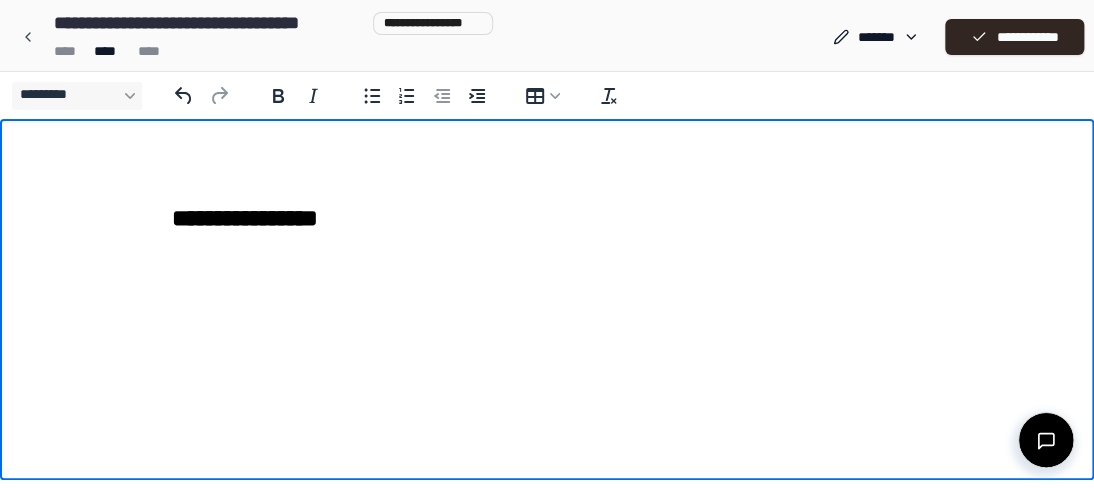 click on "**********" at bounding box center [547, 196] 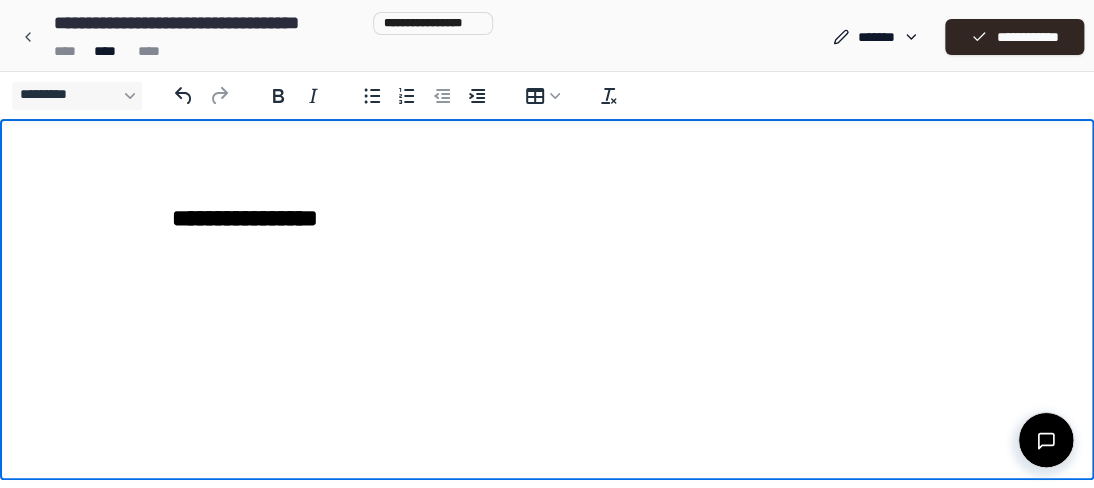 click on "**********" at bounding box center [547, 196] 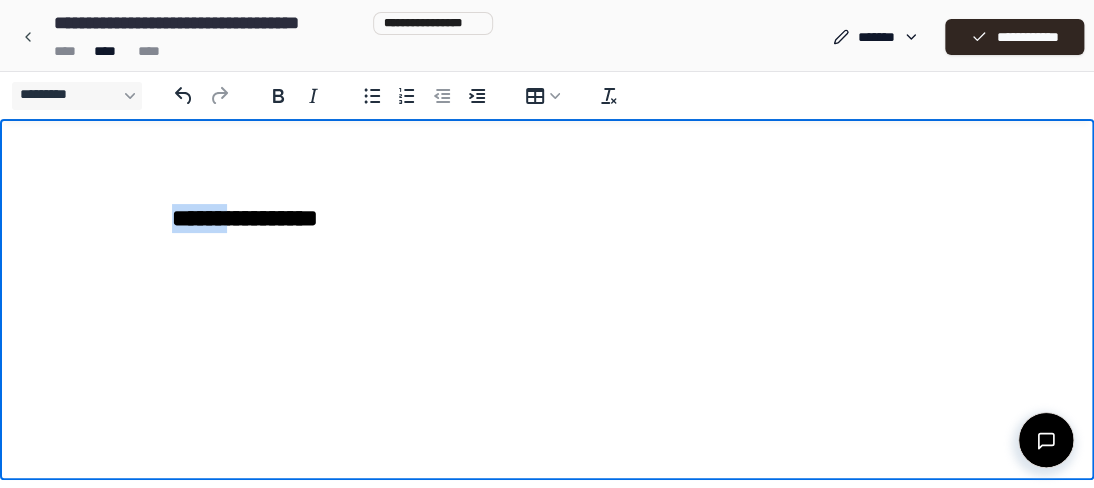 click on "**********" at bounding box center (547, 196) 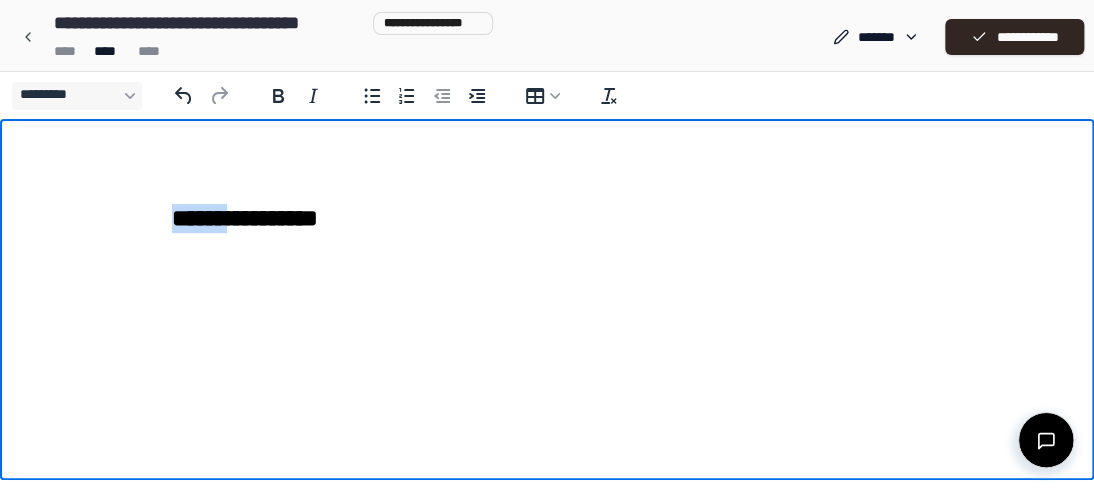 click on "**********" at bounding box center [547, 196] 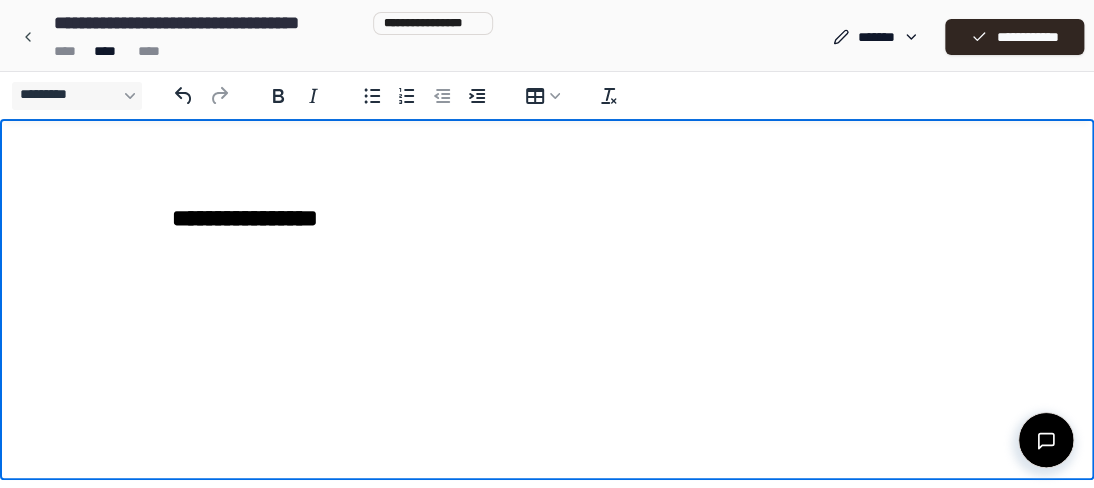 click on "**********" at bounding box center (547, 196) 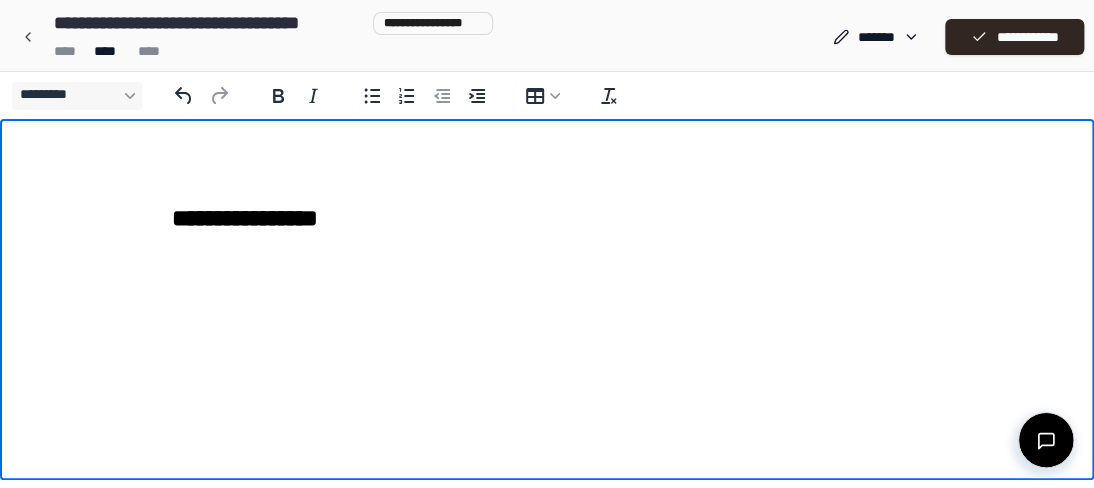 type 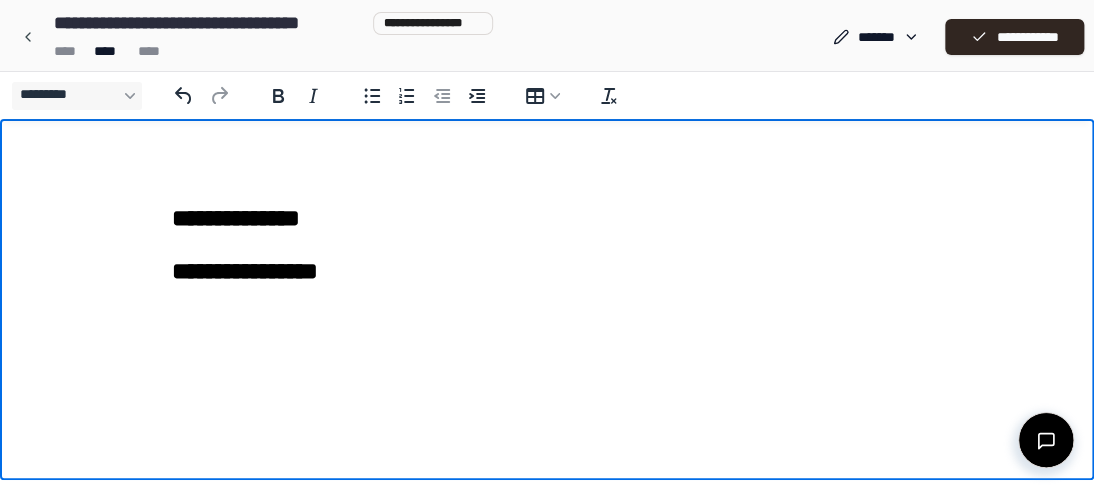 drag, startPoint x: 170, startPoint y: 216, endPoint x: 172, endPoint y: 226, distance: 10.198039 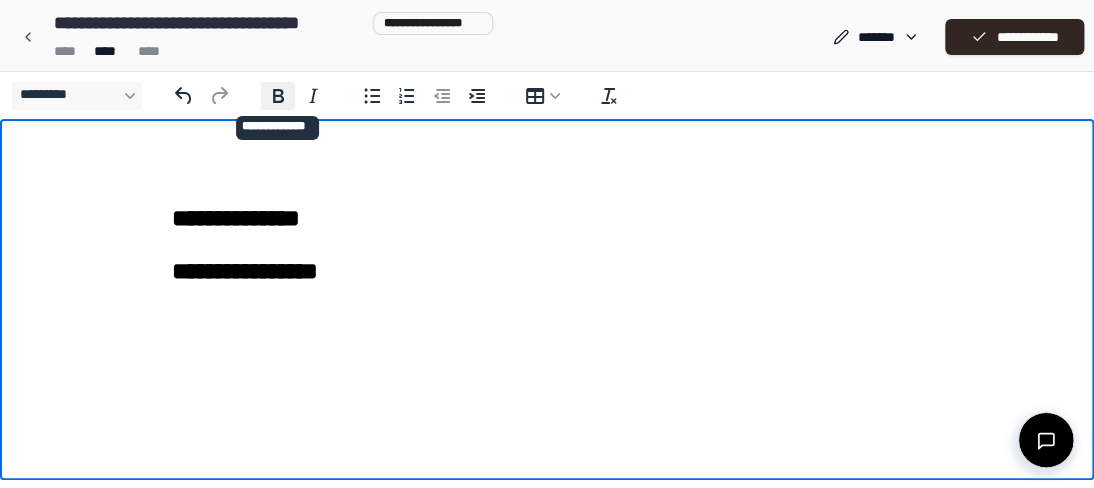 click 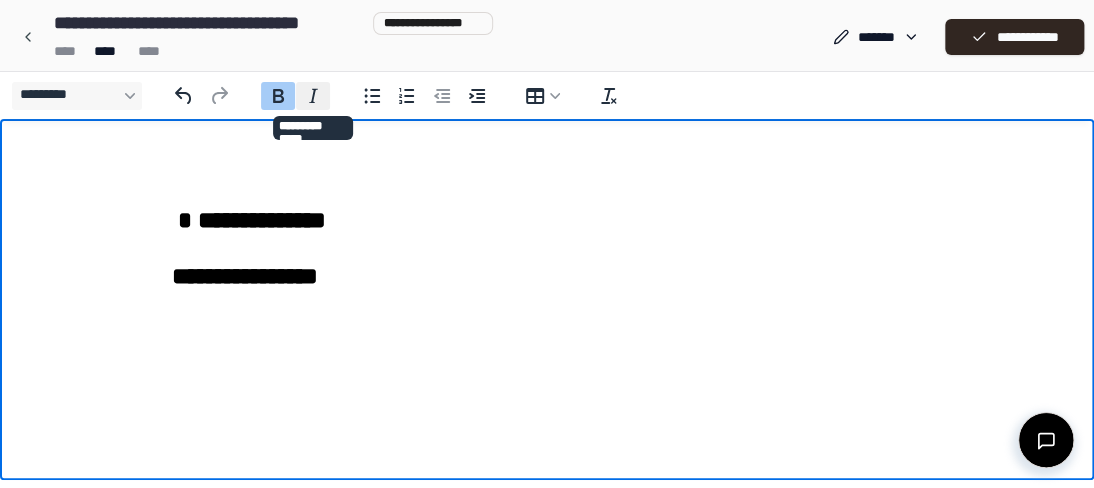 click 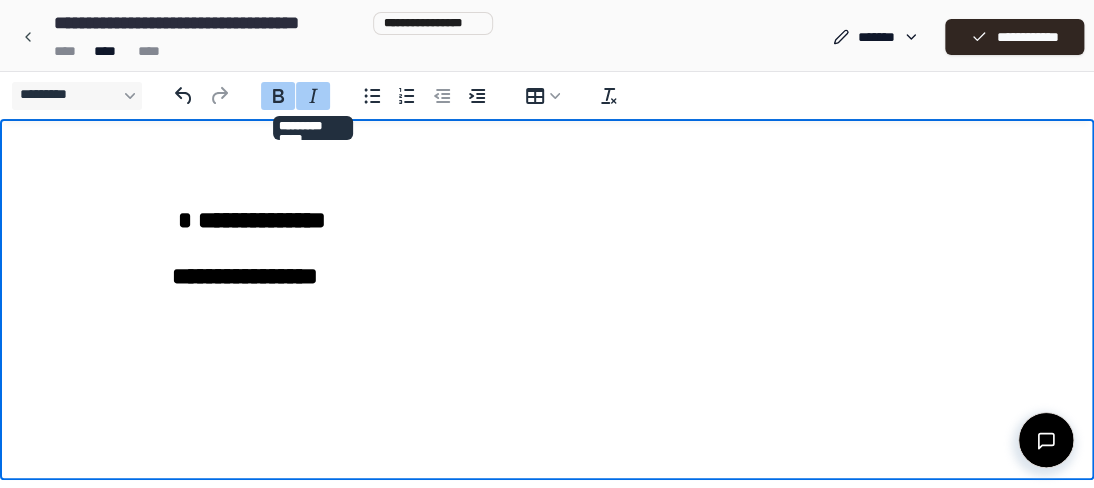 click 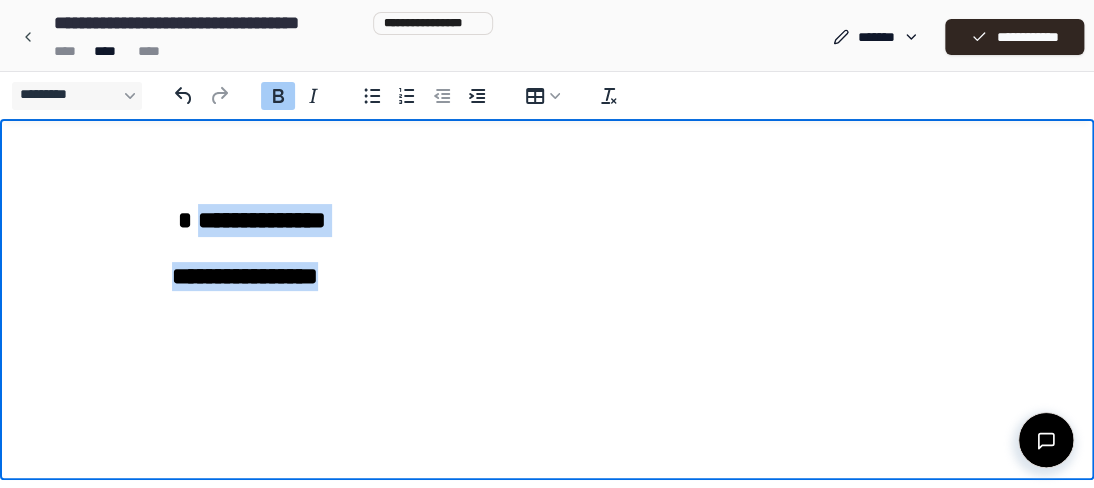 drag, startPoint x: 190, startPoint y: 224, endPoint x: 384, endPoint y: 258, distance: 196.95685 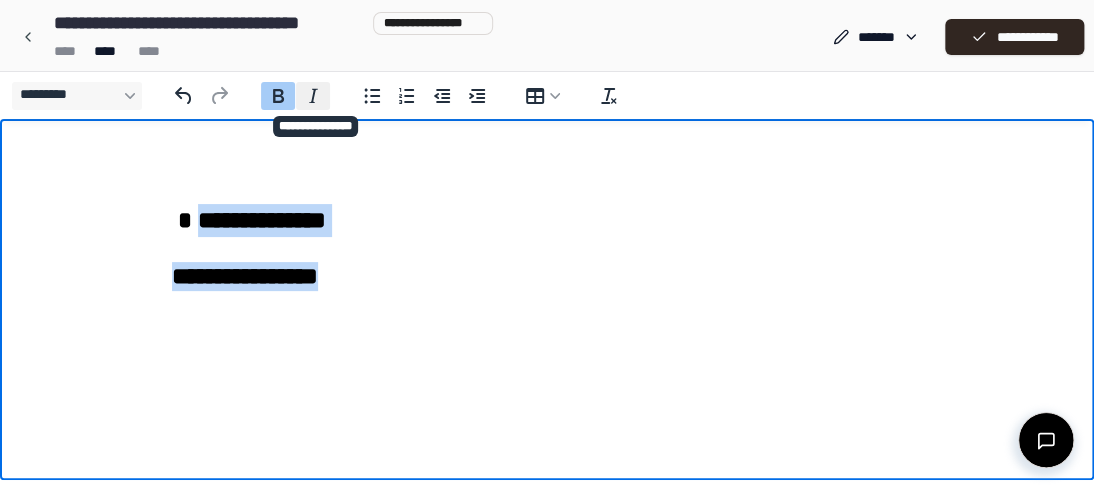 click 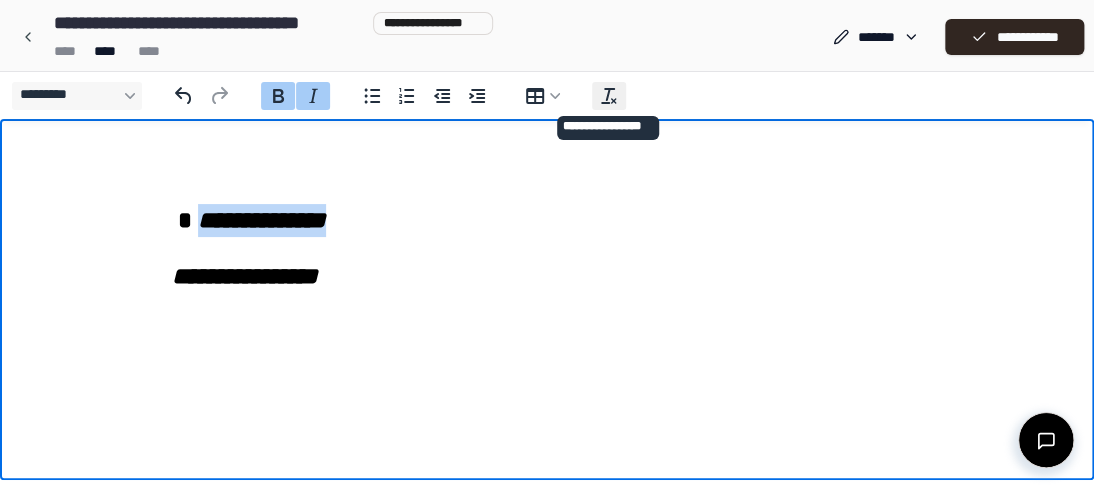 click 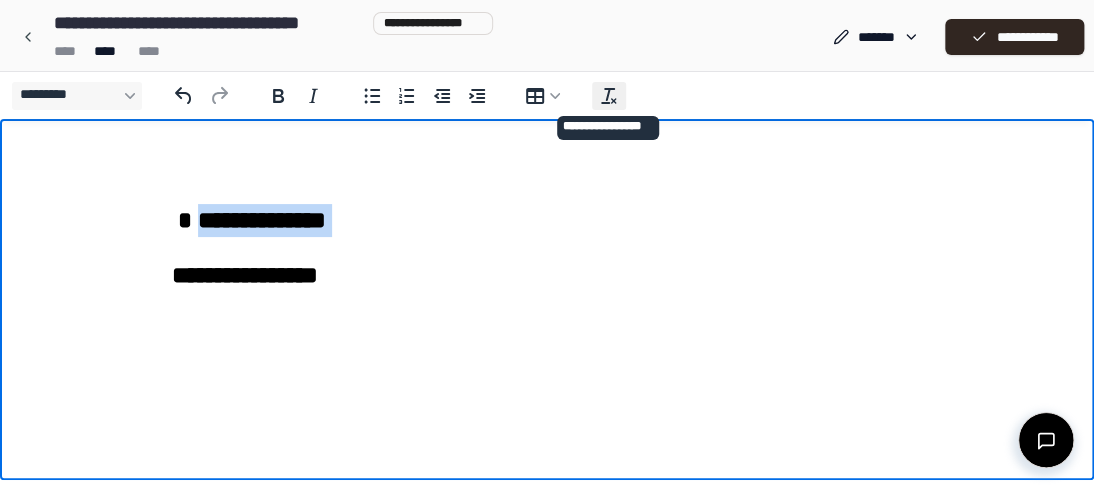 click 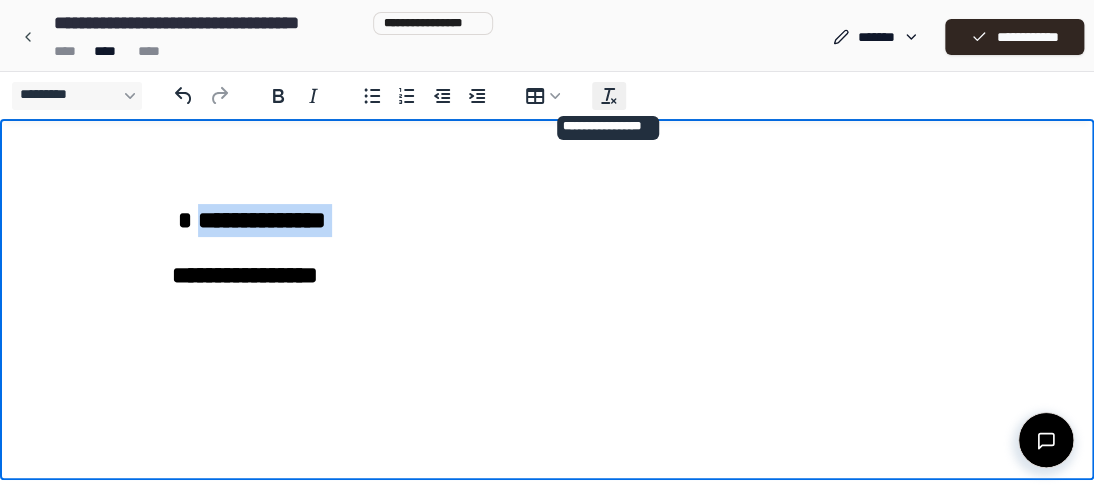 click 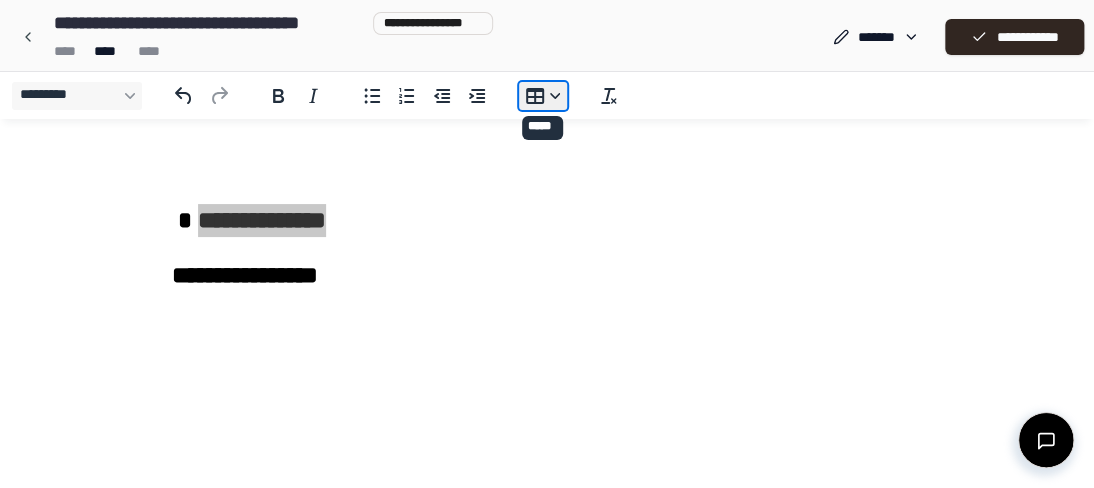 click on "**********" at bounding box center (543, 96) 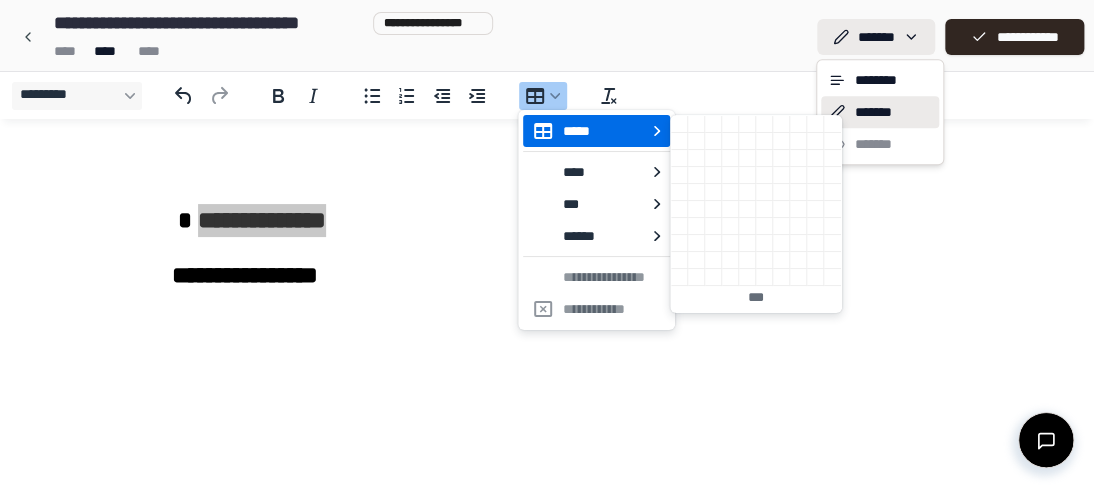click on "**********" at bounding box center [547, 244] 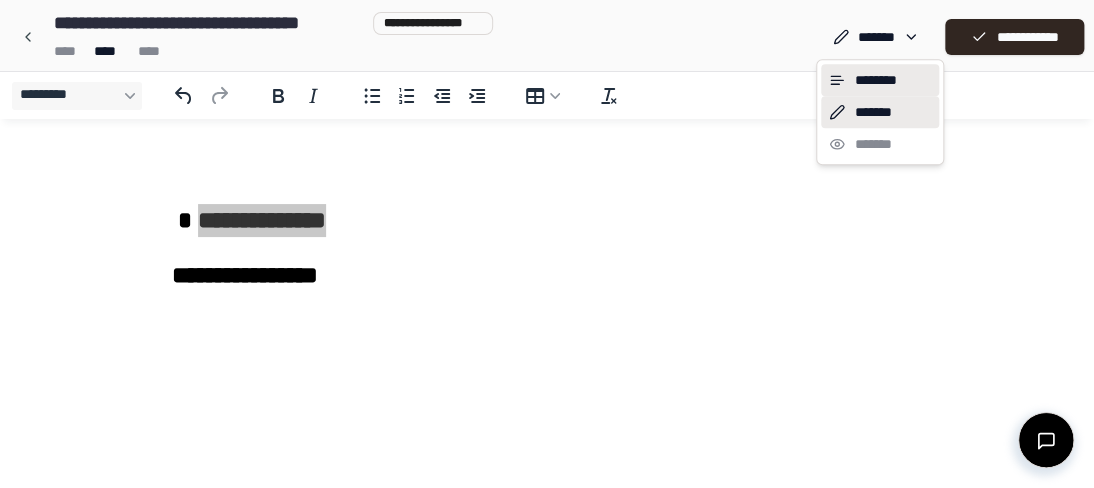 click on "********" at bounding box center [880, 80] 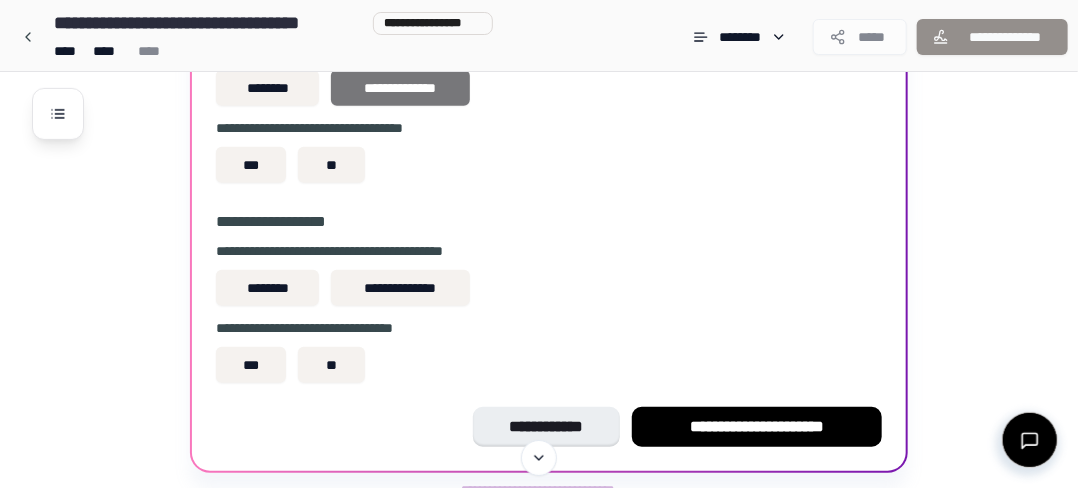 scroll, scrollTop: 0, scrollLeft: 0, axis: both 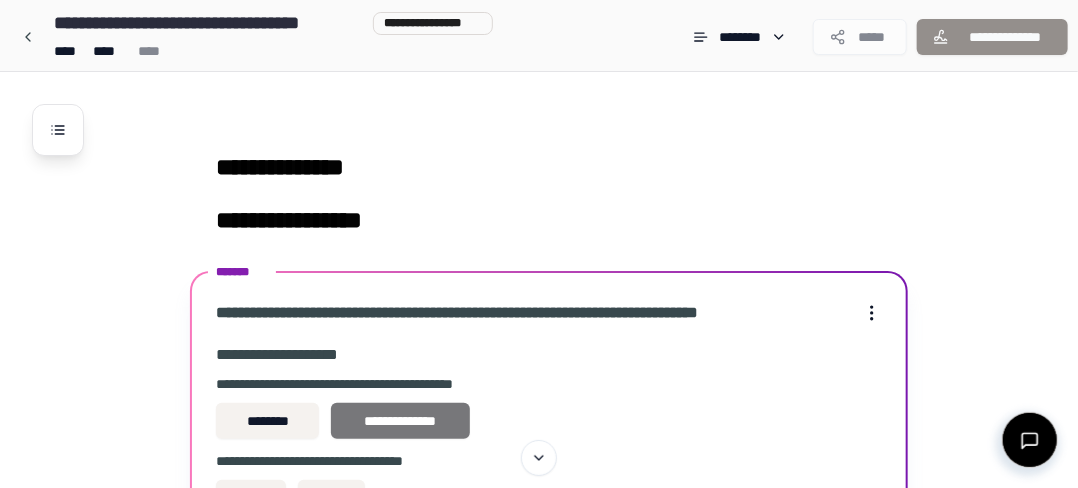 click on "**********" at bounding box center [400, 421] 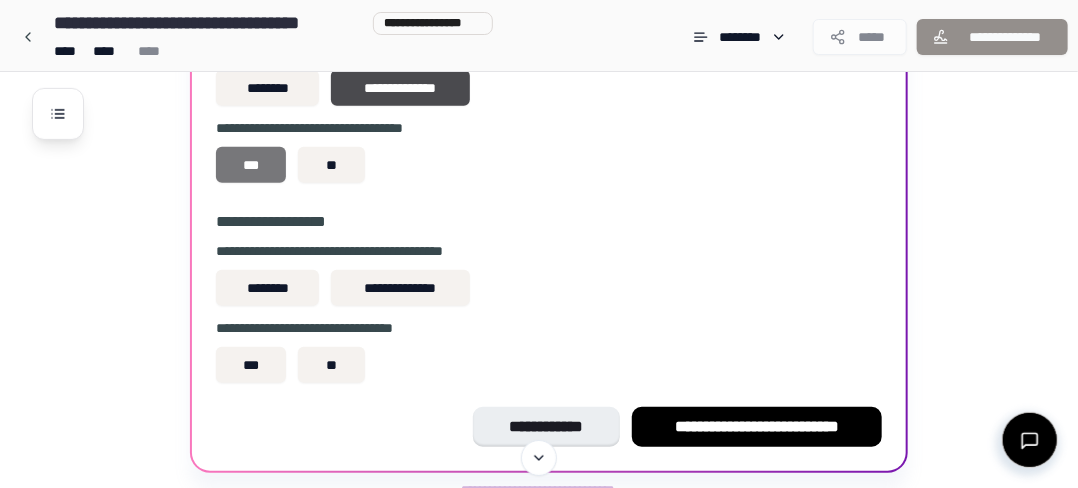 click on "***" at bounding box center (251, 165) 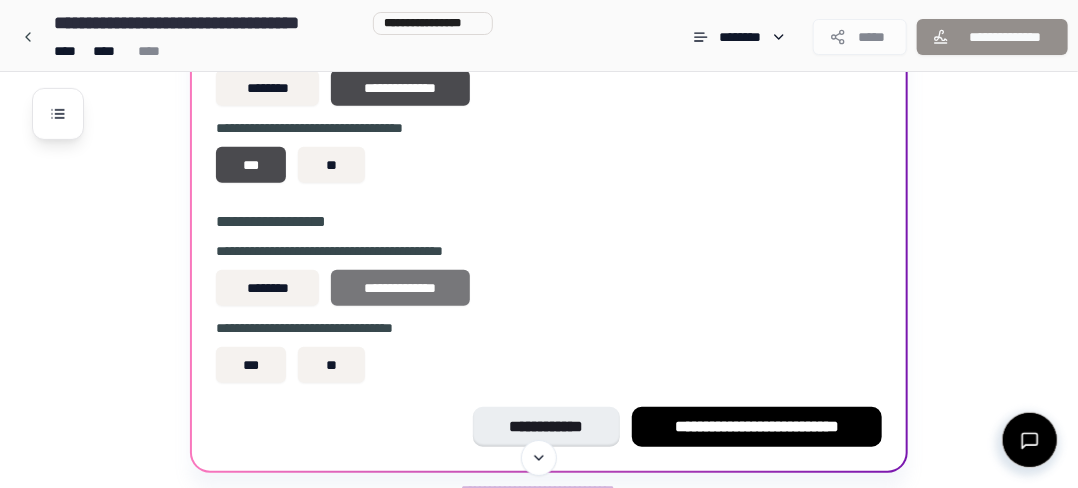 click on "**********" at bounding box center [400, 288] 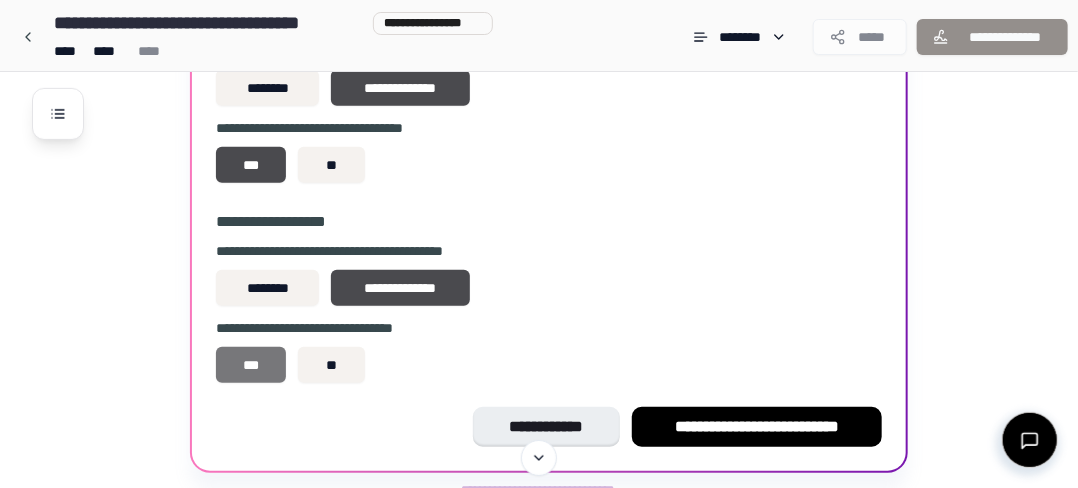 click on "***" at bounding box center [251, 365] 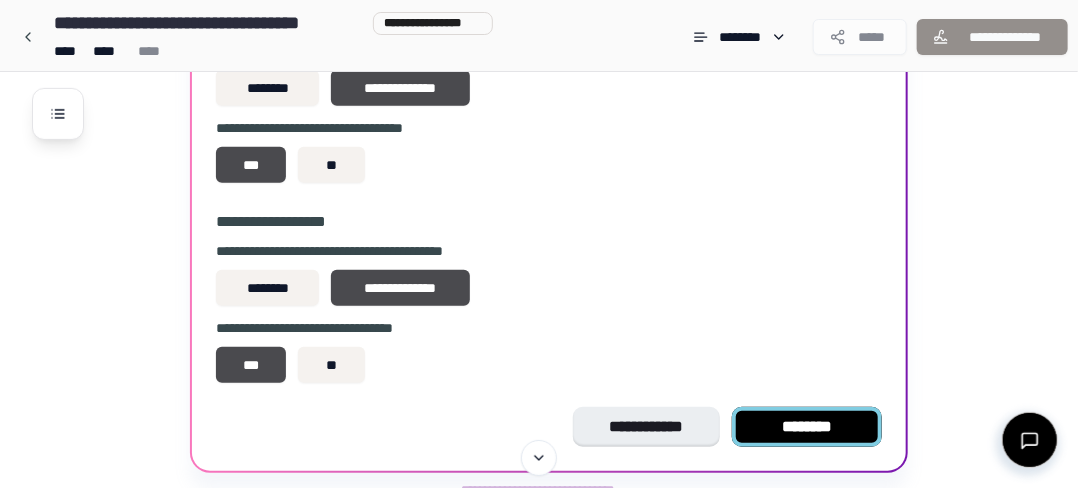click on "********" at bounding box center (807, 427) 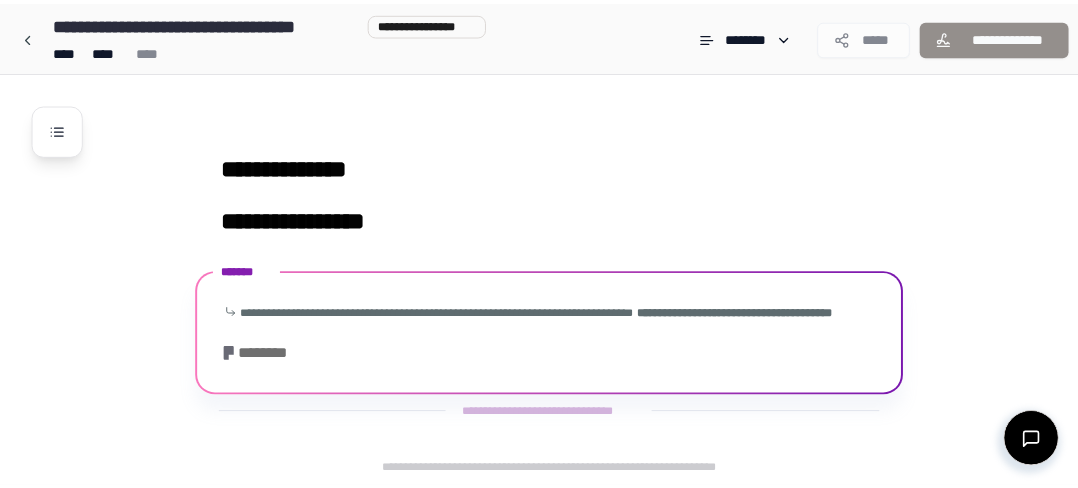 scroll, scrollTop: 247, scrollLeft: 0, axis: vertical 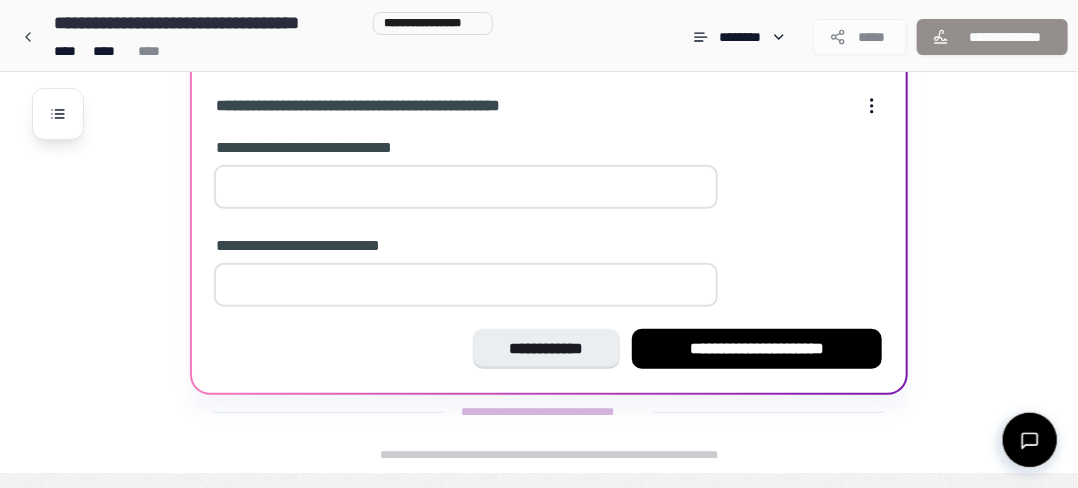 click at bounding box center [466, 187] 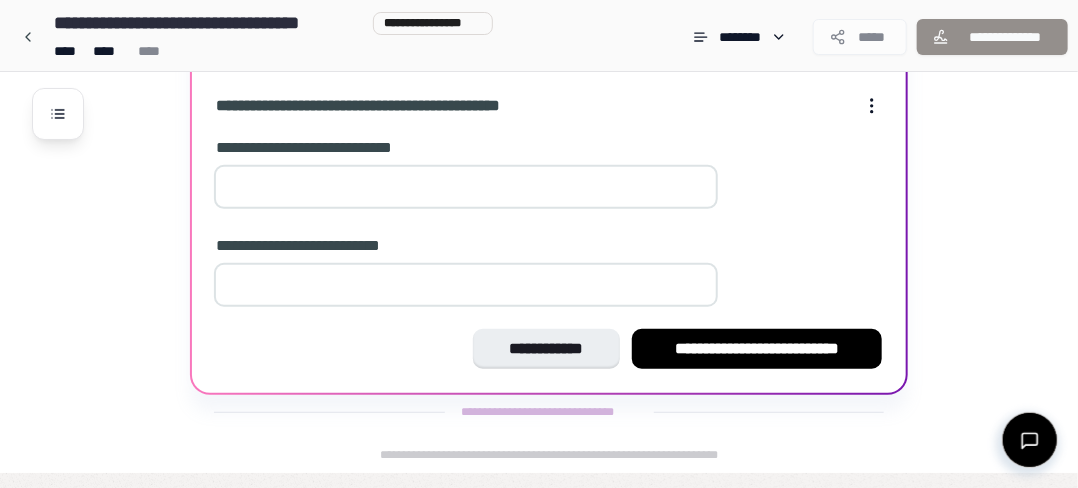 click on "**" at bounding box center [466, 187] 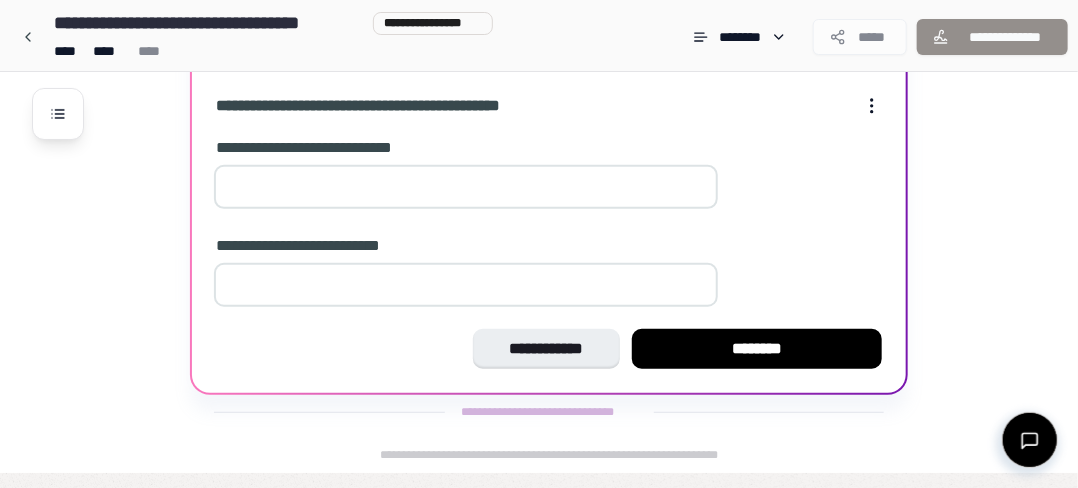 click on "*" at bounding box center [466, 285] 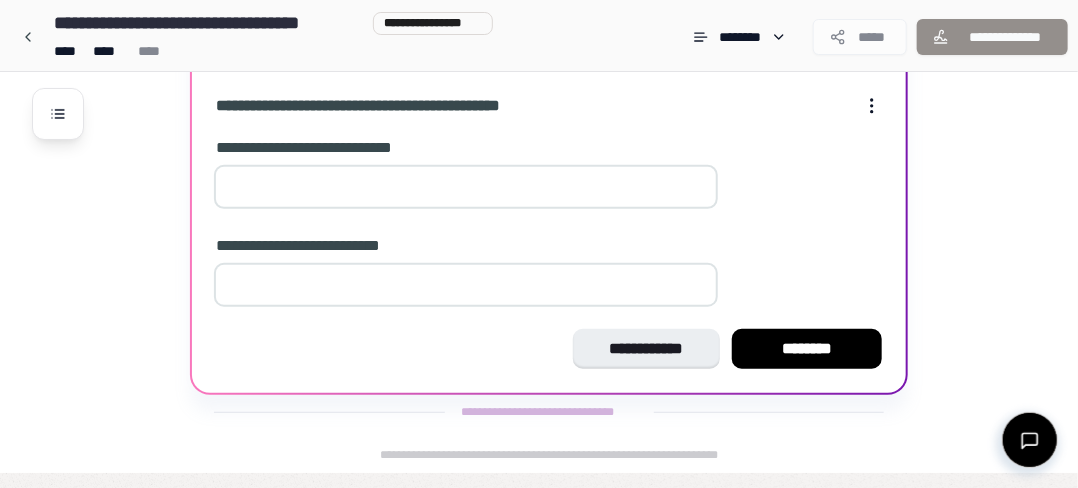 click on "*" at bounding box center (466, 285) 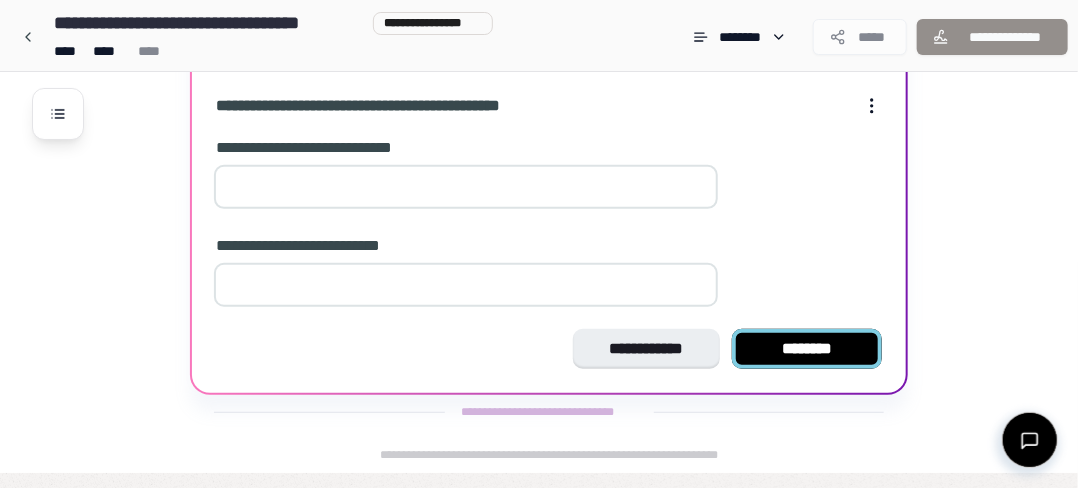 click on "********" at bounding box center (807, 349) 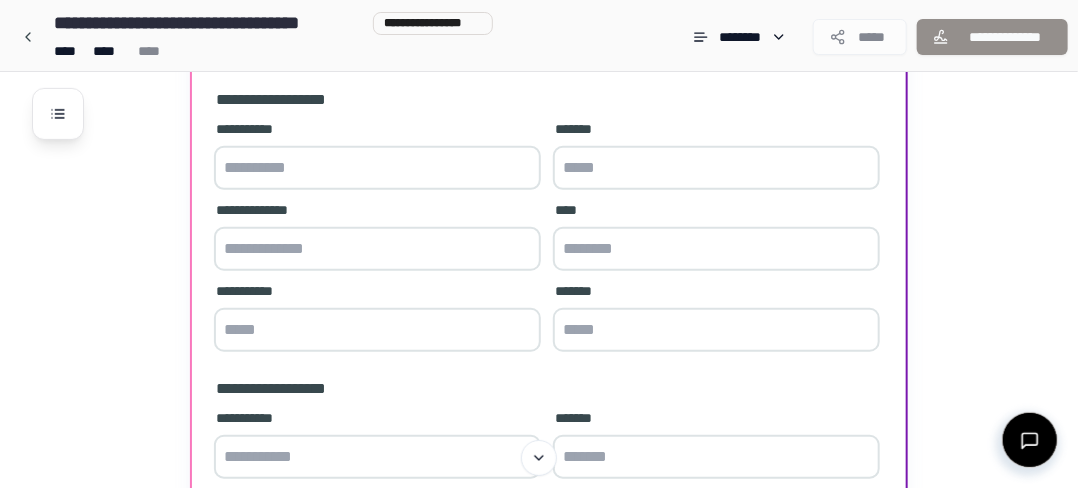 scroll, scrollTop: 654, scrollLeft: 0, axis: vertical 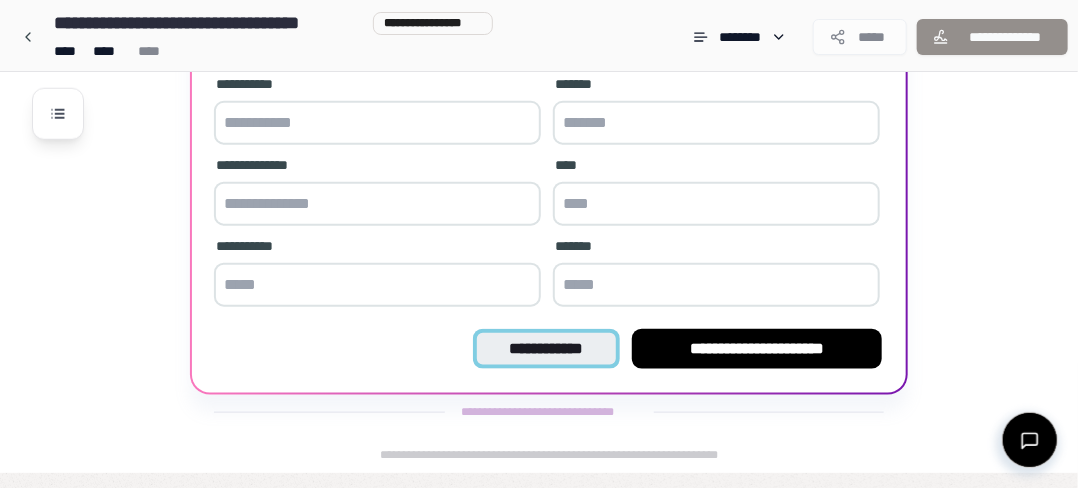 click on "**********" at bounding box center (546, 349) 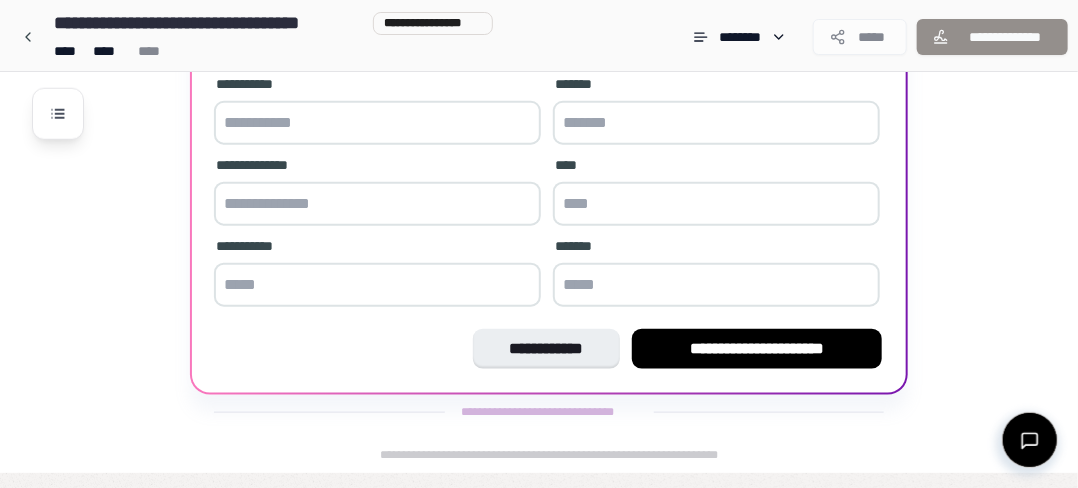 scroll, scrollTop: 160, scrollLeft: 0, axis: vertical 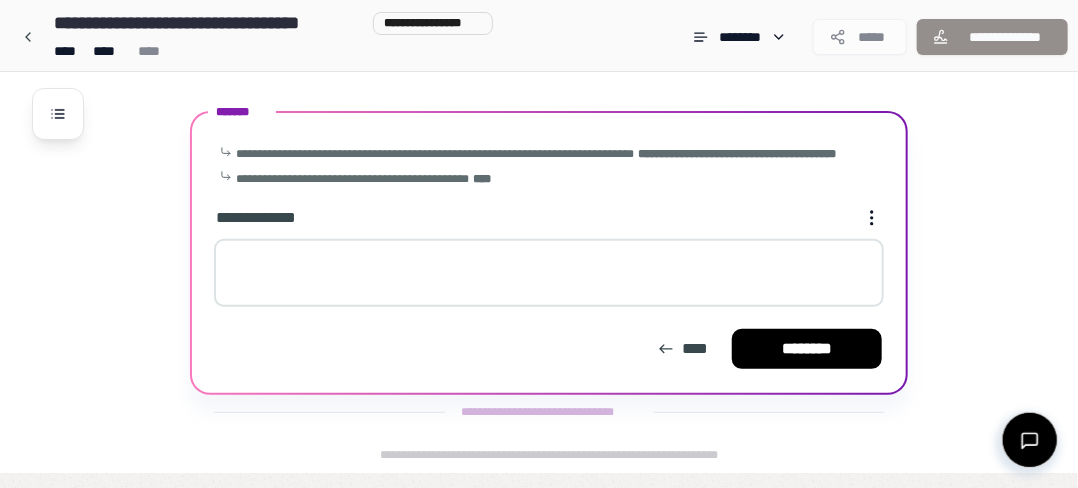 click at bounding box center [549, 273] 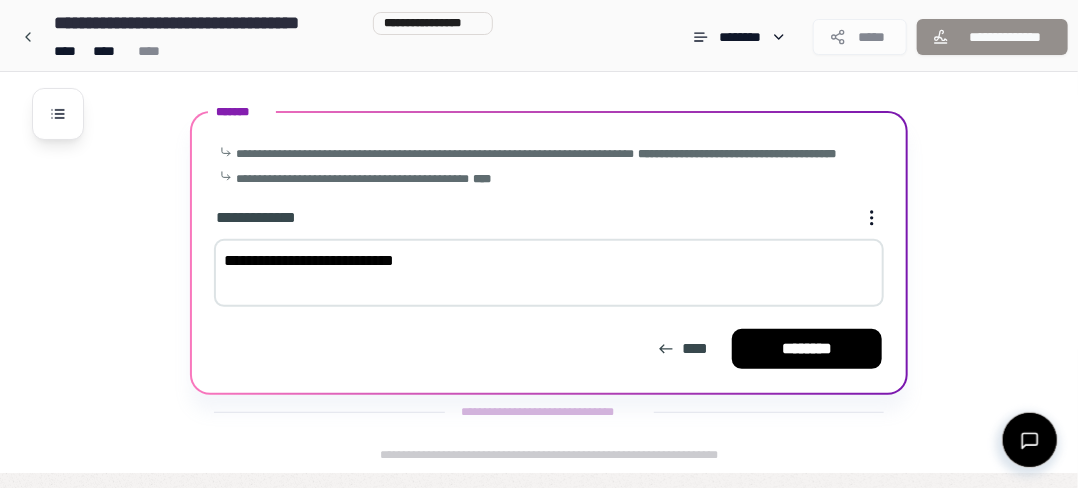 click on "**********" at bounding box center (549, 273) 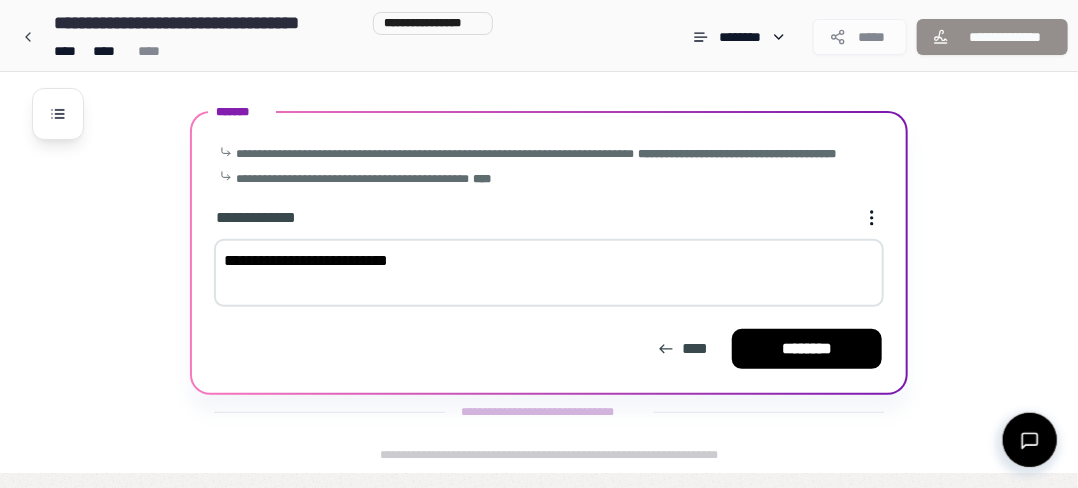 type on "**********" 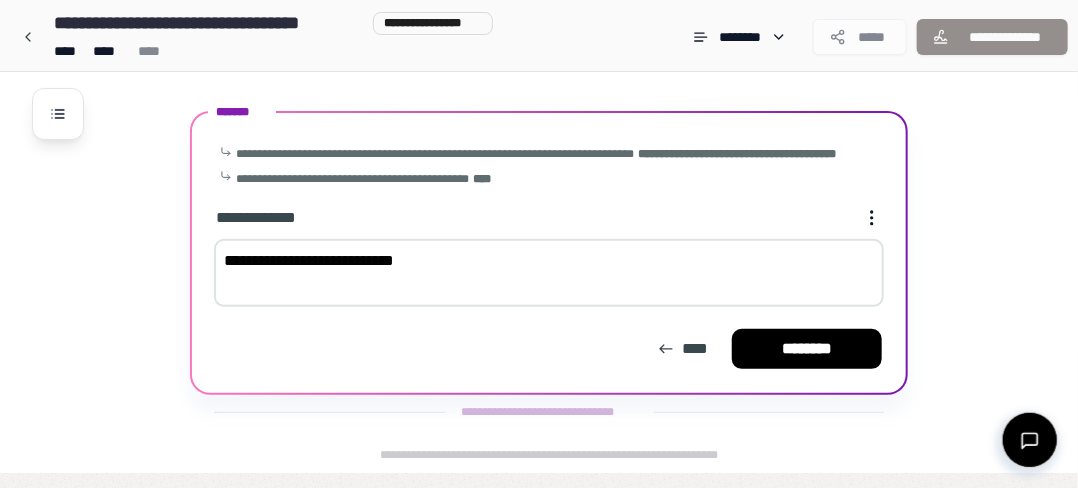 click on "**********" at bounding box center (549, 273) 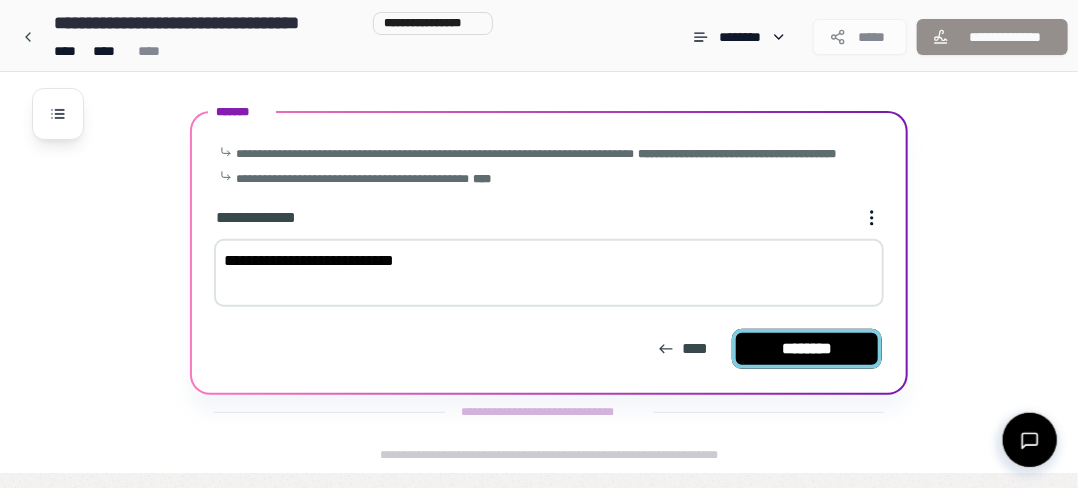 type on "**********" 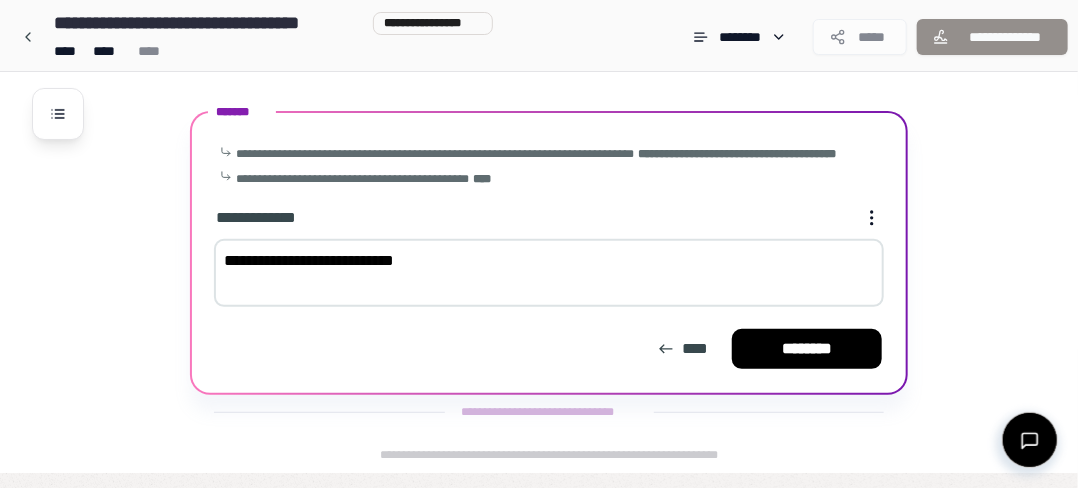click on "********" at bounding box center [807, 349] 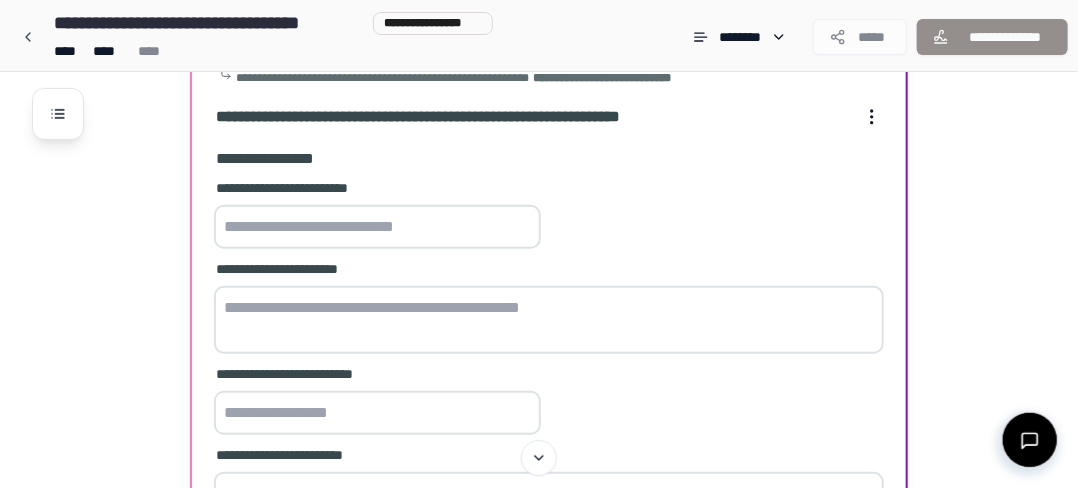 scroll, scrollTop: 284, scrollLeft: 0, axis: vertical 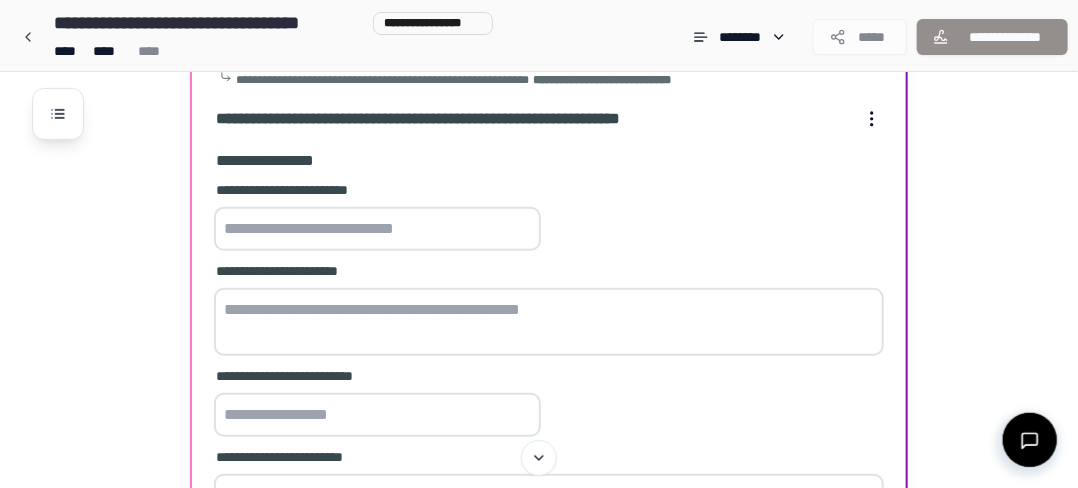 click at bounding box center [549, 322] 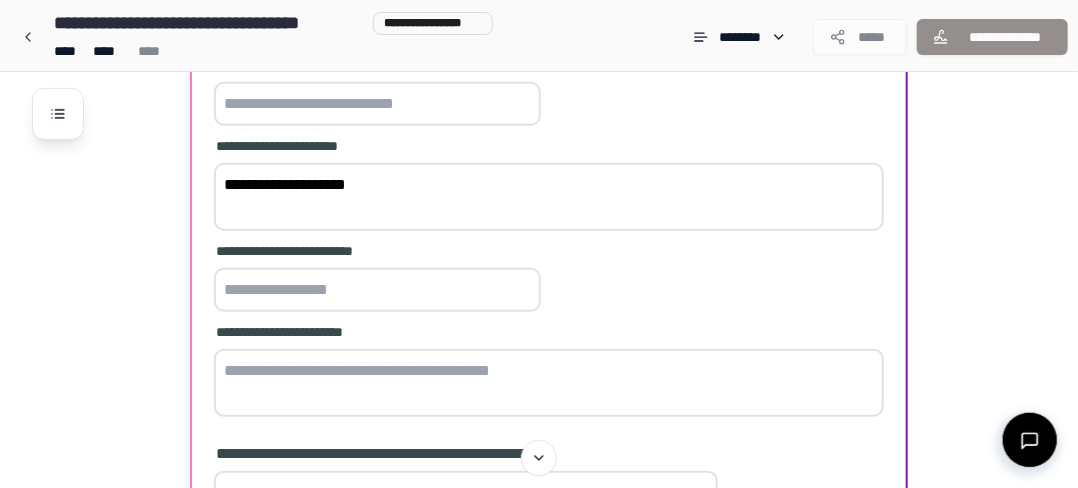 scroll, scrollTop: 617, scrollLeft: 0, axis: vertical 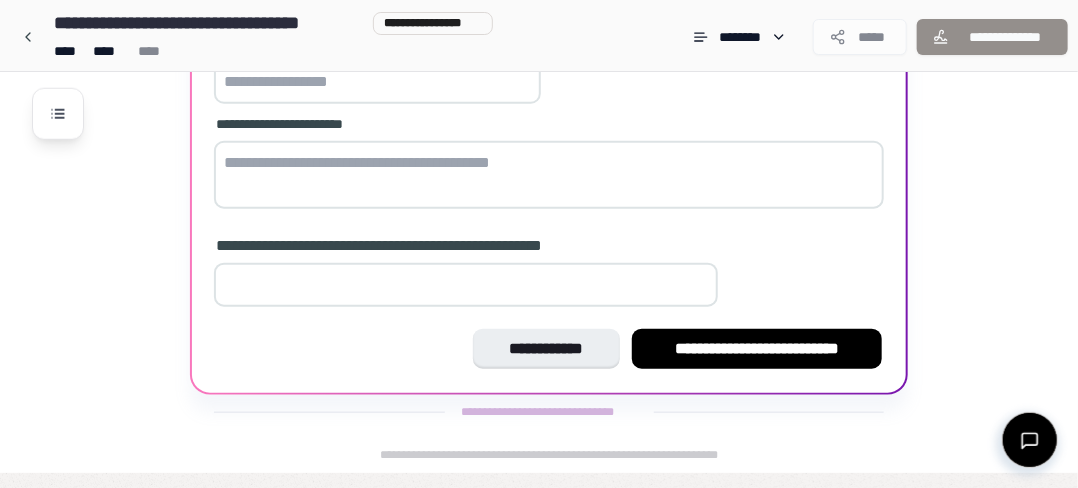 type on "**********" 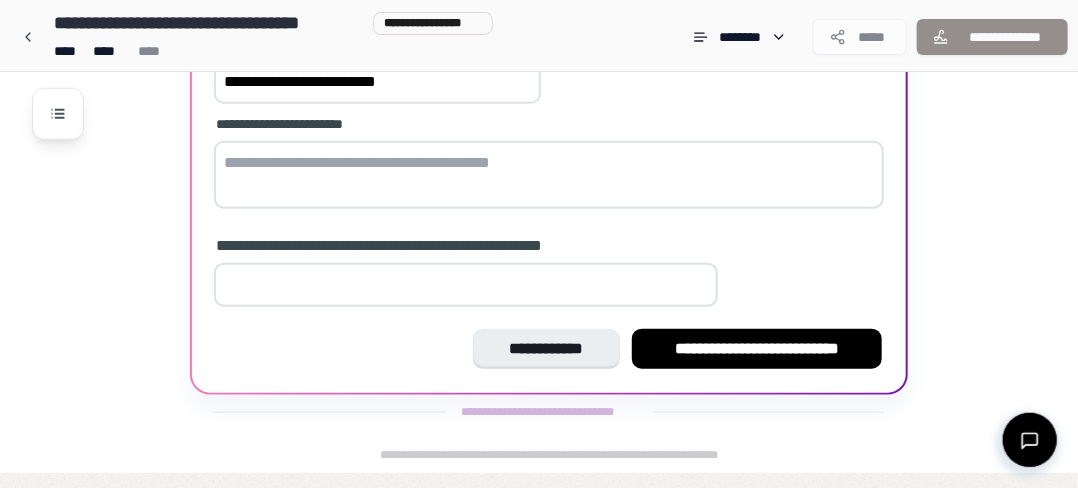 type on "**********" 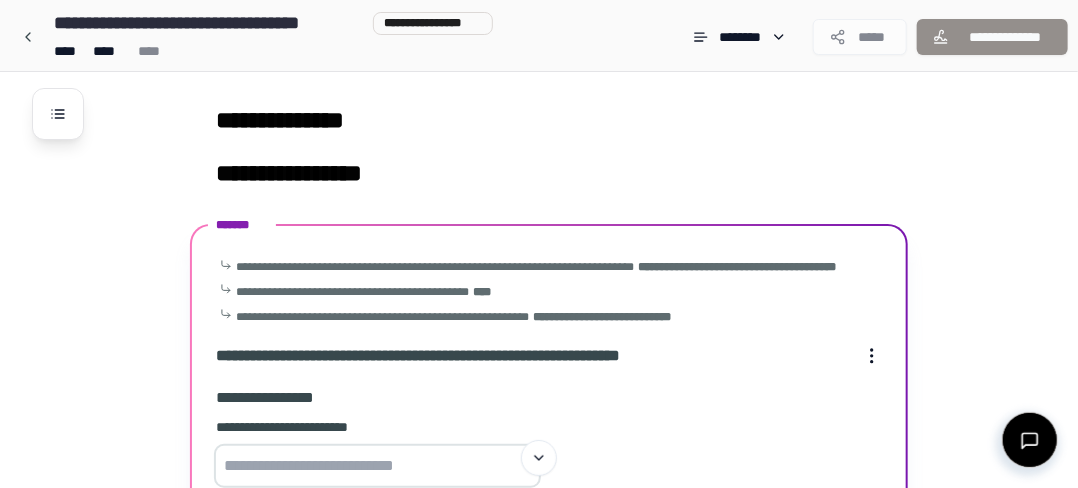 scroll, scrollTop: 0, scrollLeft: 0, axis: both 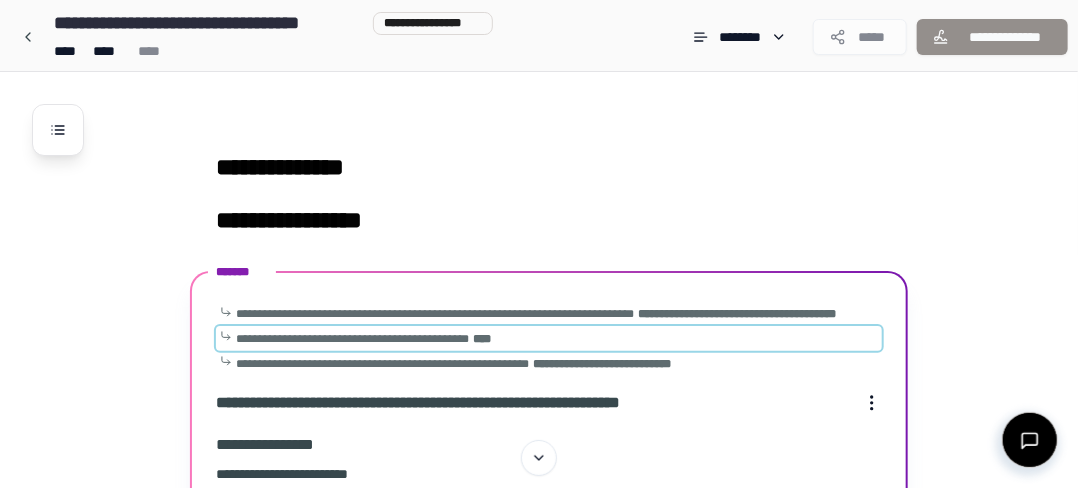 type on "**********" 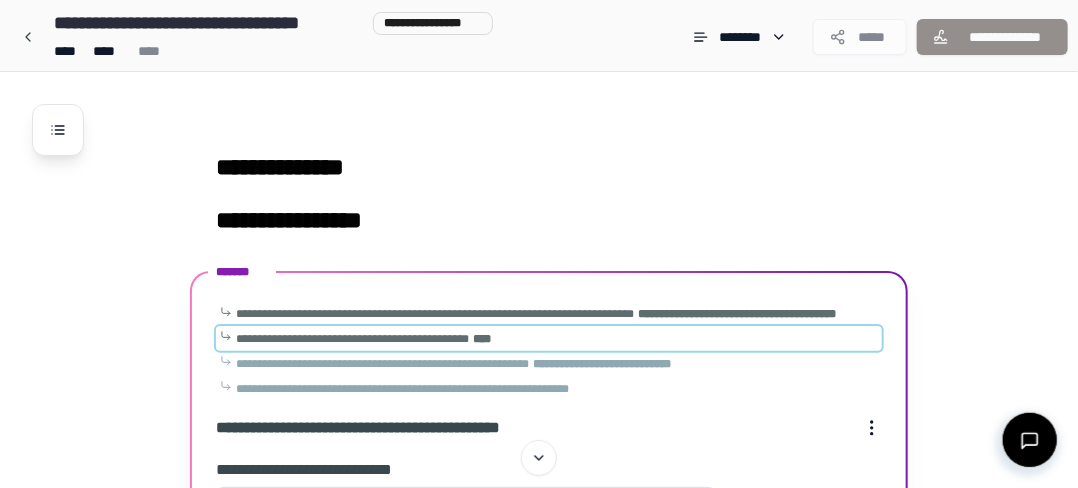 click on "**********" at bounding box center (352, 339) 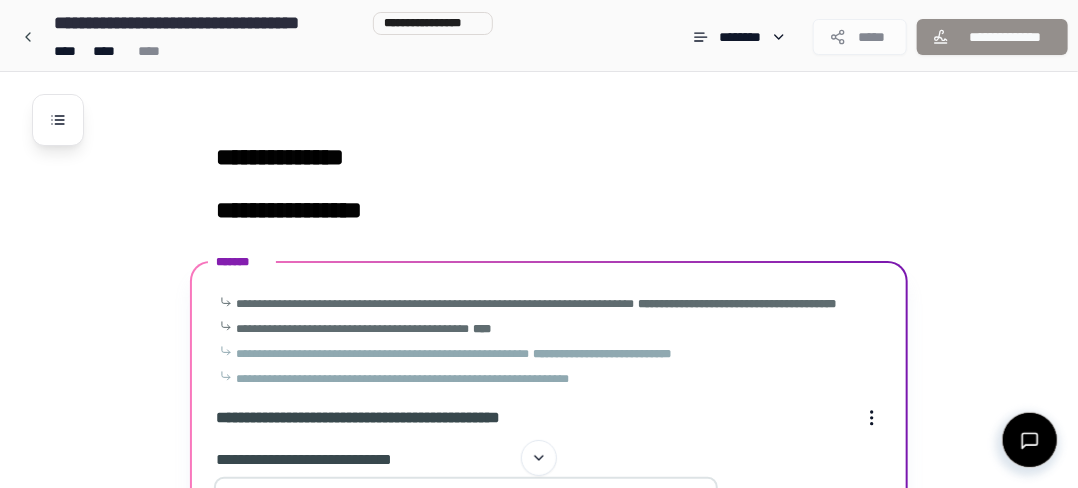 scroll, scrollTop: 0, scrollLeft: 0, axis: both 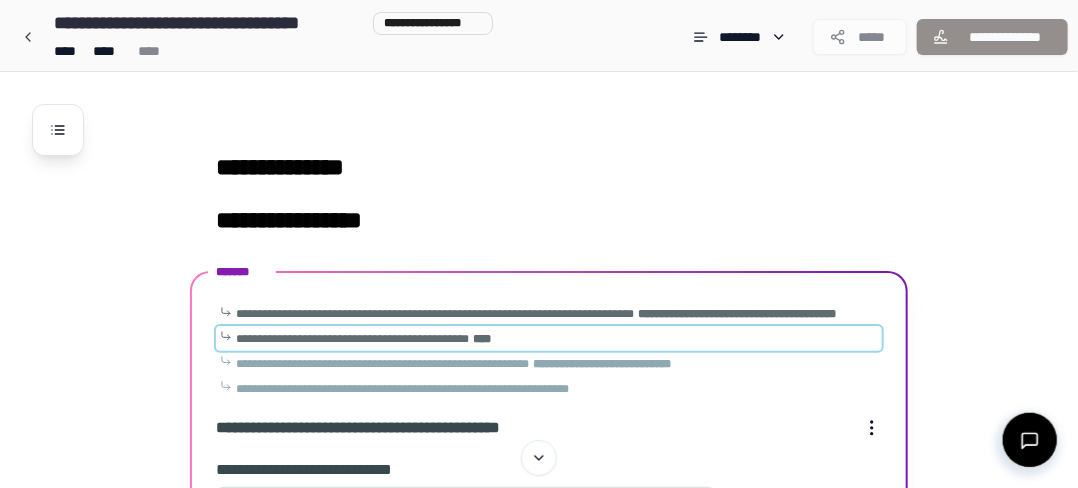 click on "**********" at bounding box center (352, 339) 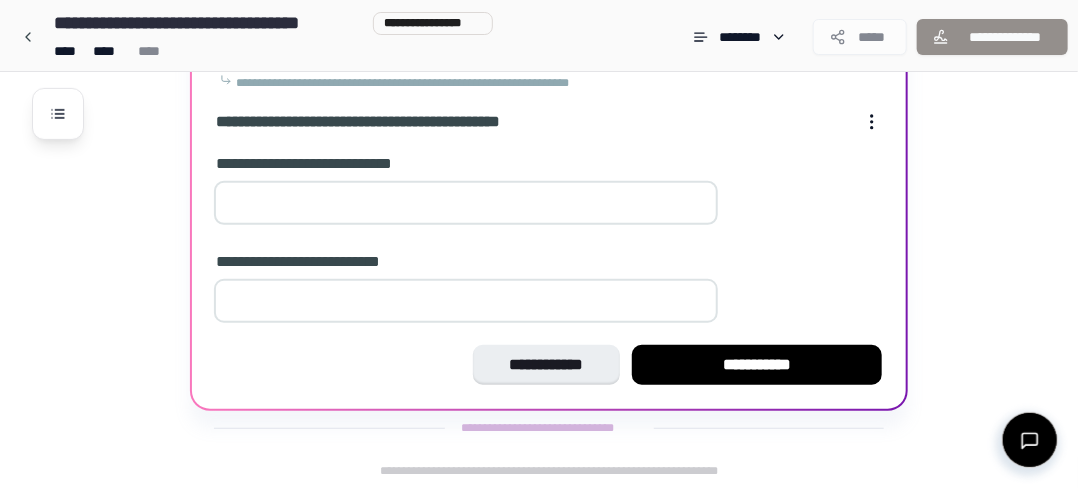 scroll, scrollTop: 322, scrollLeft: 0, axis: vertical 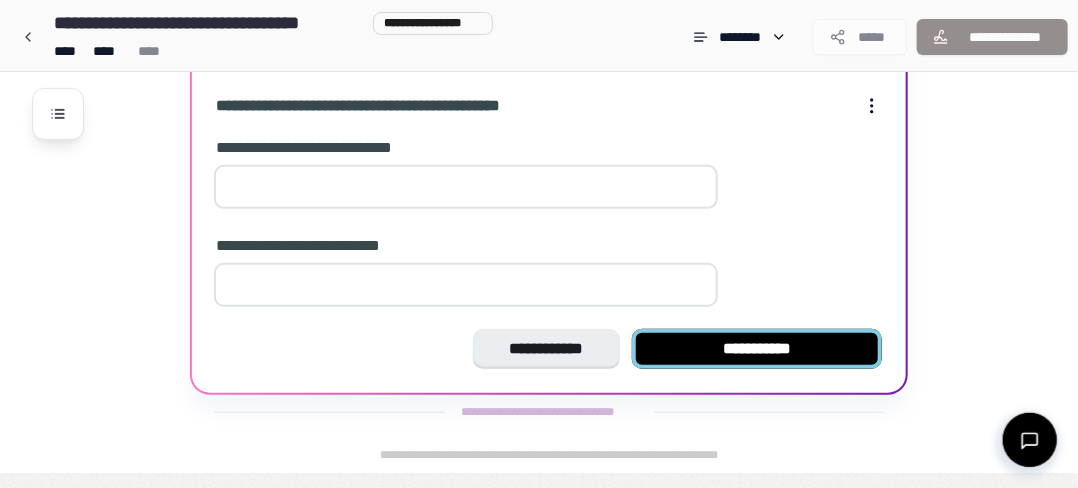 click on "**********" at bounding box center (757, 349) 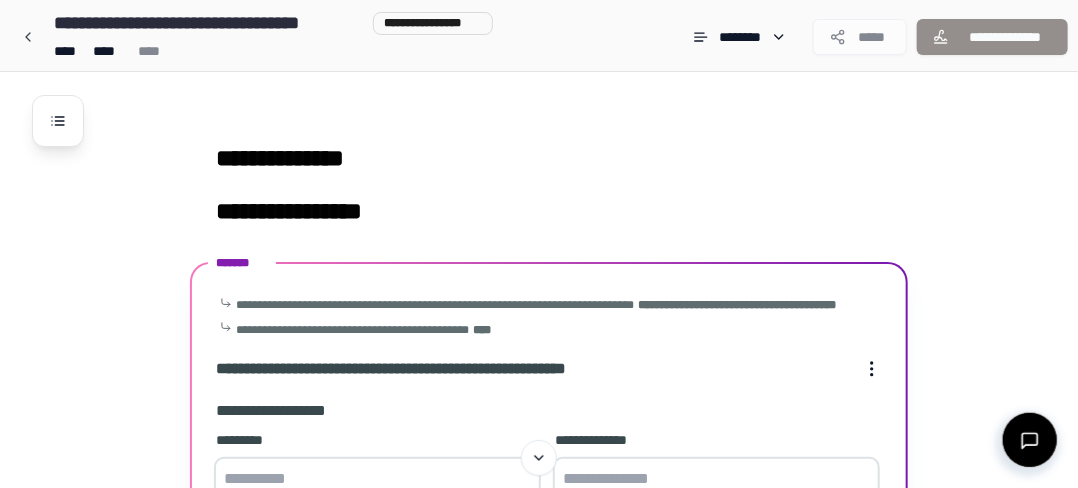 scroll, scrollTop: 0, scrollLeft: 0, axis: both 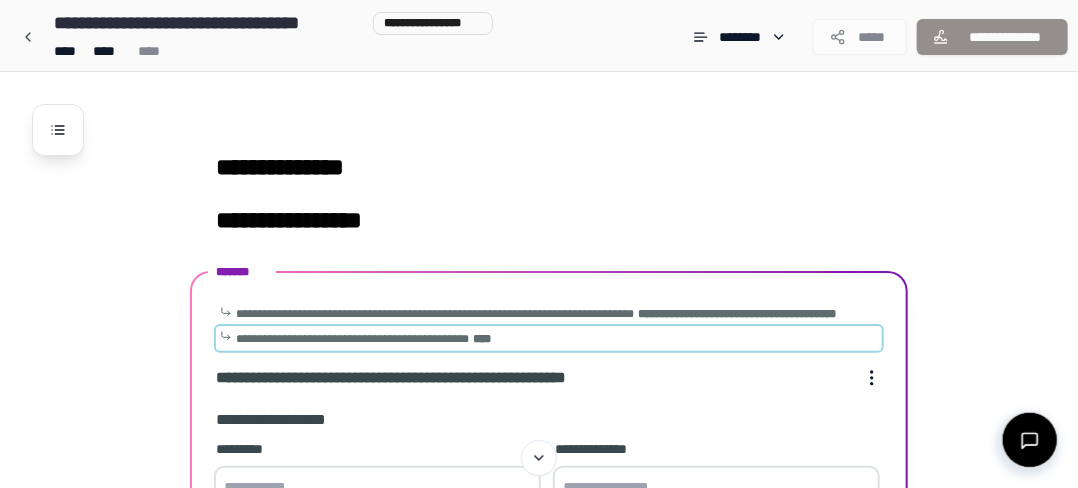 click on "**********" at bounding box center [352, 339] 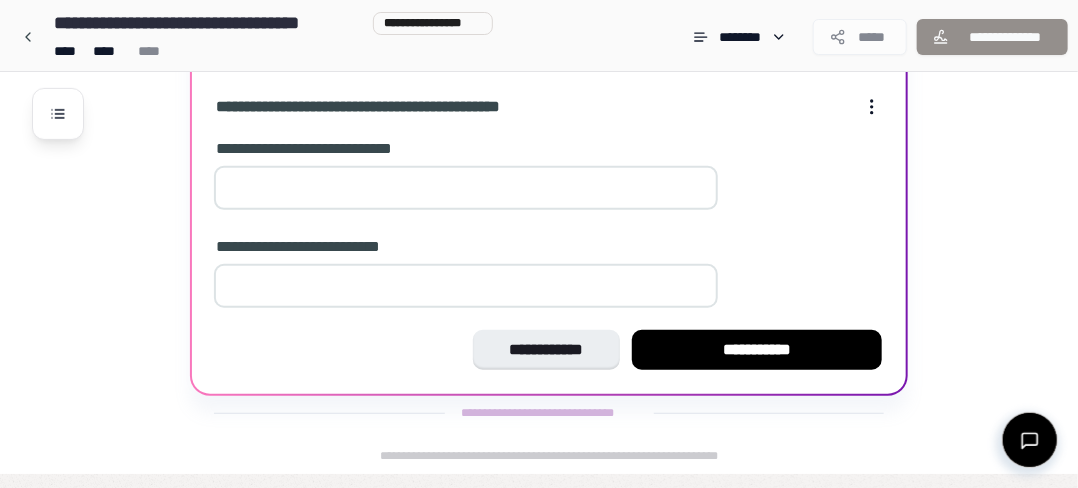 scroll, scrollTop: 297, scrollLeft: 0, axis: vertical 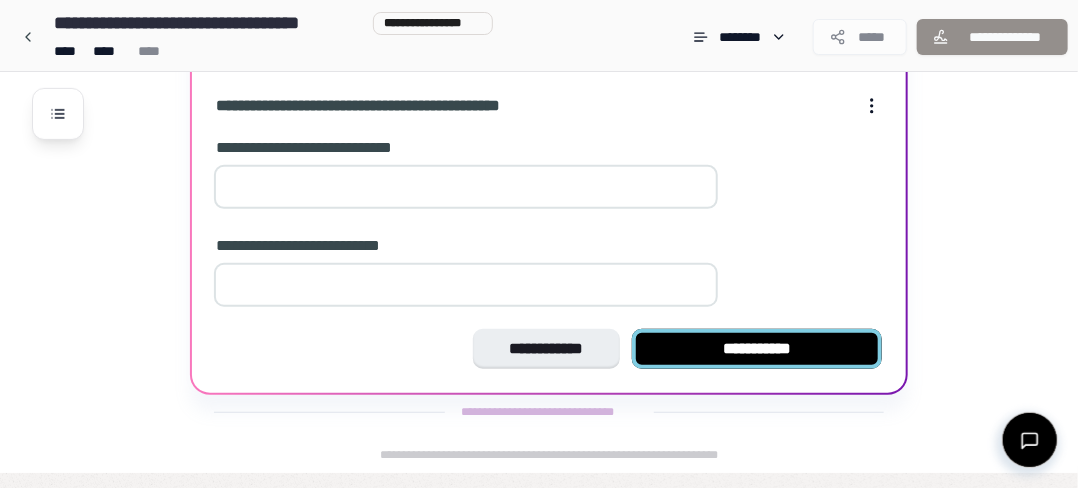 click on "**********" at bounding box center (757, 349) 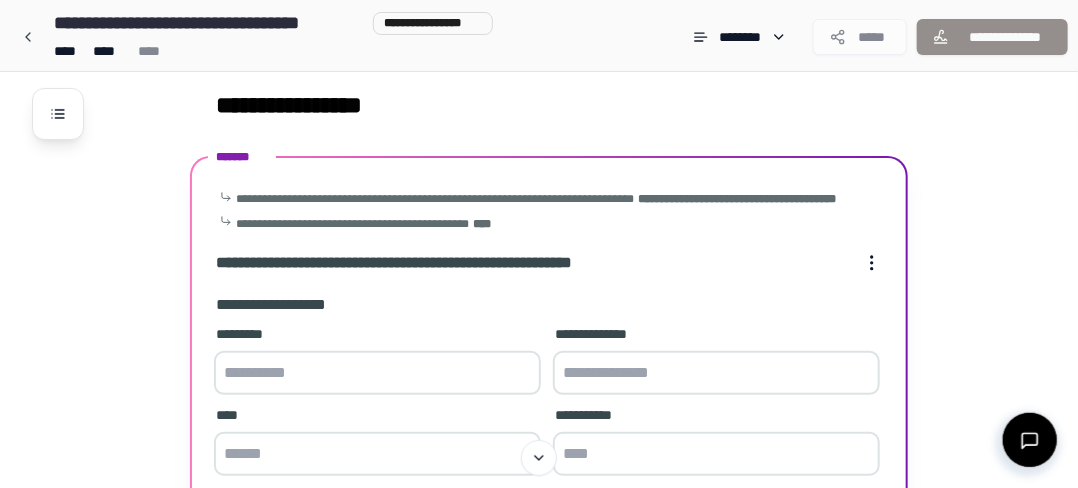 scroll, scrollTop: 0, scrollLeft: 0, axis: both 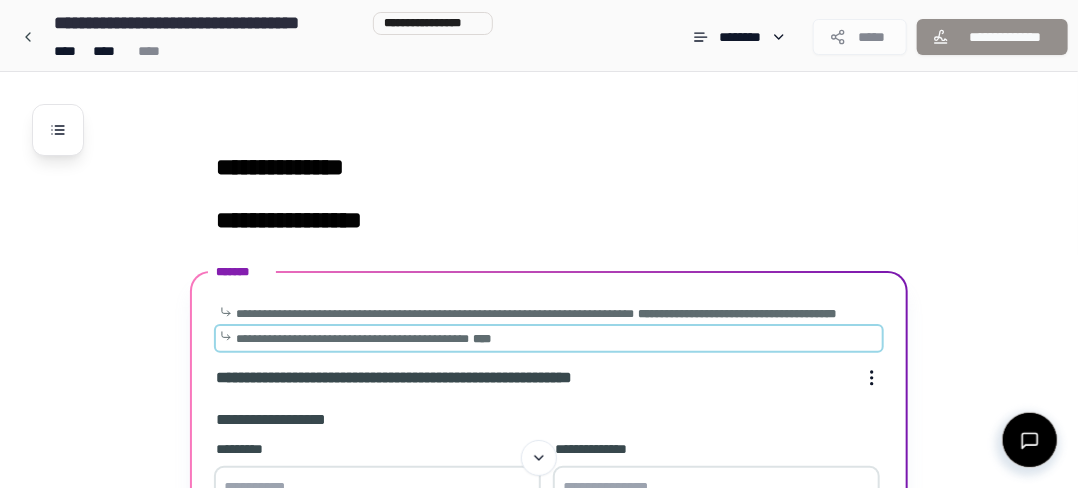 click on "**********" at bounding box center (363, 339) 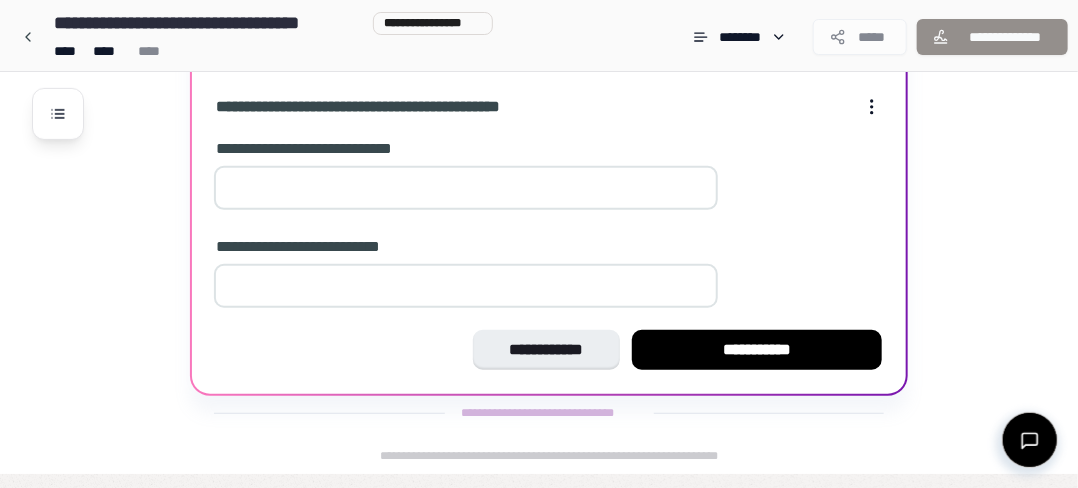 scroll, scrollTop: 297, scrollLeft: 0, axis: vertical 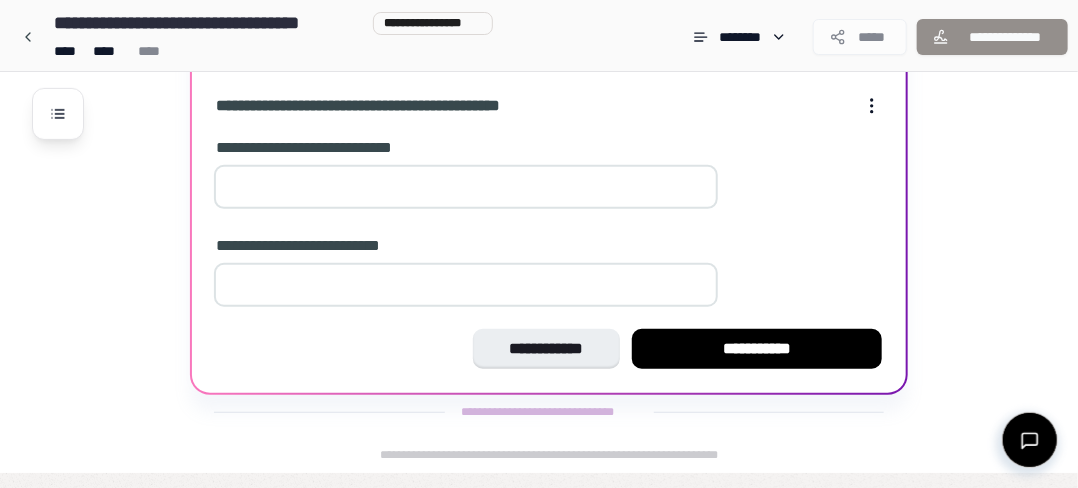 click on "**********" at bounding box center [757, 349] 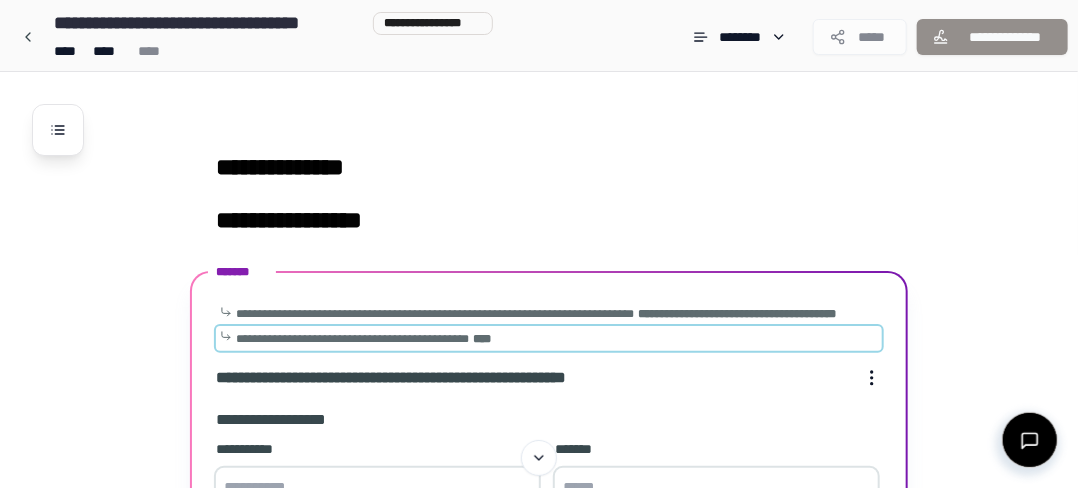 scroll, scrollTop: 333, scrollLeft: 0, axis: vertical 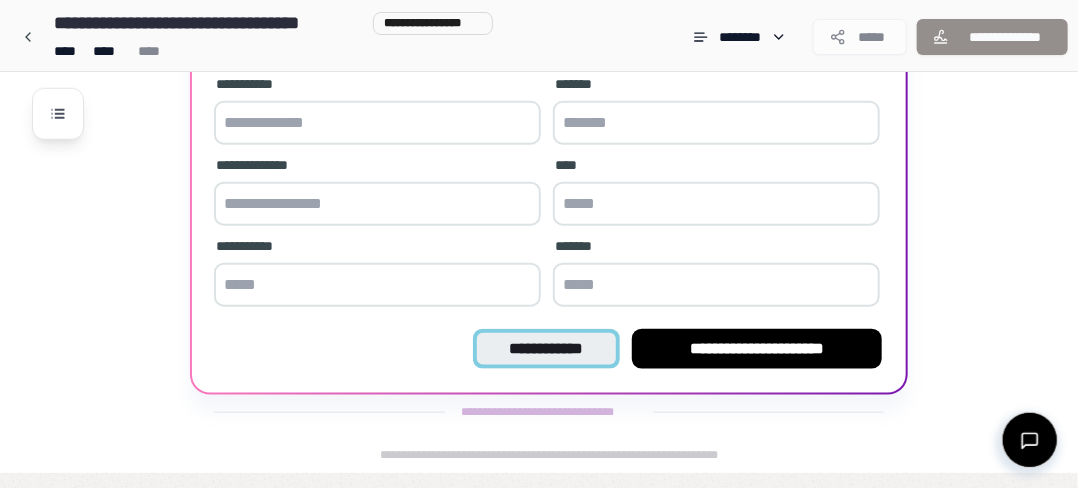 click on "**********" at bounding box center [546, 349] 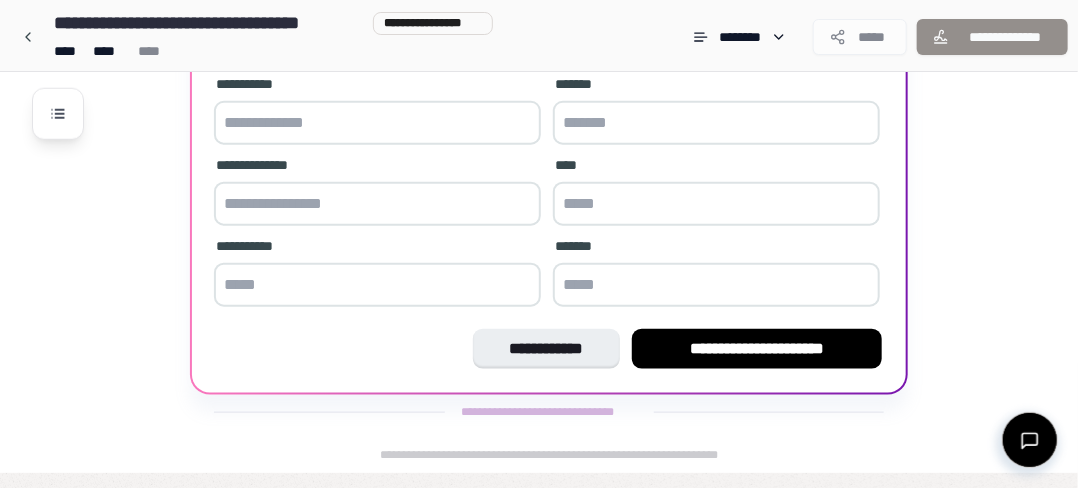 scroll, scrollTop: 160, scrollLeft: 0, axis: vertical 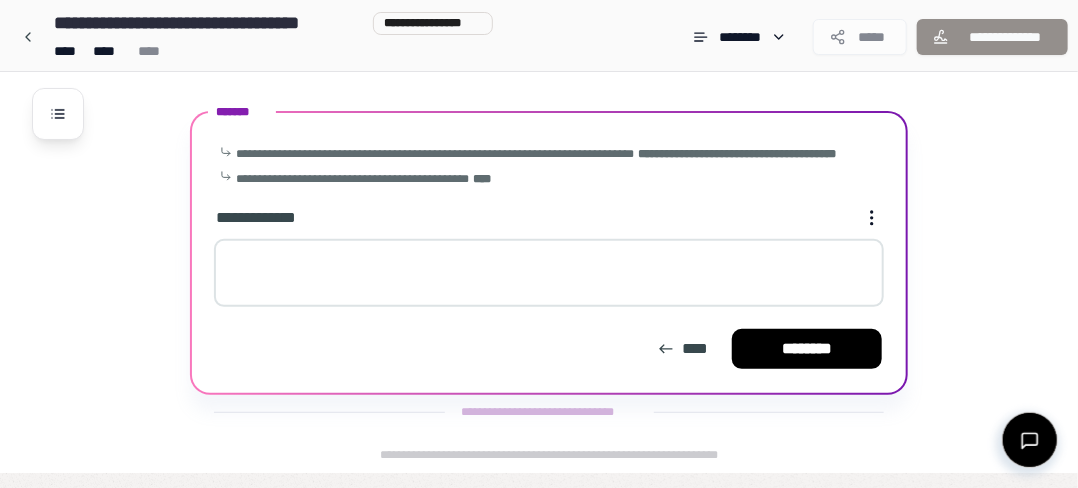click at bounding box center [549, 273] 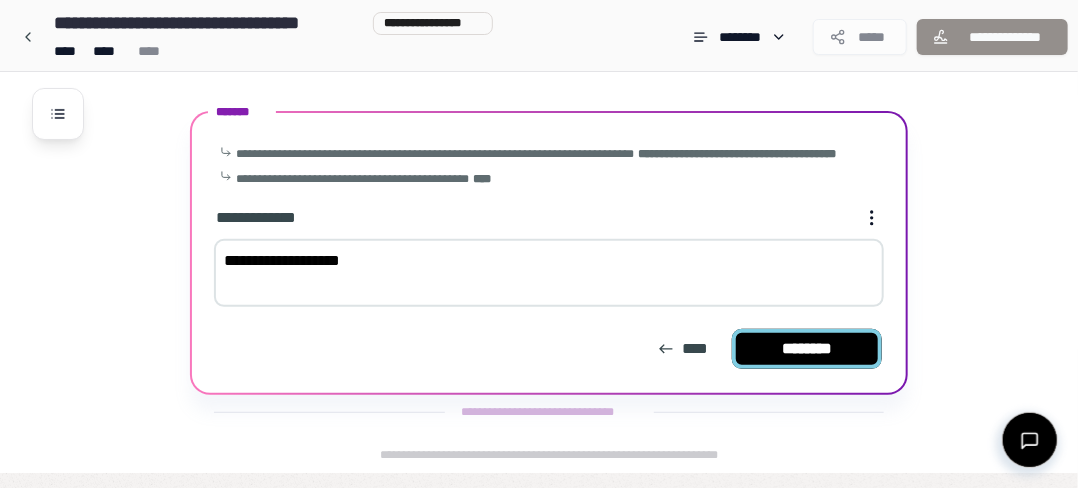 type on "**********" 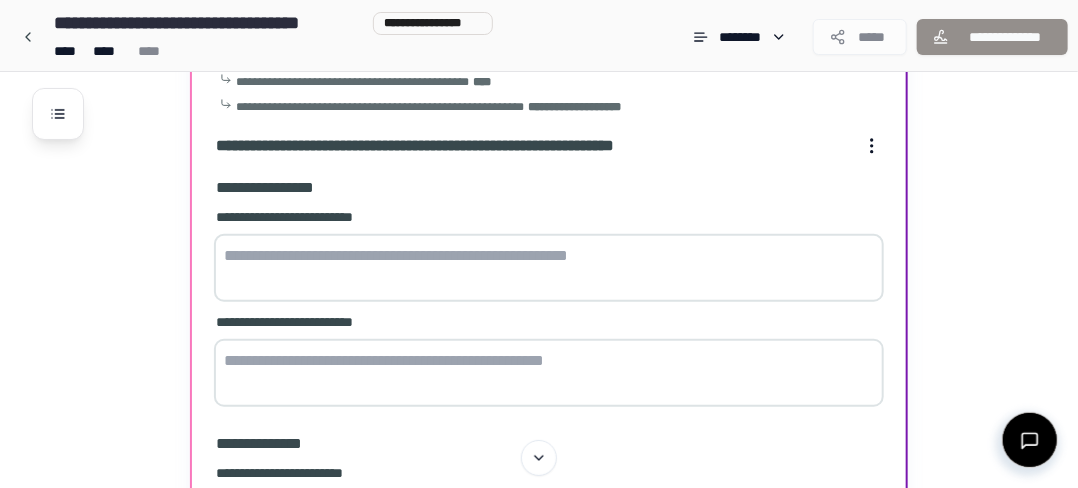 scroll, scrollTop: 156, scrollLeft: 0, axis: vertical 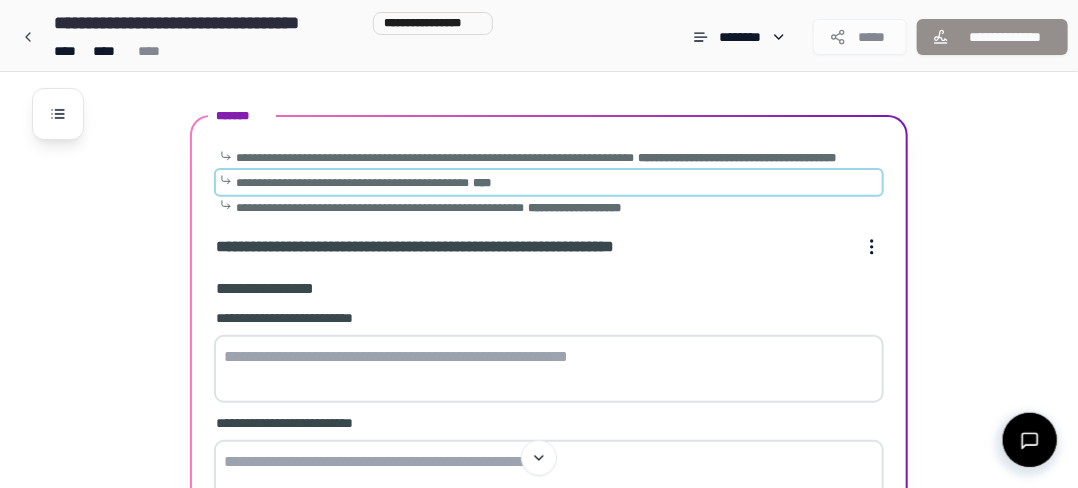 click on "**********" at bounding box center [352, 183] 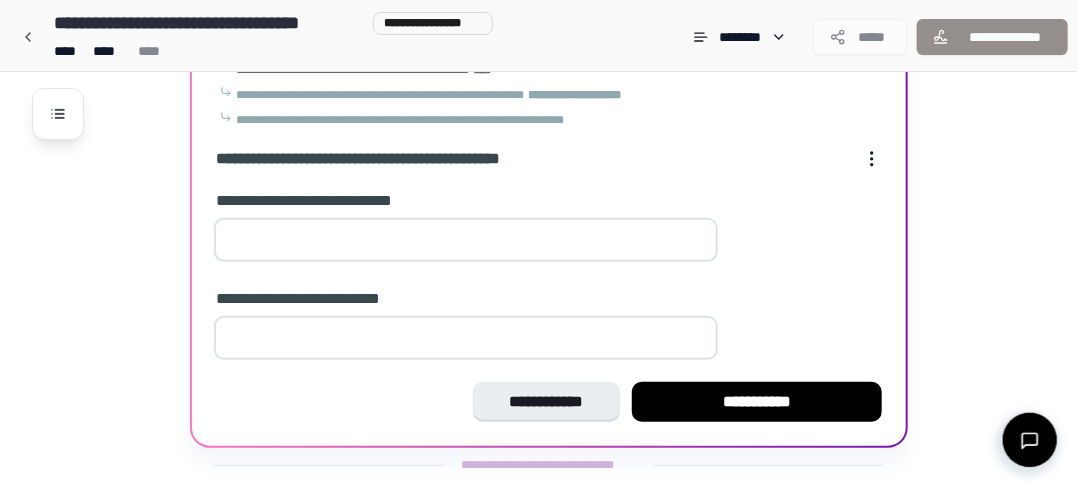 scroll, scrollTop: 322, scrollLeft: 0, axis: vertical 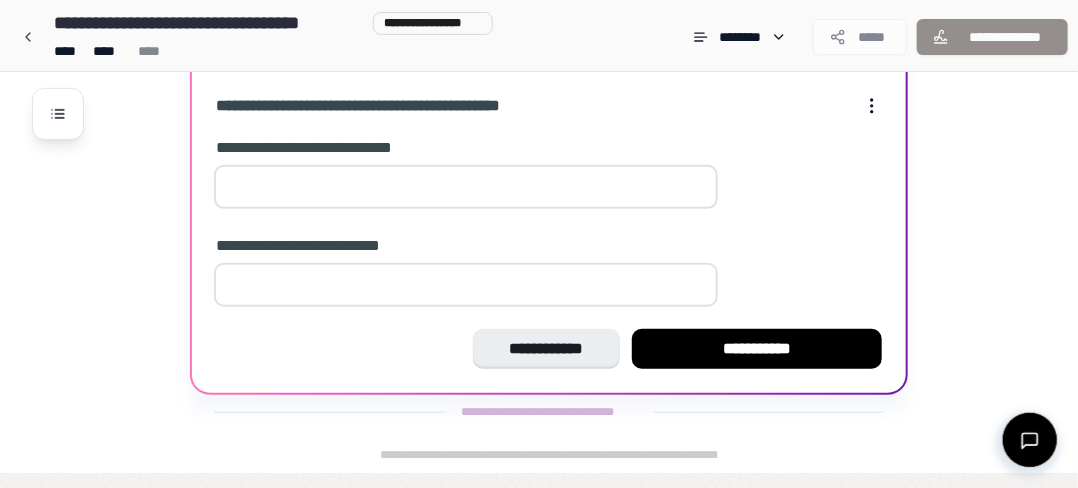 click on "*" at bounding box center [466, 285] 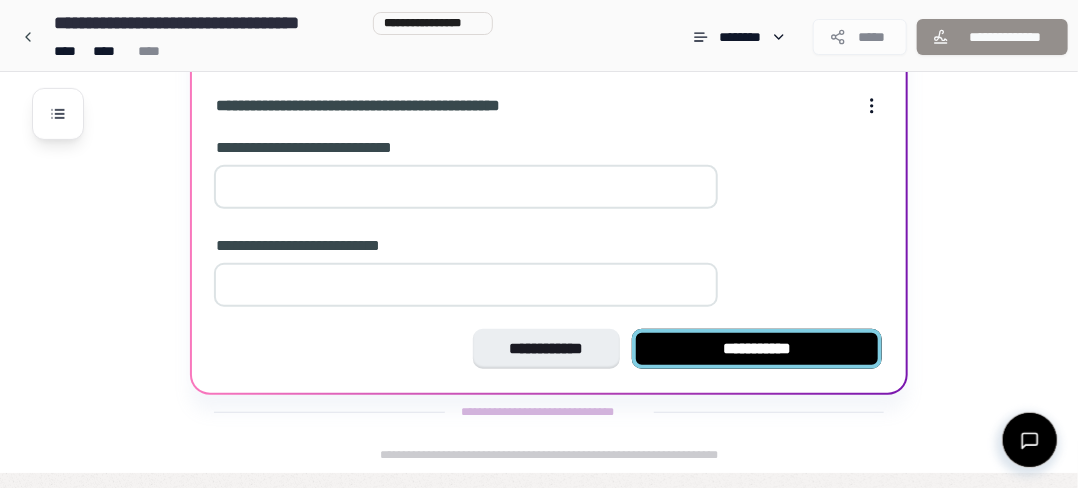 click on "**********" at bounding box center [757, 349] 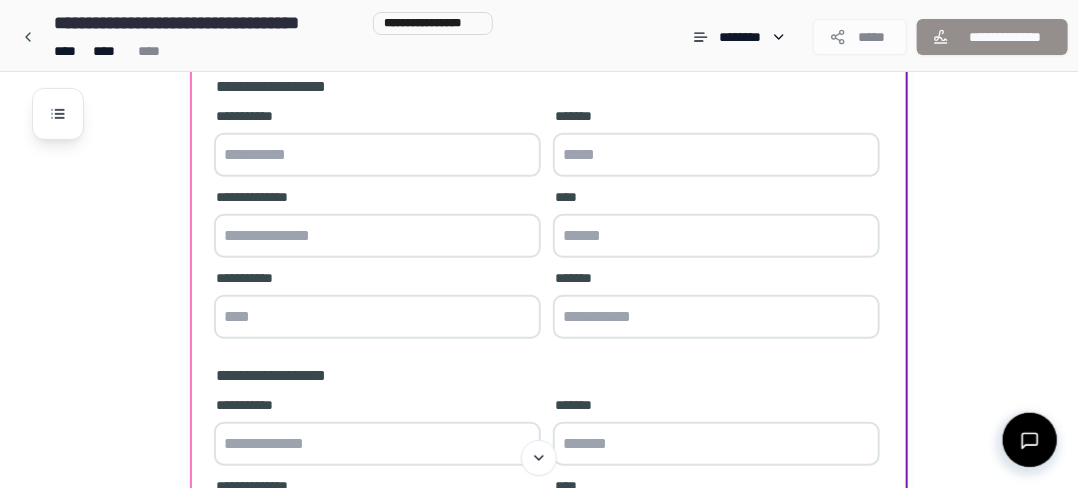 scroll, scrollTop: 654, scrollLeft: 0, axis: vertical 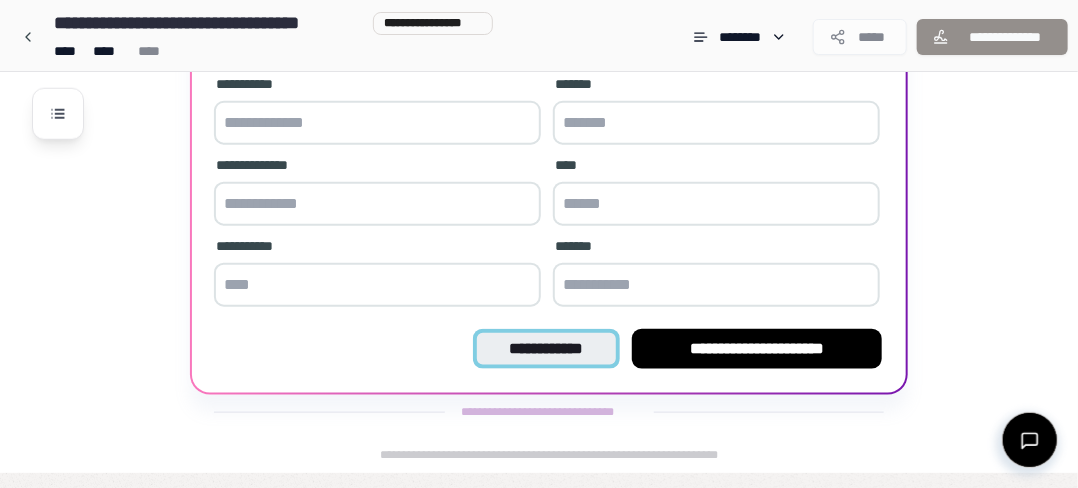 click on "**********" at bounding box center [546, 349] 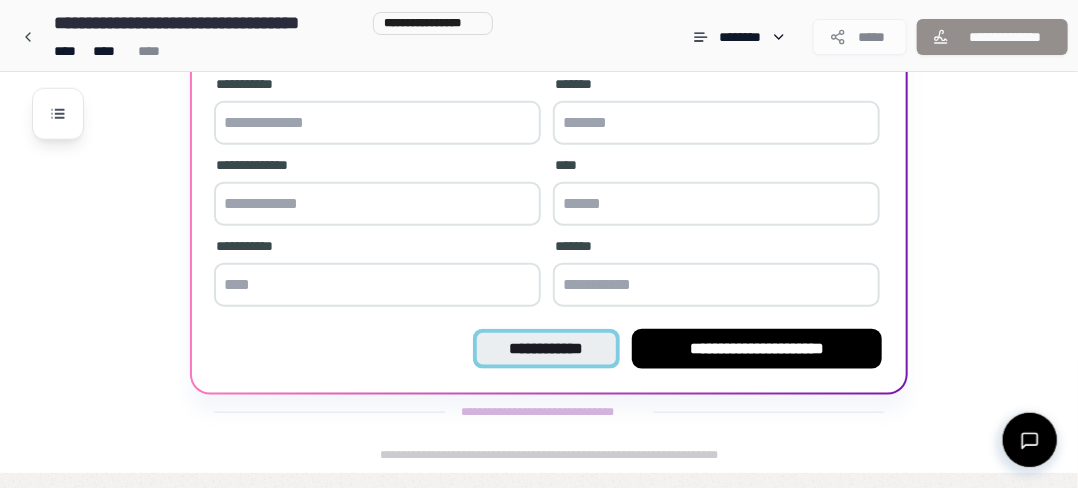 scroll, scrollTop: 160, scrollLeft: 0, axis: vertical 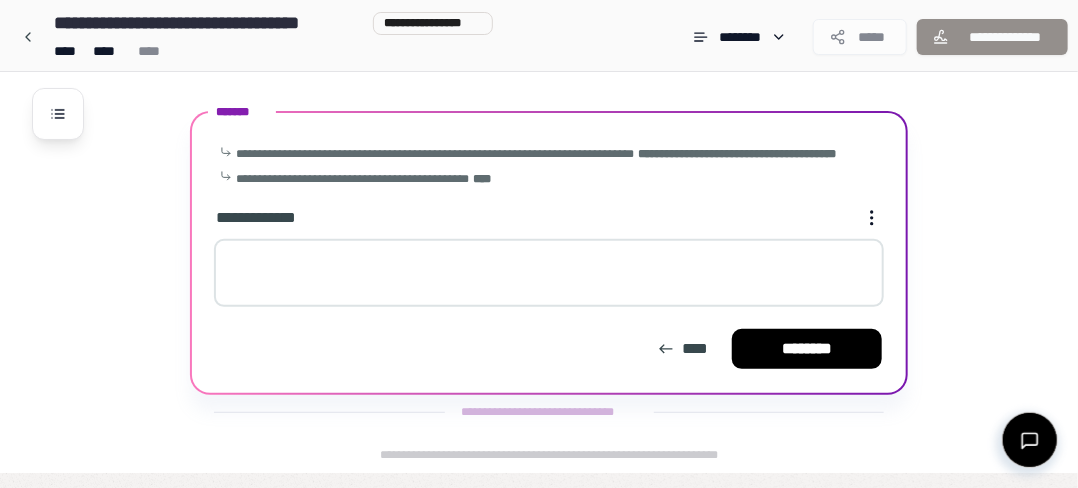 click at bounding box center (549, 273) 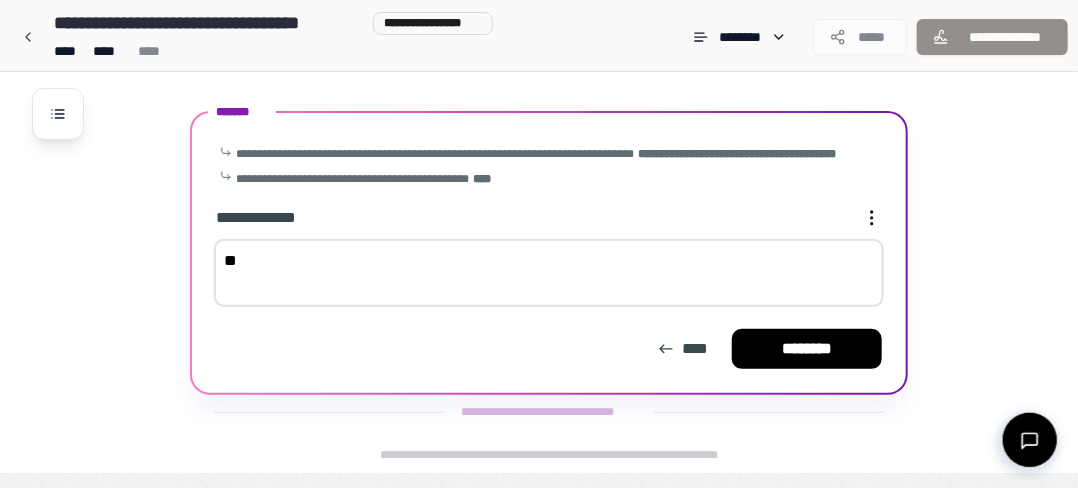 type on "*" 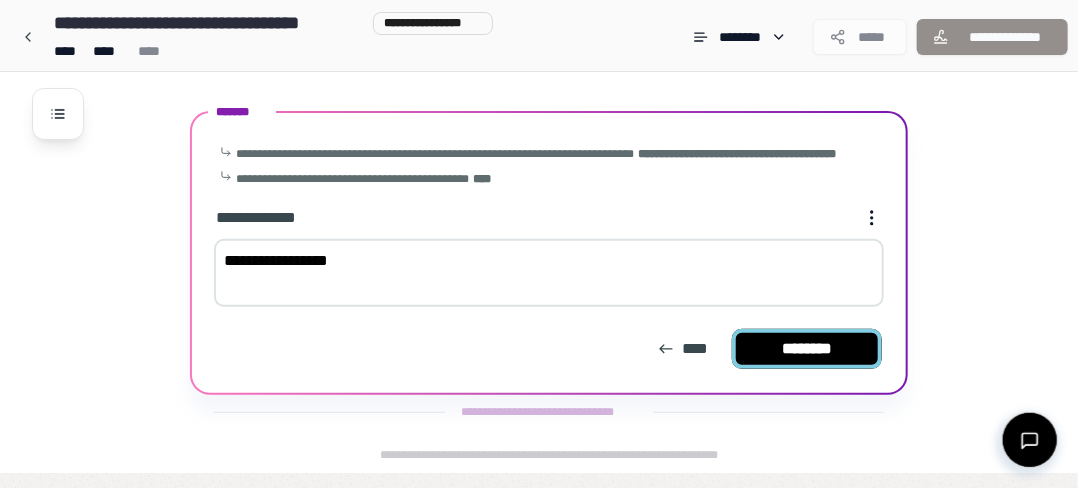 type on "**********" 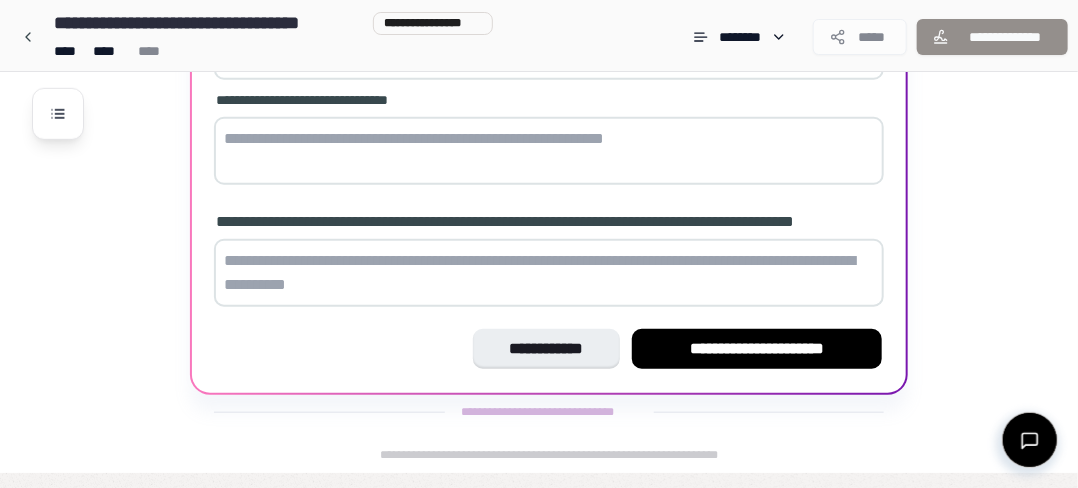 scroll, scrollTop: 145, scrollLeft: 0, axis: vertical 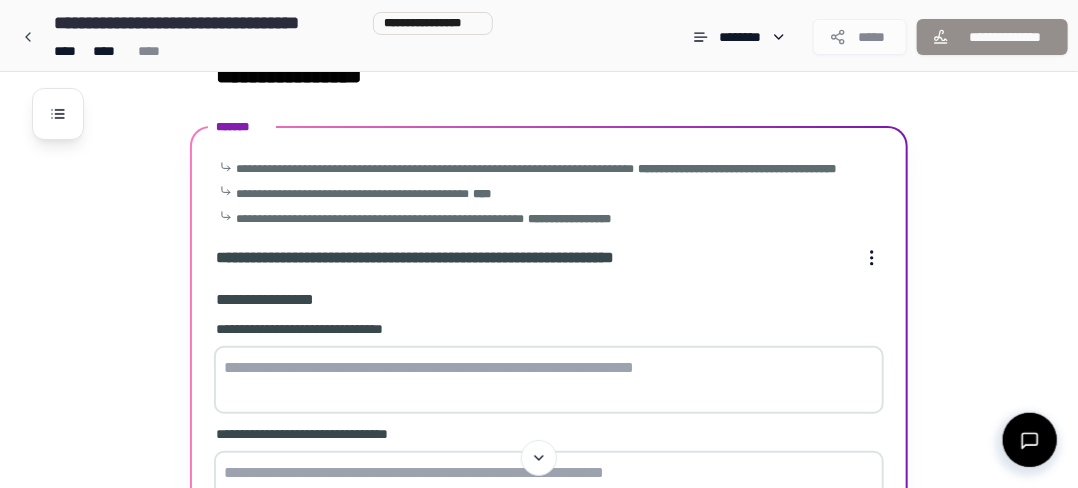 click at bounding box center [549, 380] 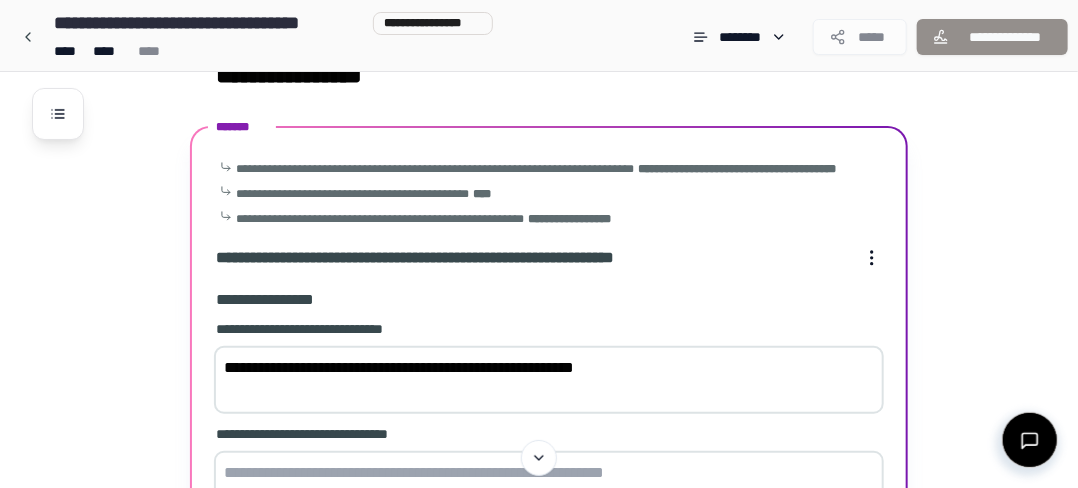 scroll, scrollTop: 479, scrollLeft: 0, axis: vertical 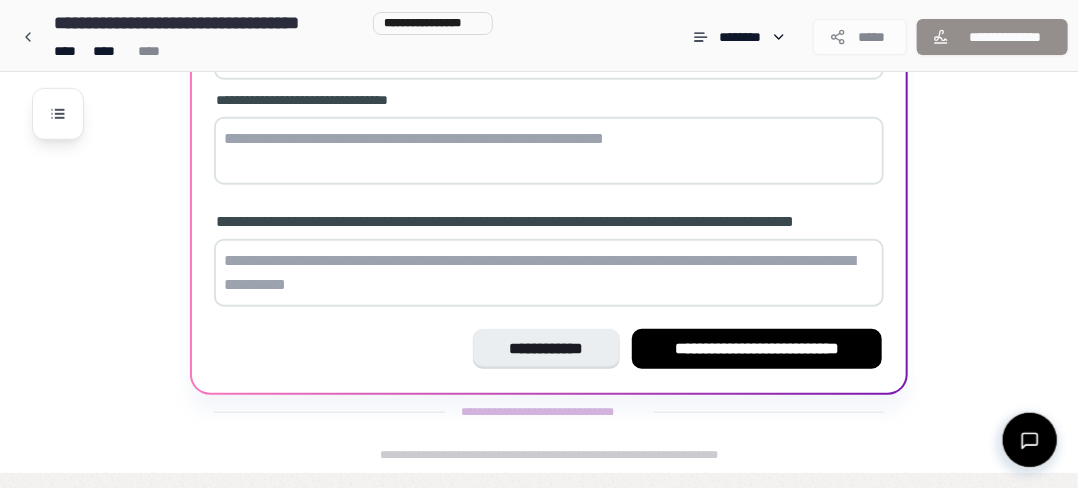type on "**********" 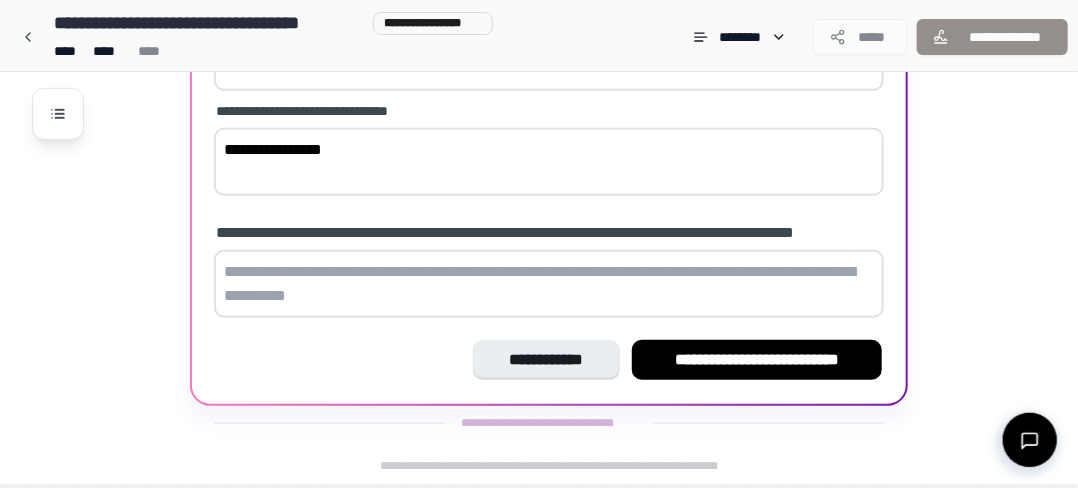 scroll, scrollTop: 479, scrollLeft: 0, axis: vertical 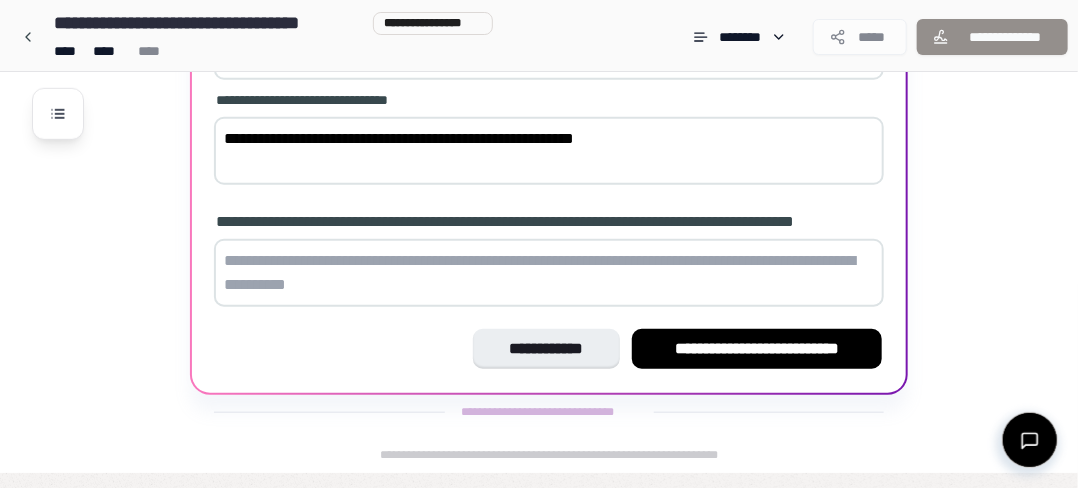 type on "**********" 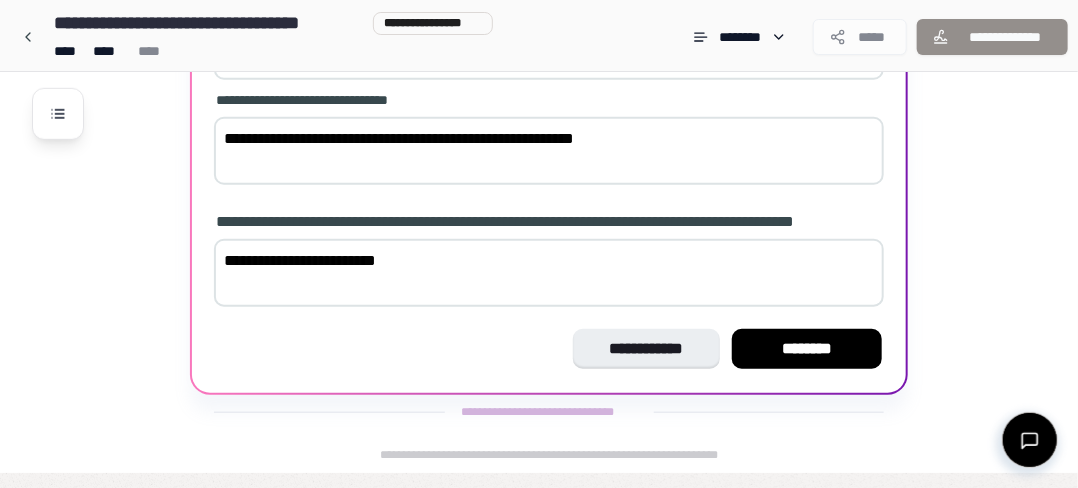 click on "**********" at bounding box center [549, 273] 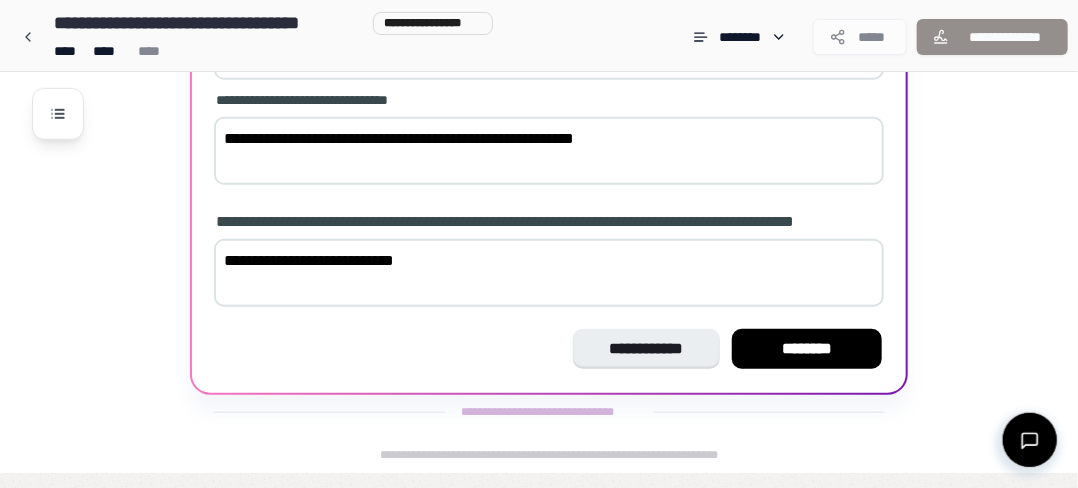 drag, startPoint x: 431, startPoint y: 271, endPoint x: 437, endPoint y: 281, distance: 11.661903 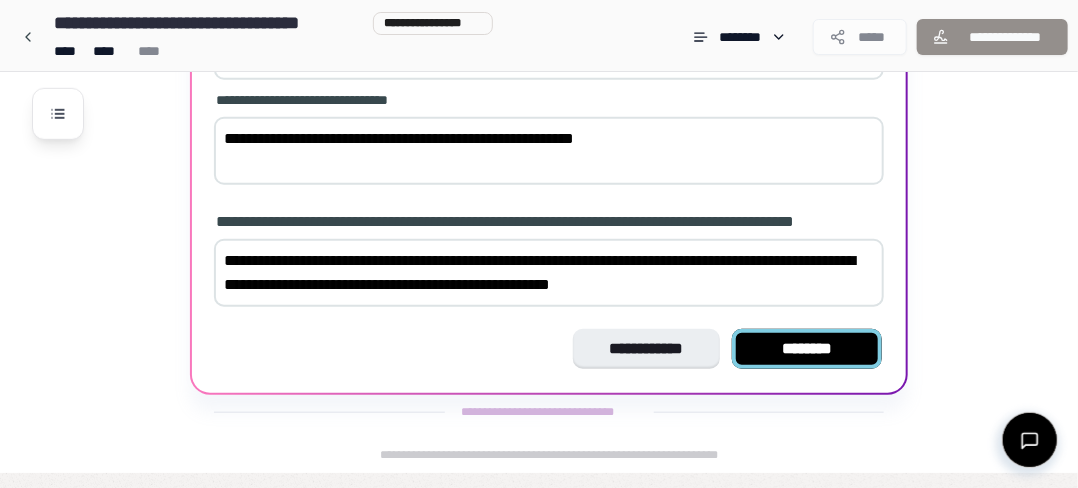 type on "**********" 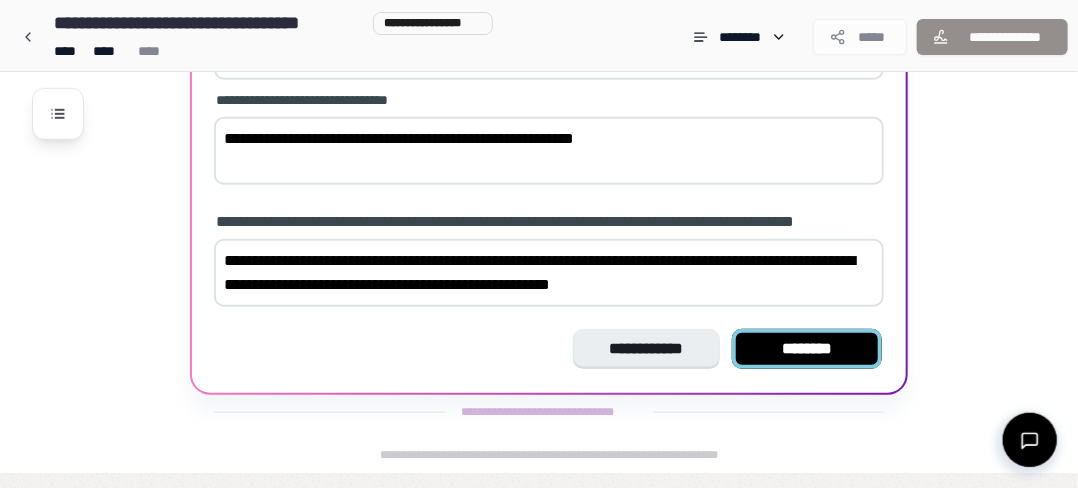 click on "********" at bounding box center (807, 349) 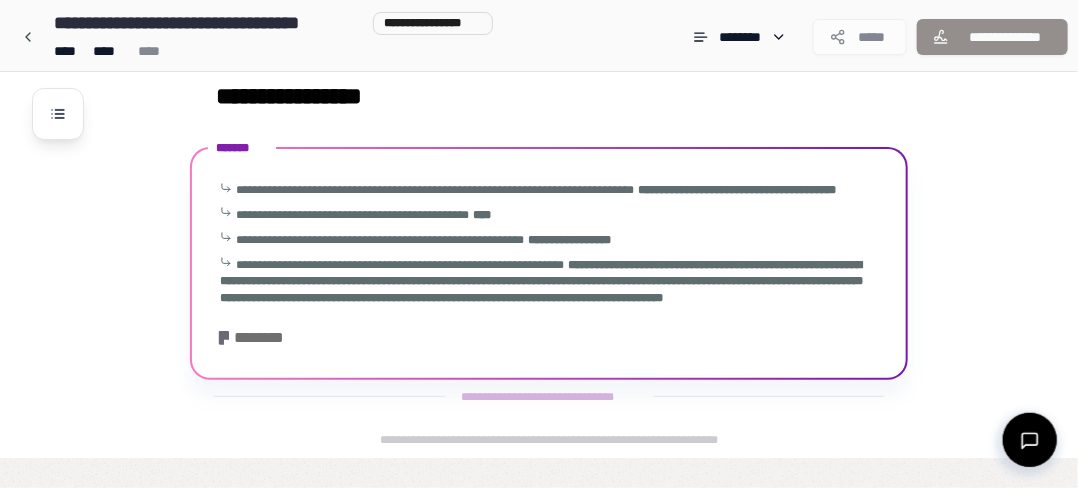 scroll, scrollTop: 278, scrollLeft: 0, axis: vertical 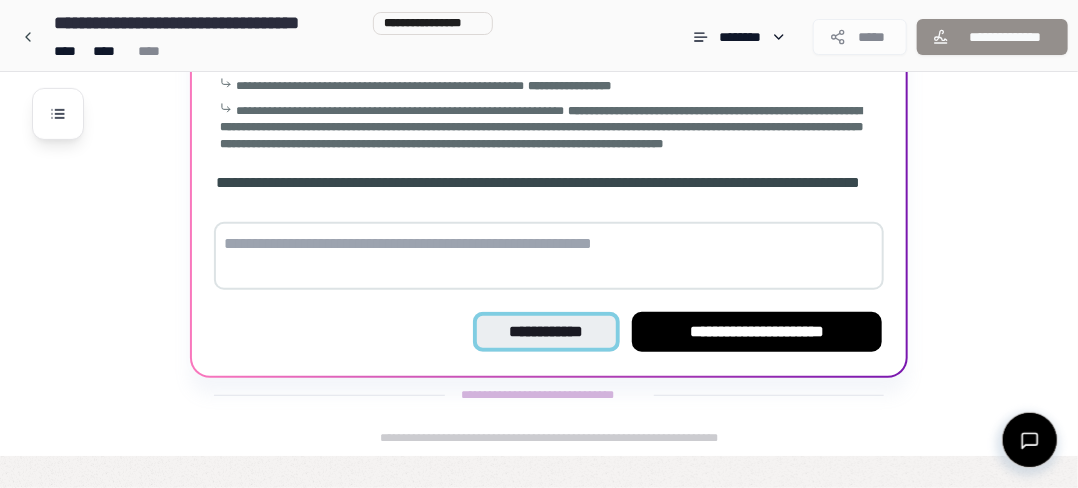 click on "**********" at bounding box center (546, 332) 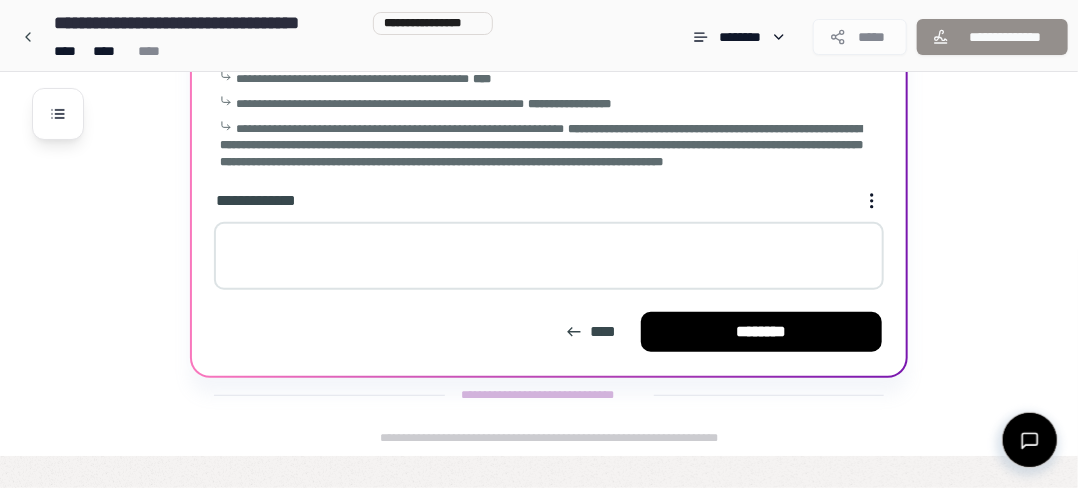 scroll, scrollTop: 260, scrollLeft: 0, axis: vertical 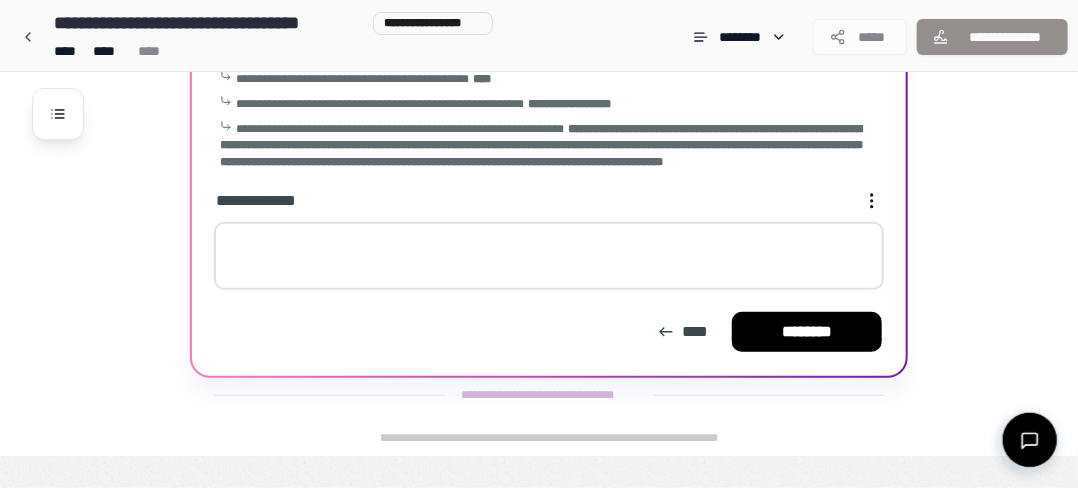 click at bounding box center [549, 256] 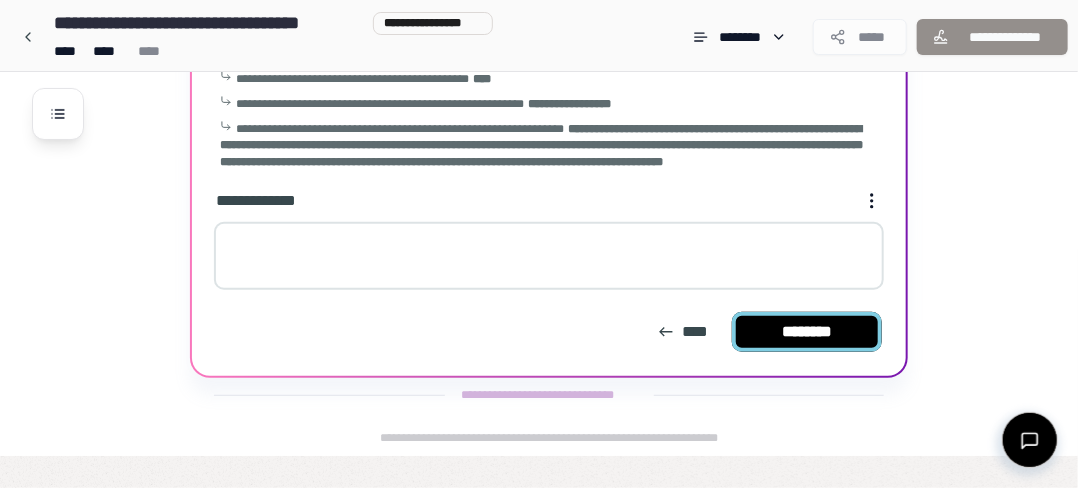 click on "********" at bounding box center [807, 332] 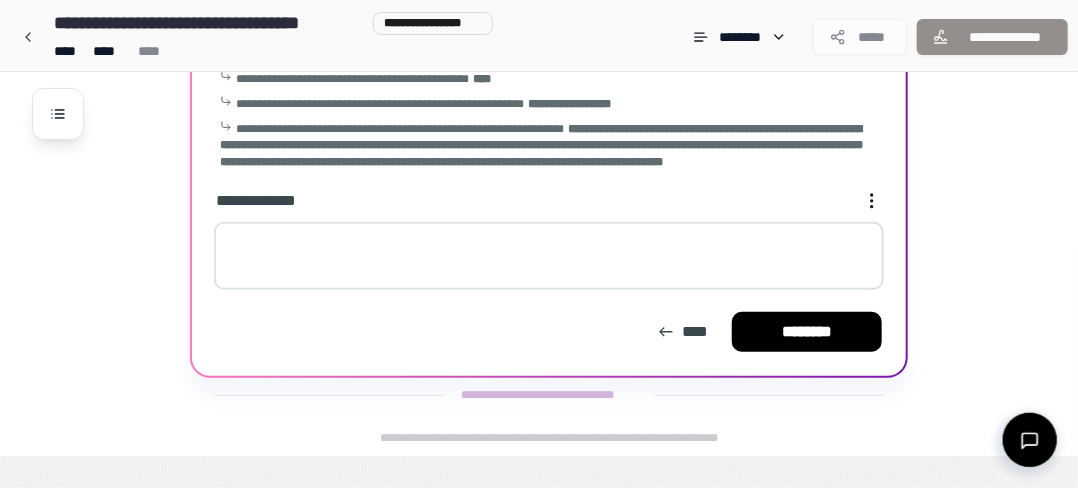 click at bounding box center (549, 256) 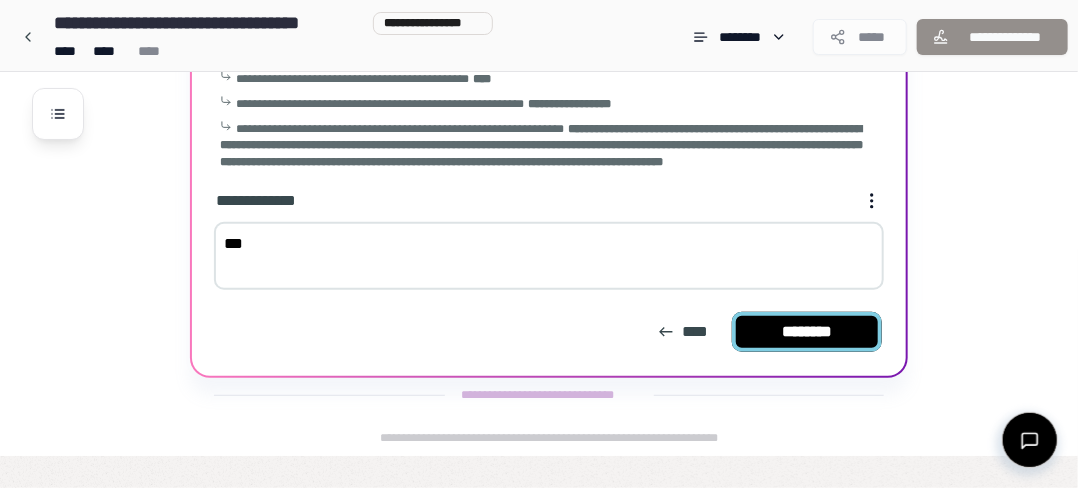 type on "***" 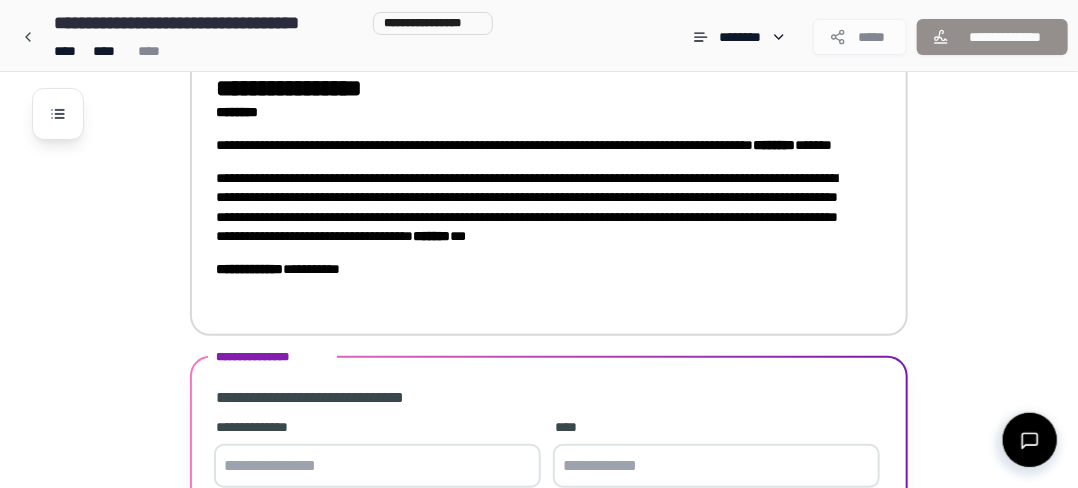 scroll, scrollTop: 377, scrollLeft: 0, axis: vertical 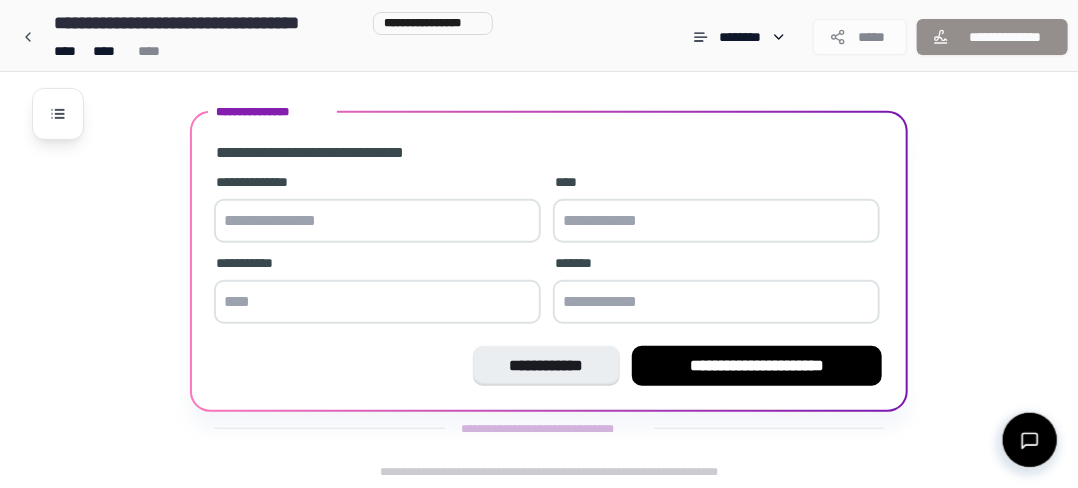 click at bounding box center [377, 221] 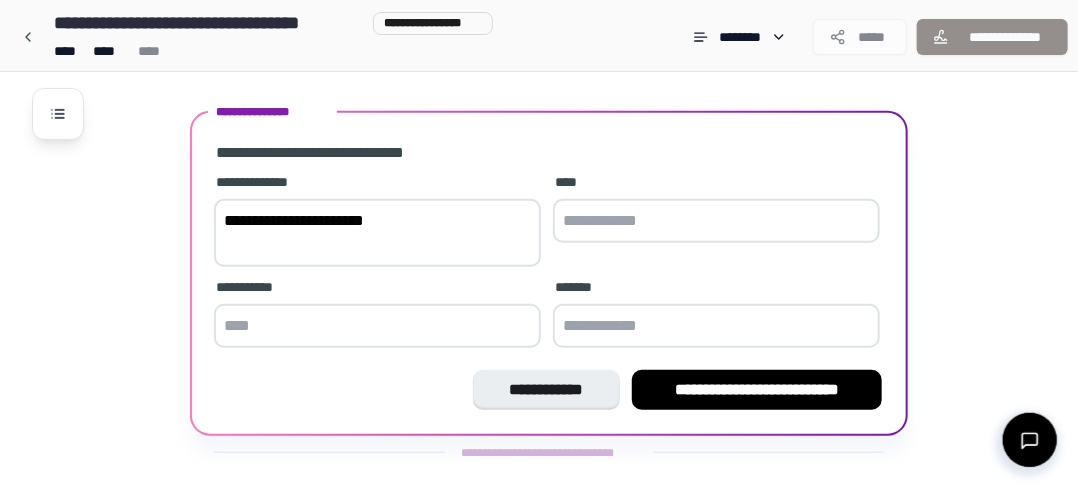 scroll, scrollTop: 401, scrollLeft: 0, axis: vertical 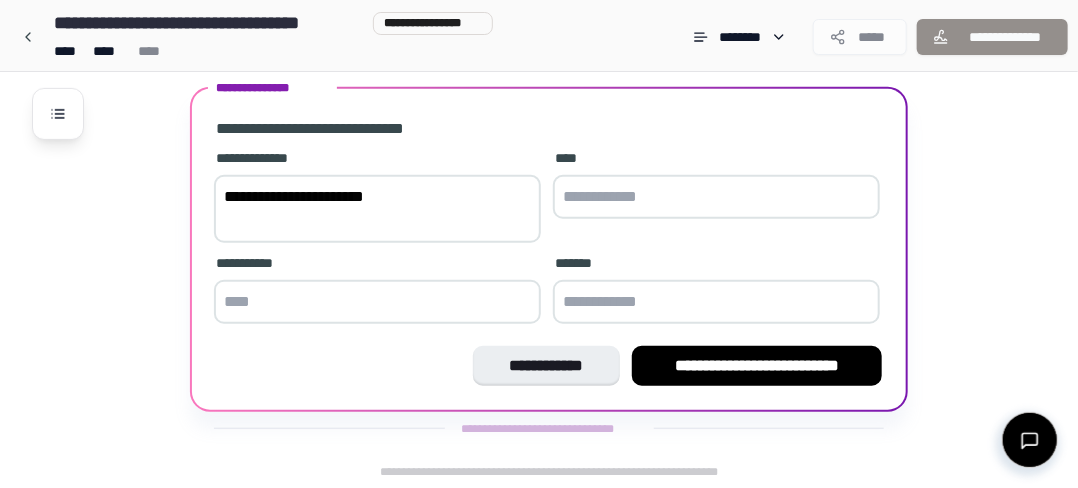 type on "**********" 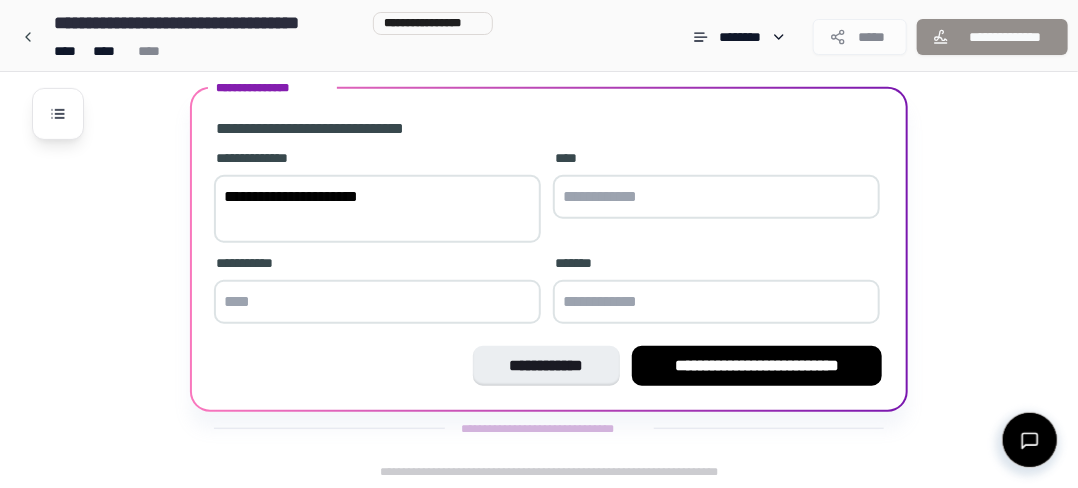 scroll, scrollTop: 377, scrollLeft: 0, axis: vertical 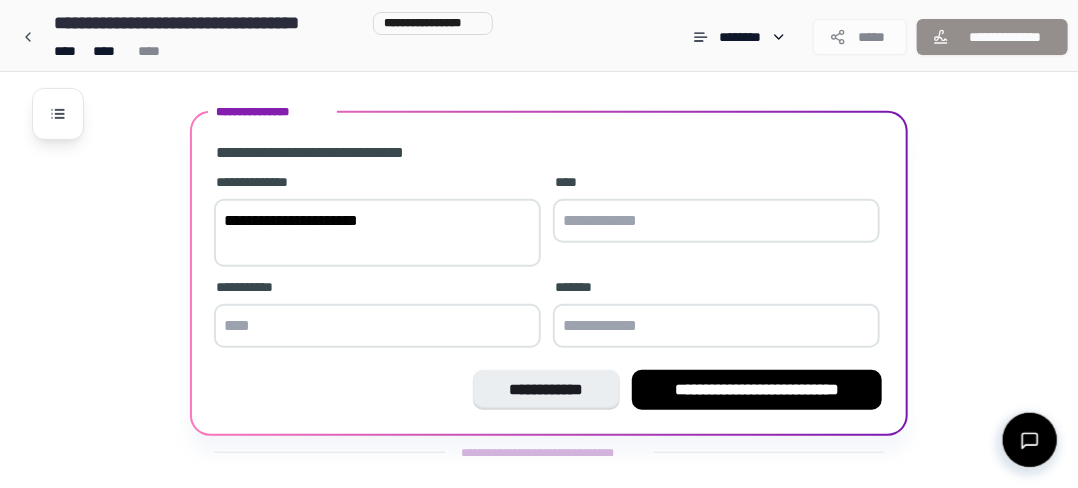 click on "****" at bounding box center [716, 210] 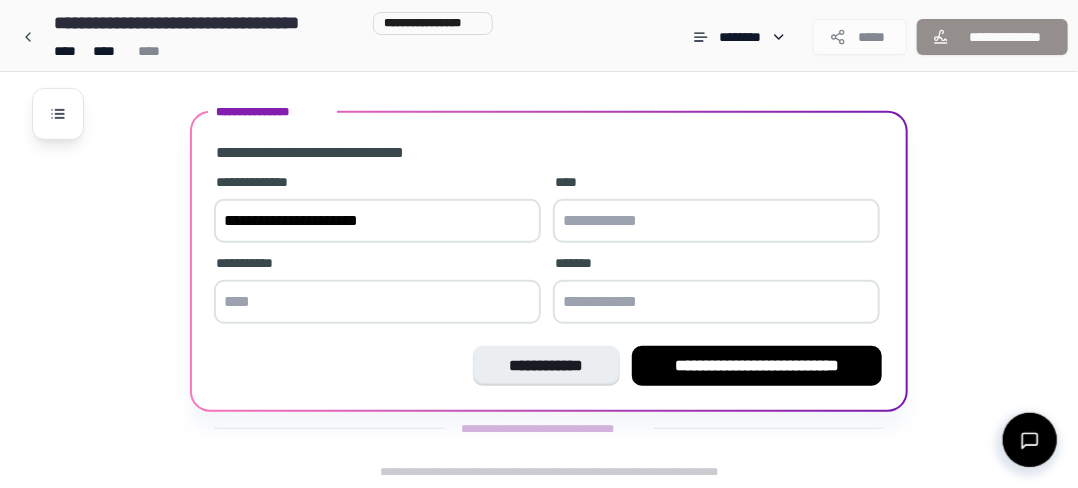 click at bounding box center (716, 221) 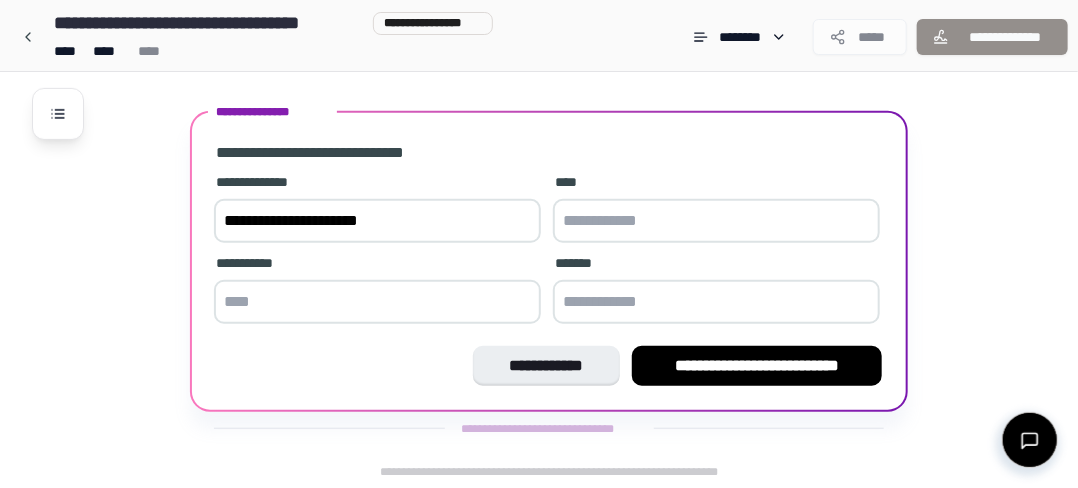 type on "**********" 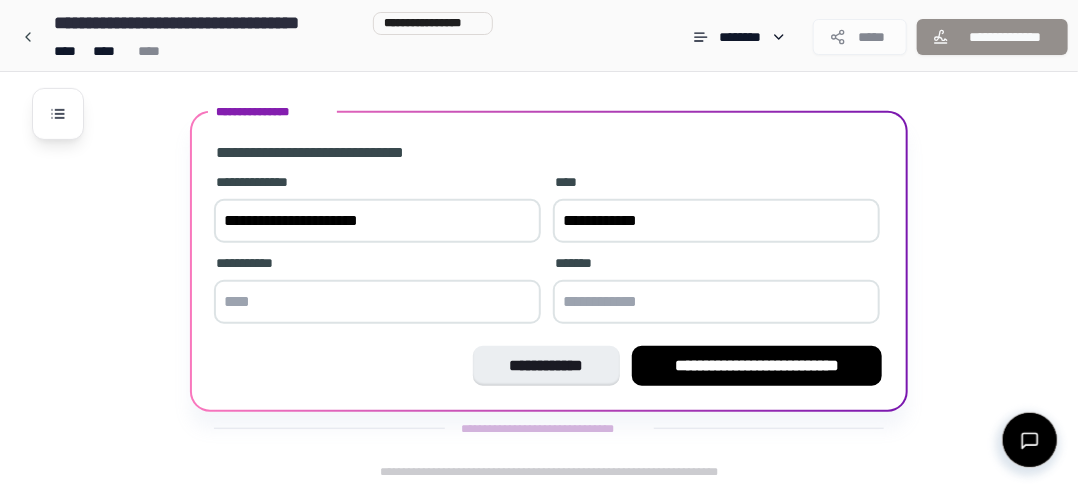 click at bounding box center [377, 302] 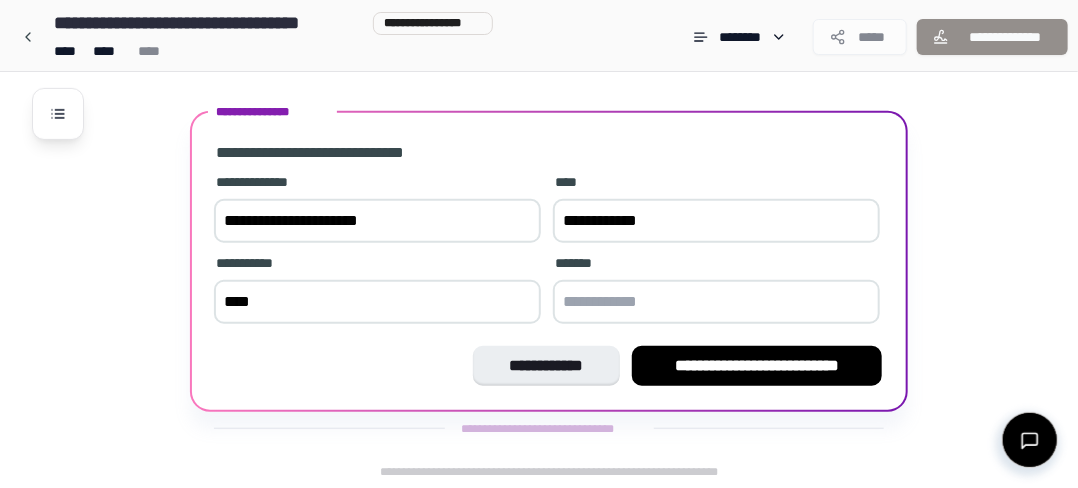 click at bounding box center (716, 302) 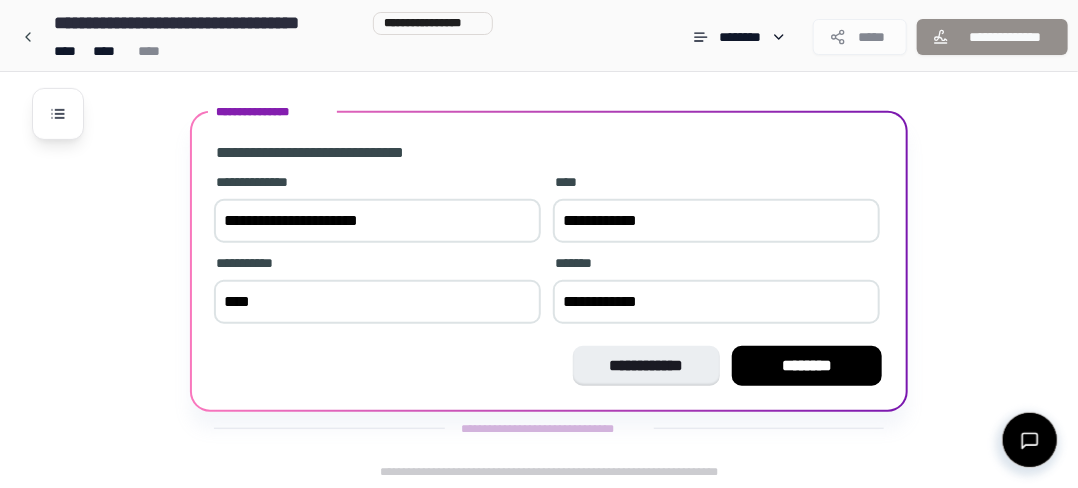 click on "********" at bounding box center [807, 366] 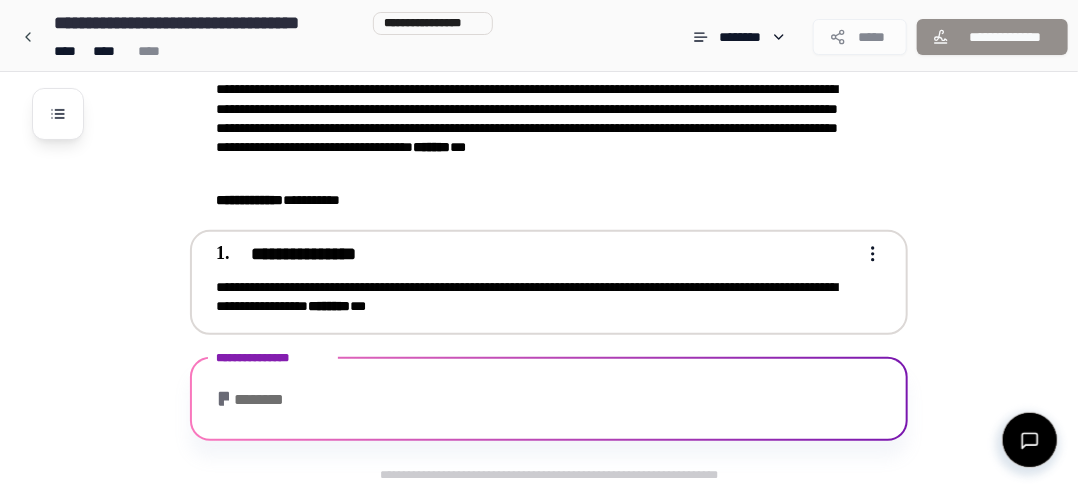 scroll, scrollTop: 311, scrollLeft: 0, axis: vertical 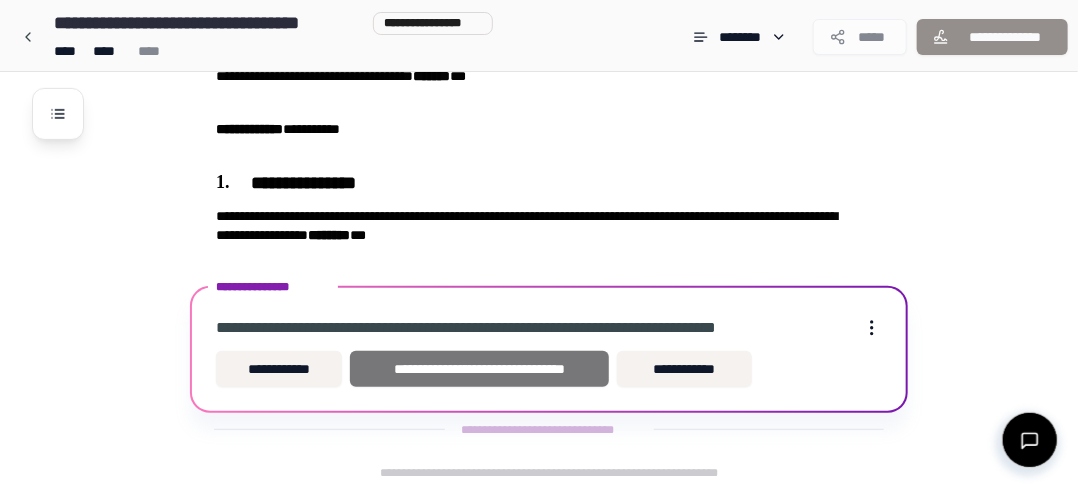 click on "**********" at bounding box center [480, 369] 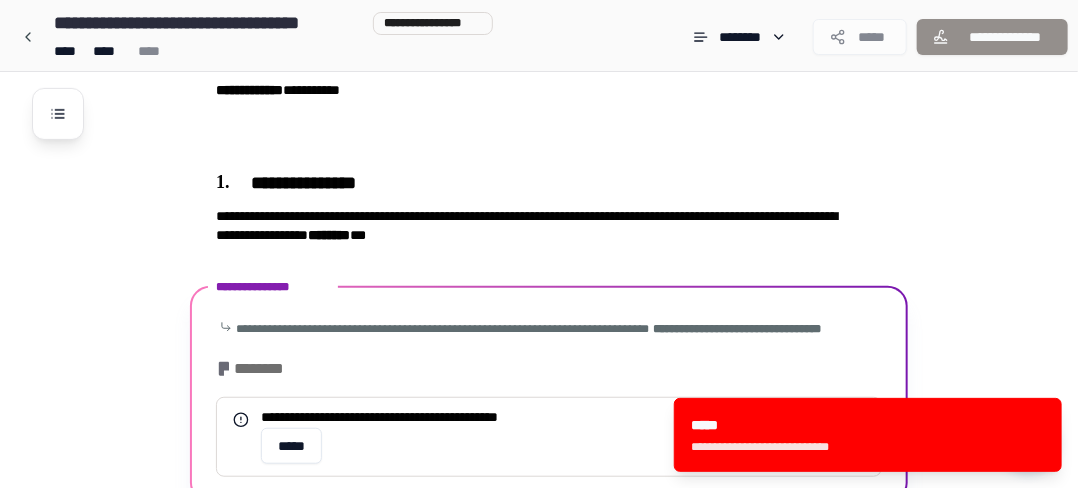 scroll, scrollTop: 400, scrollLeft: 0, axis: vertical 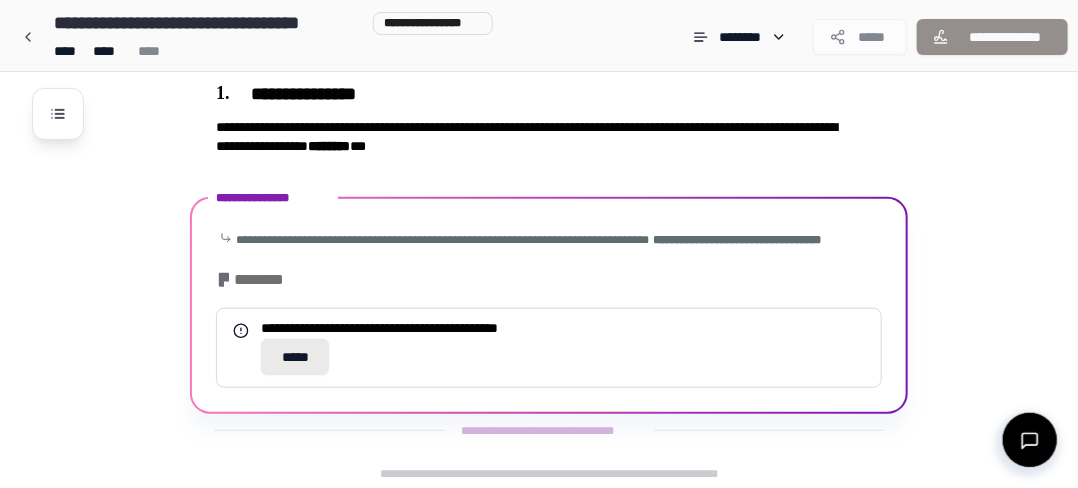 click on "*****" at bounding box center [295, 357] 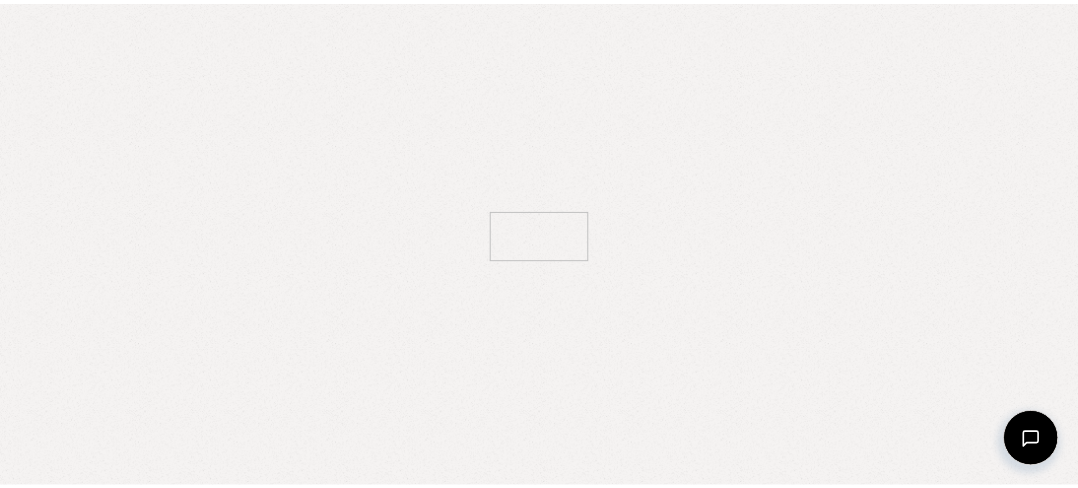 scroll, scrollTop: 0, scrollLeft: 0, axis: both 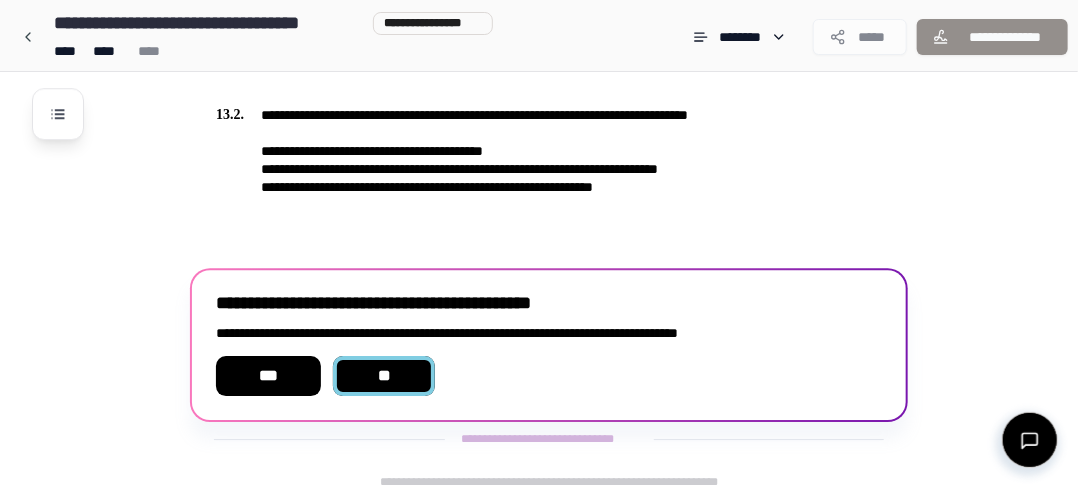 click on "**" at bounding box center (384, 376) 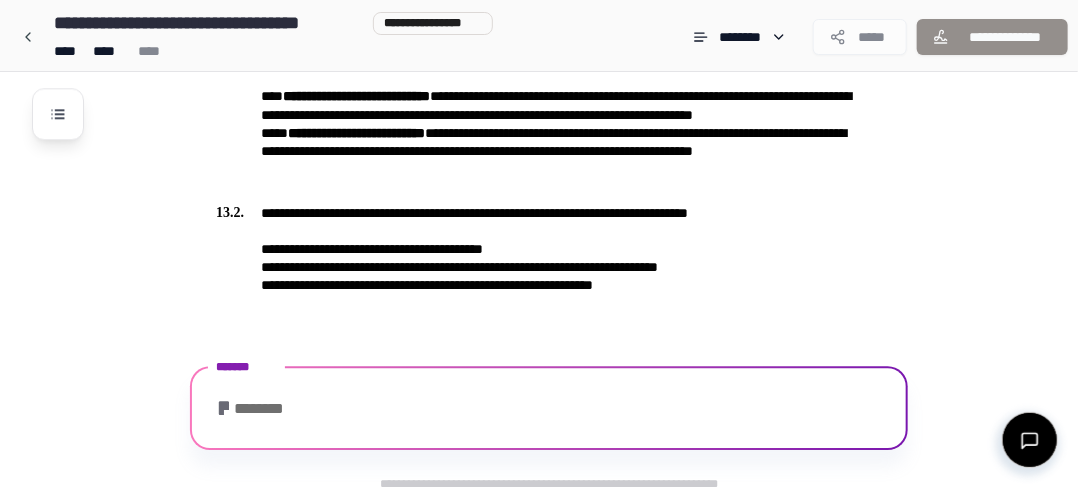 scroll, scrollTop: 4736, scrollLeft: 0, axis: vertical 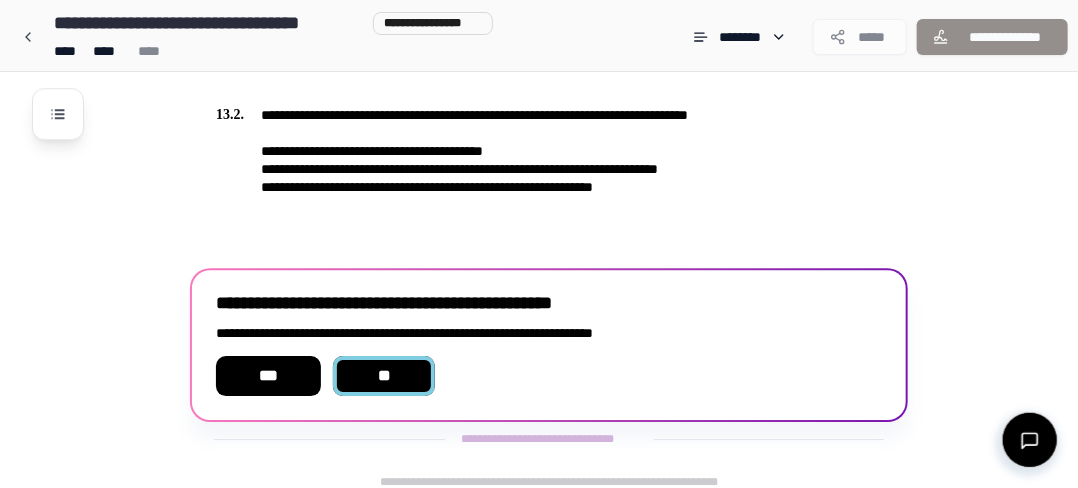 click on "**" at bounding box center (384, 376) 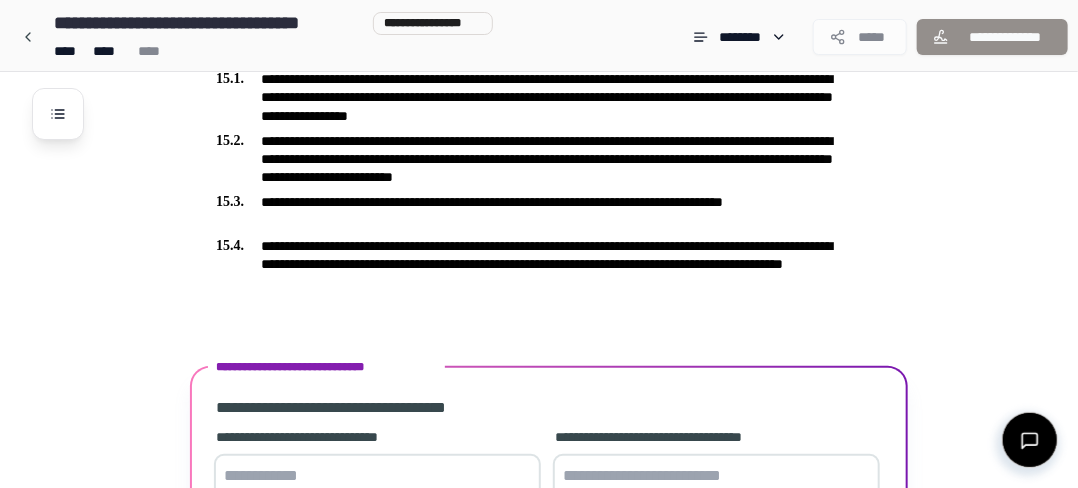 scroll, scrollTop: 5579, scrollLeft: 0, axis: vertical 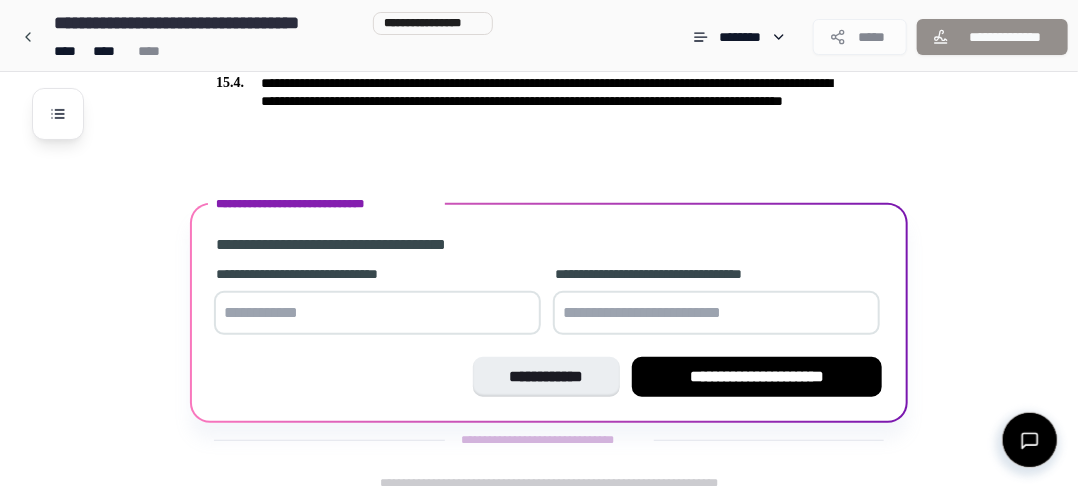 click at bounding box center (377, 313) 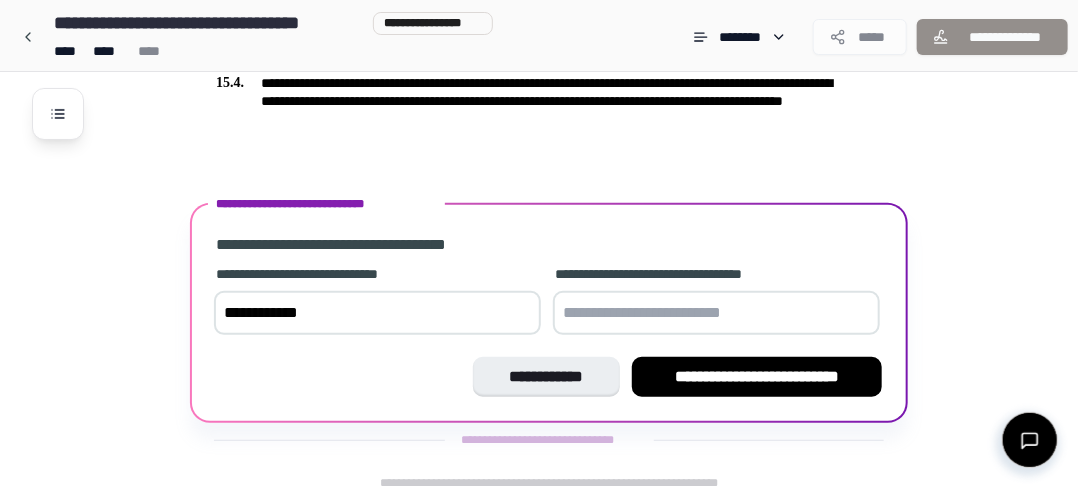 click at bounding box center (716, 313) 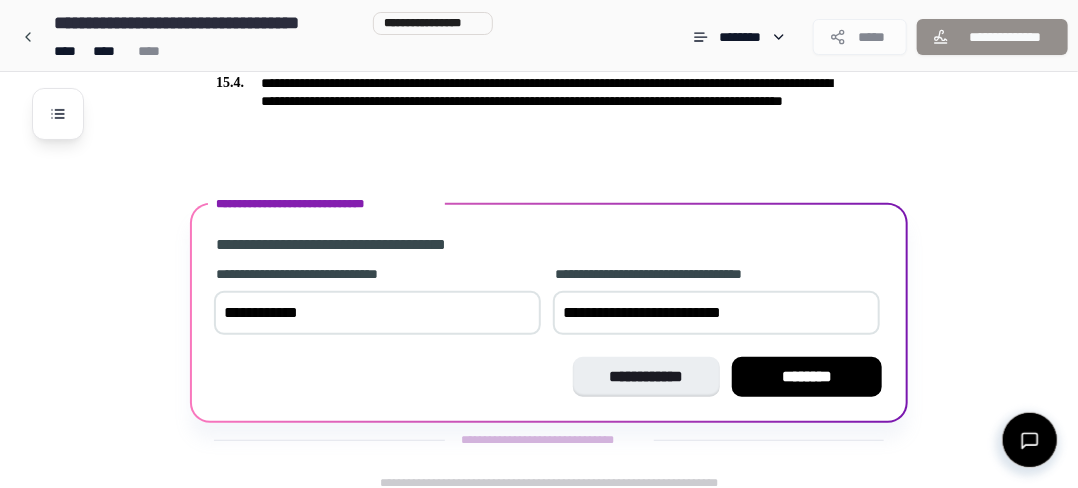 click on "********" at bounding box center [807, 377] 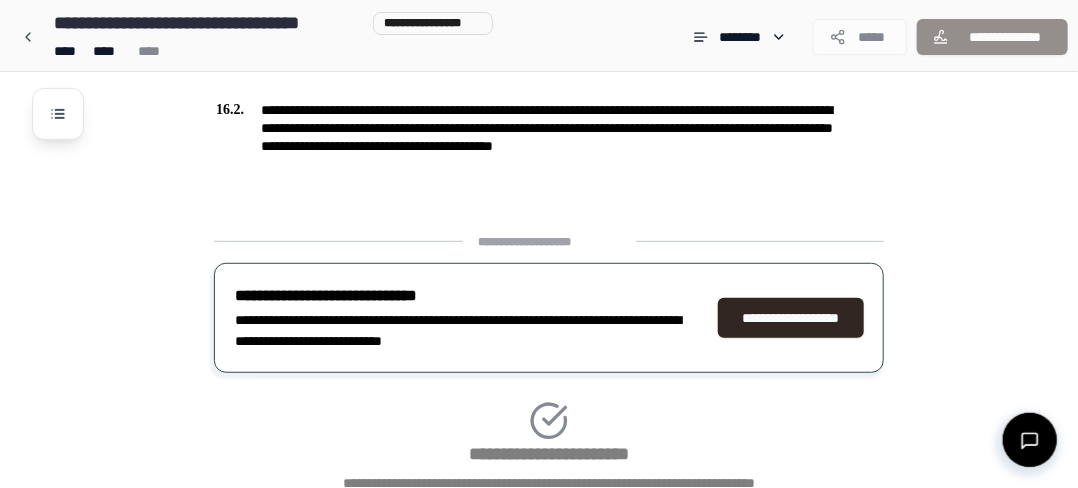 scroll, scrollTop: 5859, scrollLeft: 0, axis: vertical 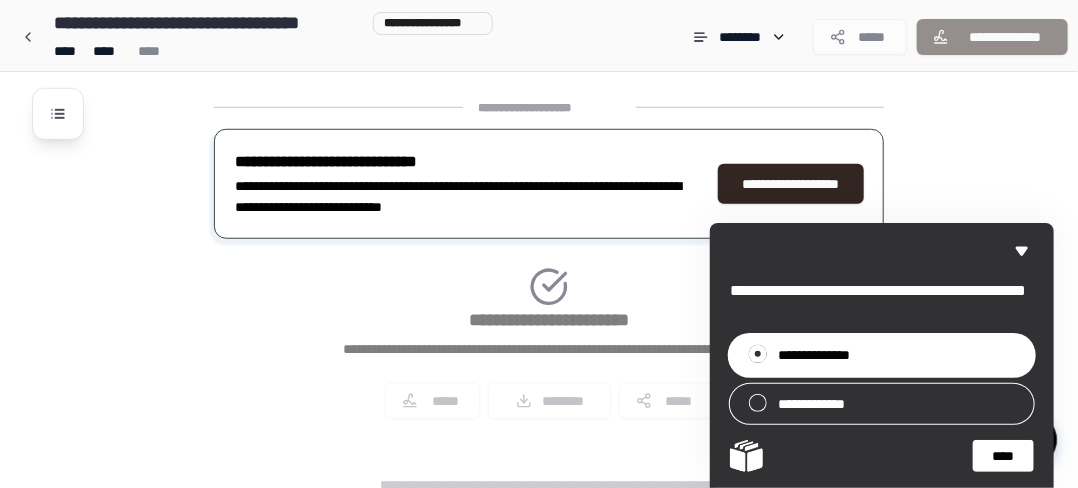 click on "****" at bounding box center [1003, 456] 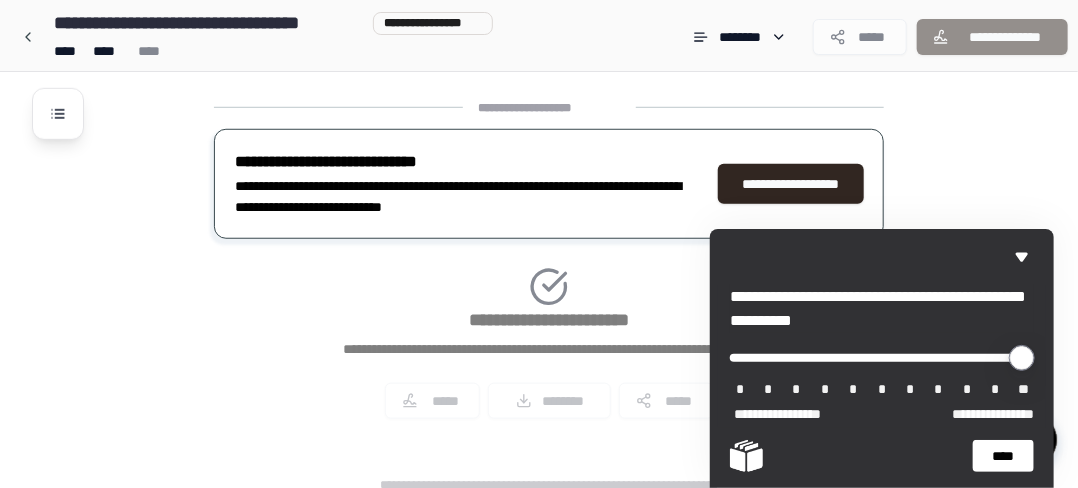 drag, startPoint x: 745, startPoint y: 358, endPoint x: 950, endPoint y: 378, distance: 205.9733 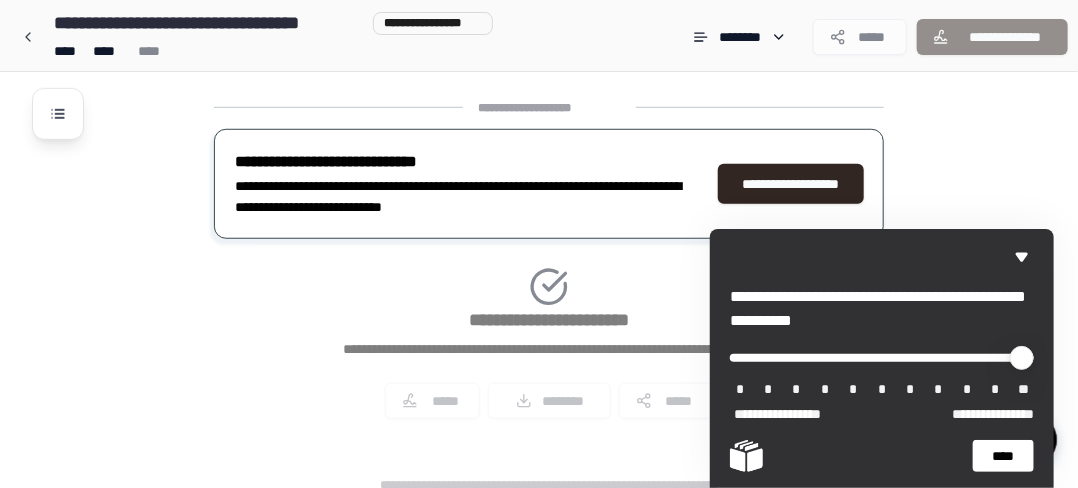 click on "****" at bounding box center [1003, 456] 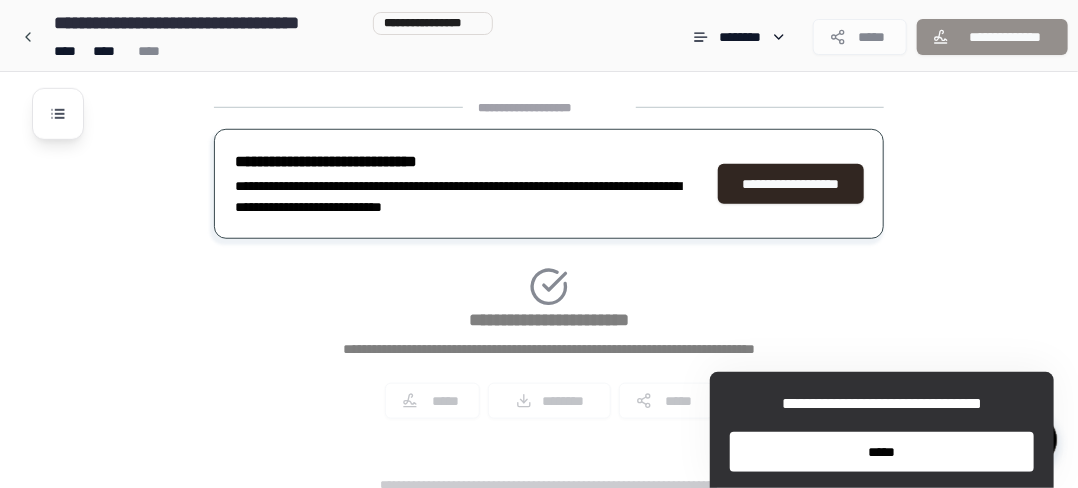 click on "*****" at bounding box center (882, 452) 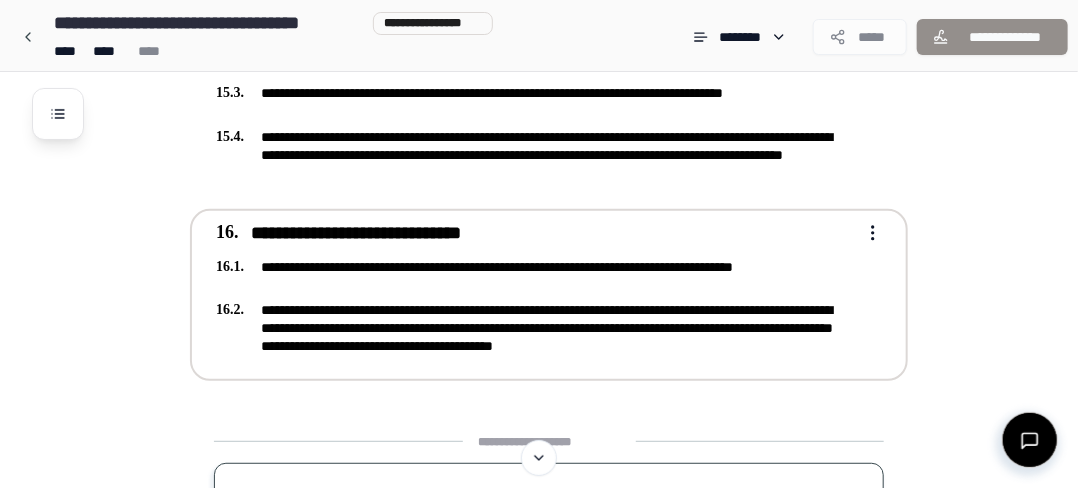 scroll, scrollTop: 5859, scrollLeft: 0, axis: vertical 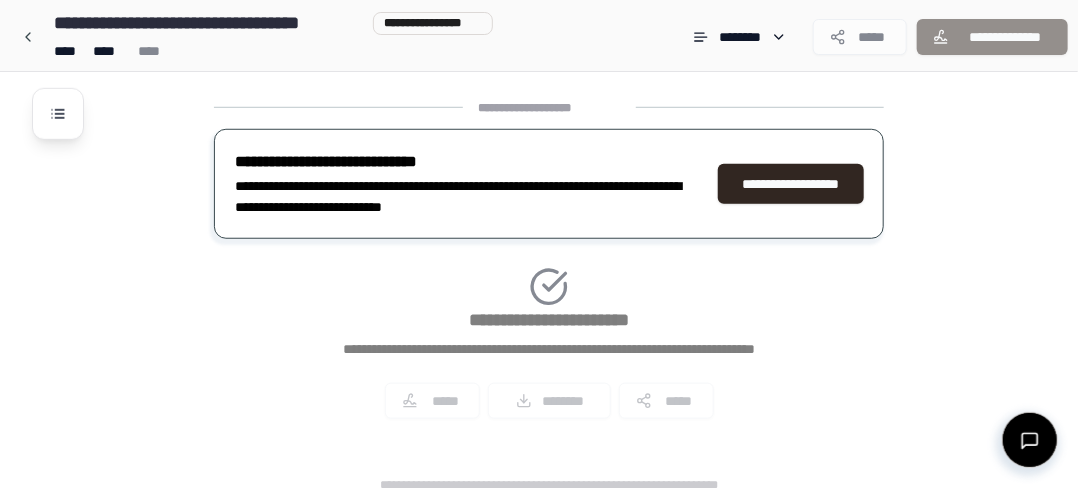 click on "**** **** ****" at bounding box center (269, 51) 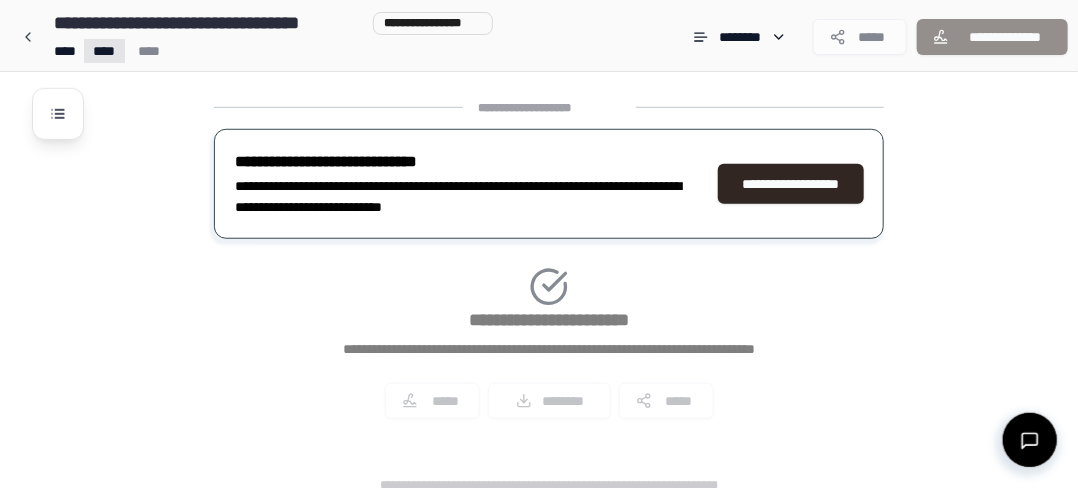 click on "**********" at bounding box center [539, -2686] 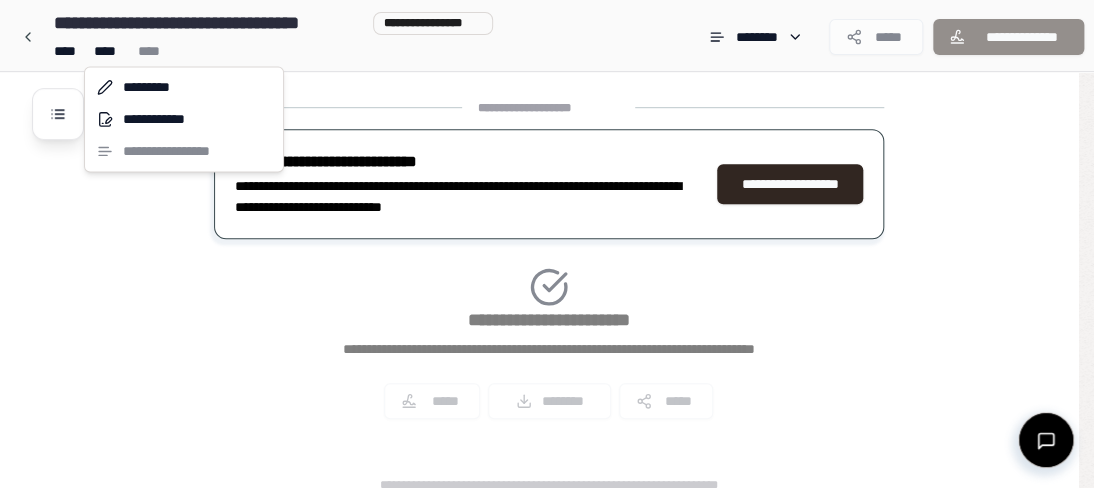 click on "**********" at bounding box center [547, -2686] 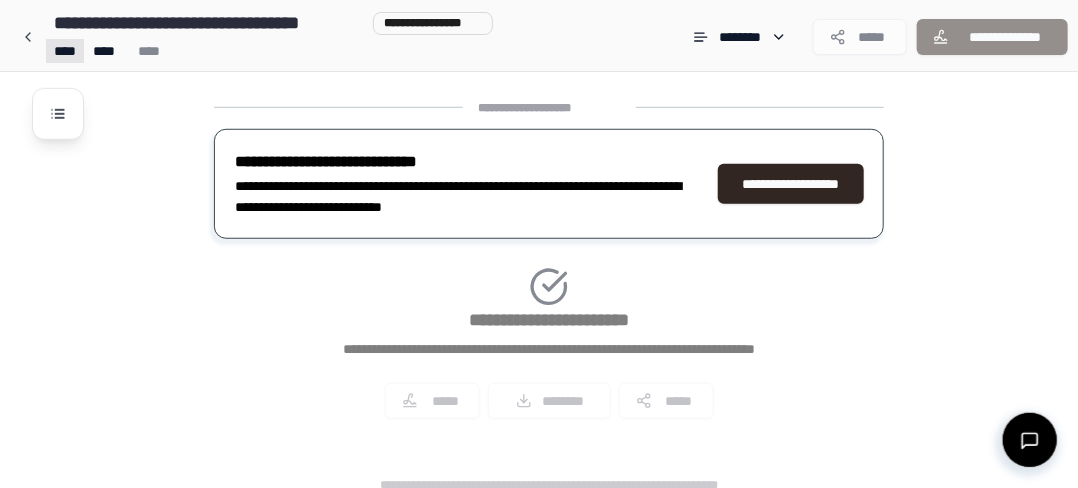 click on "**********" at bounding box center [539, -2686] 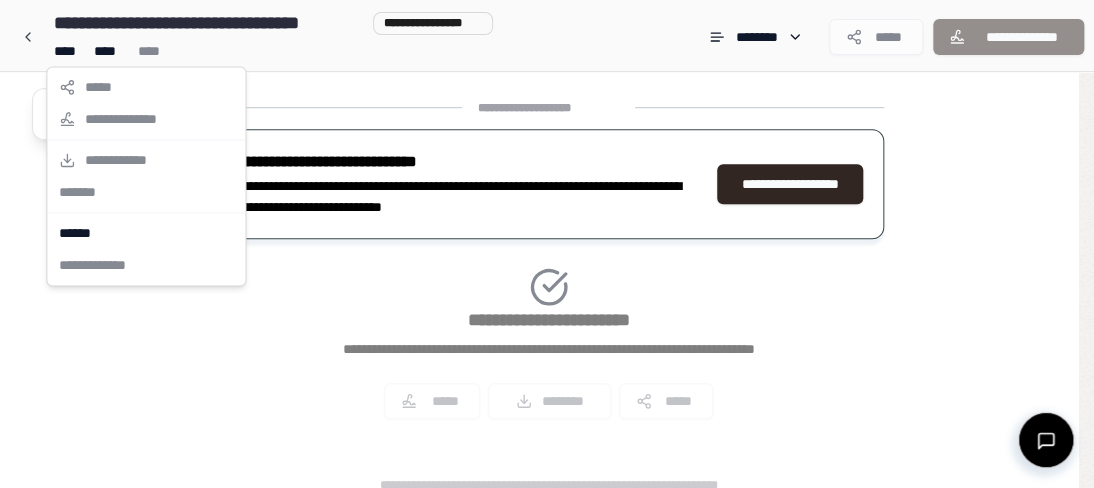 click on "**********" at bounding box center (547, -2686) 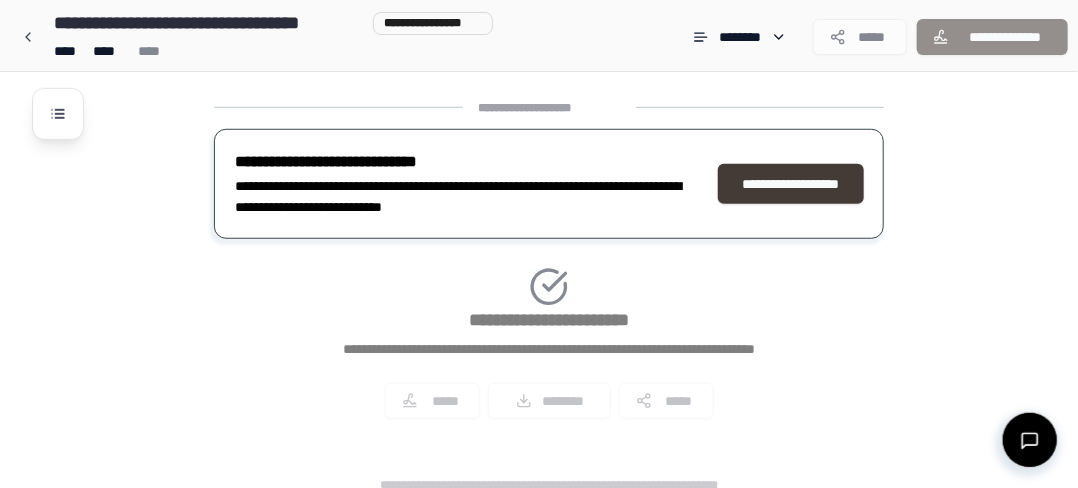 click on "**********" at bounding box center (791, 184) 